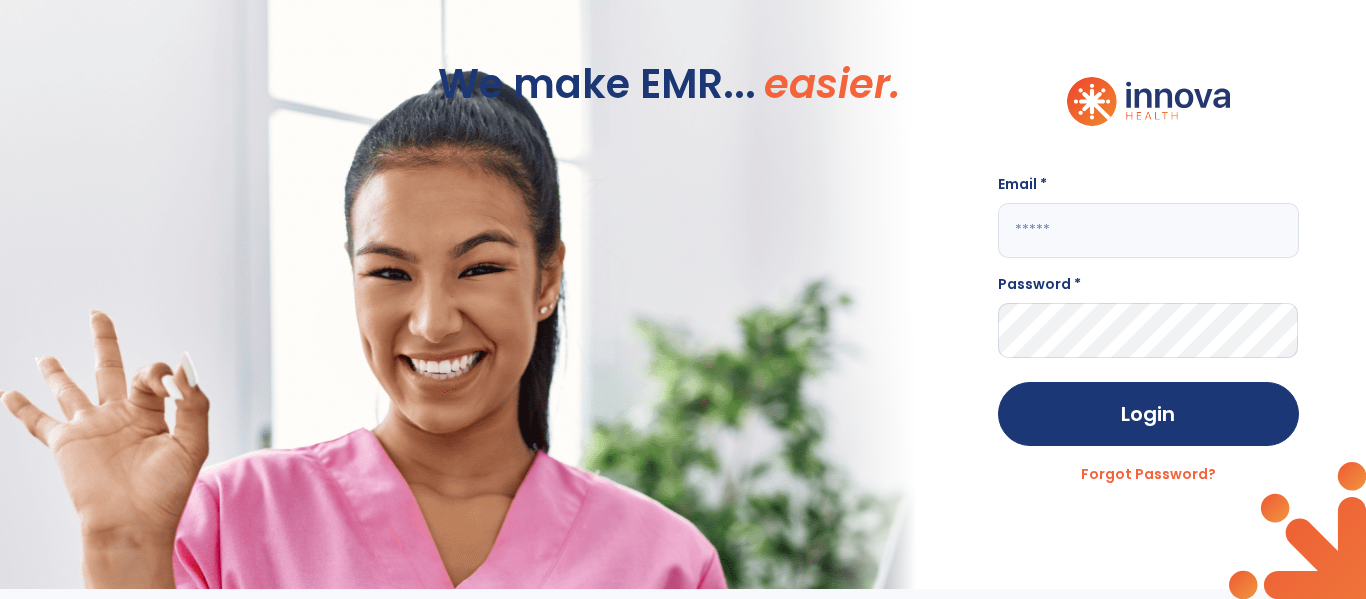 scroll, scrollTop: 0, scrollLeft: 0, axis: both 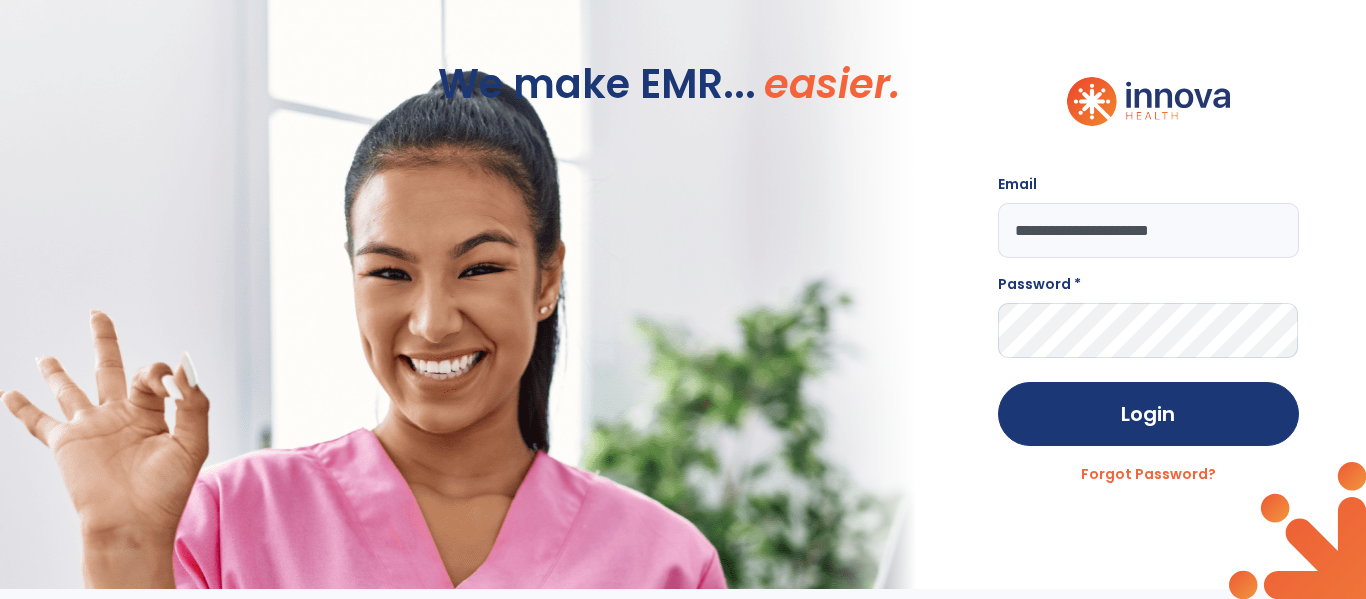 type on "**********" 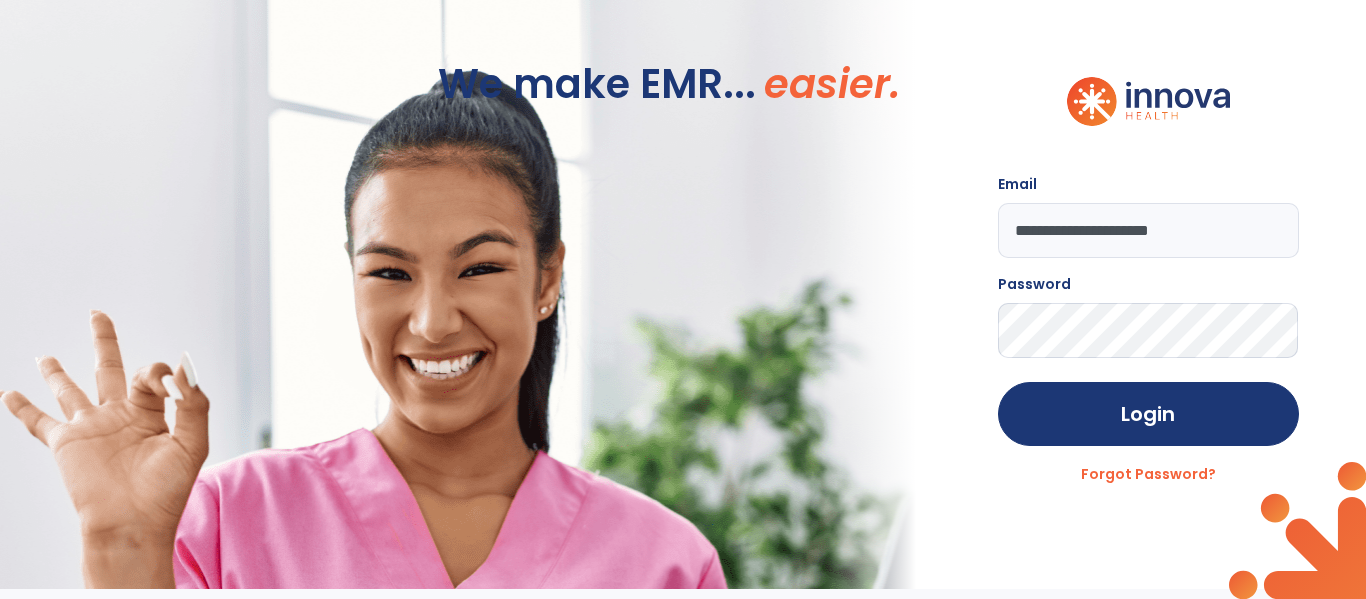 click on "Login" 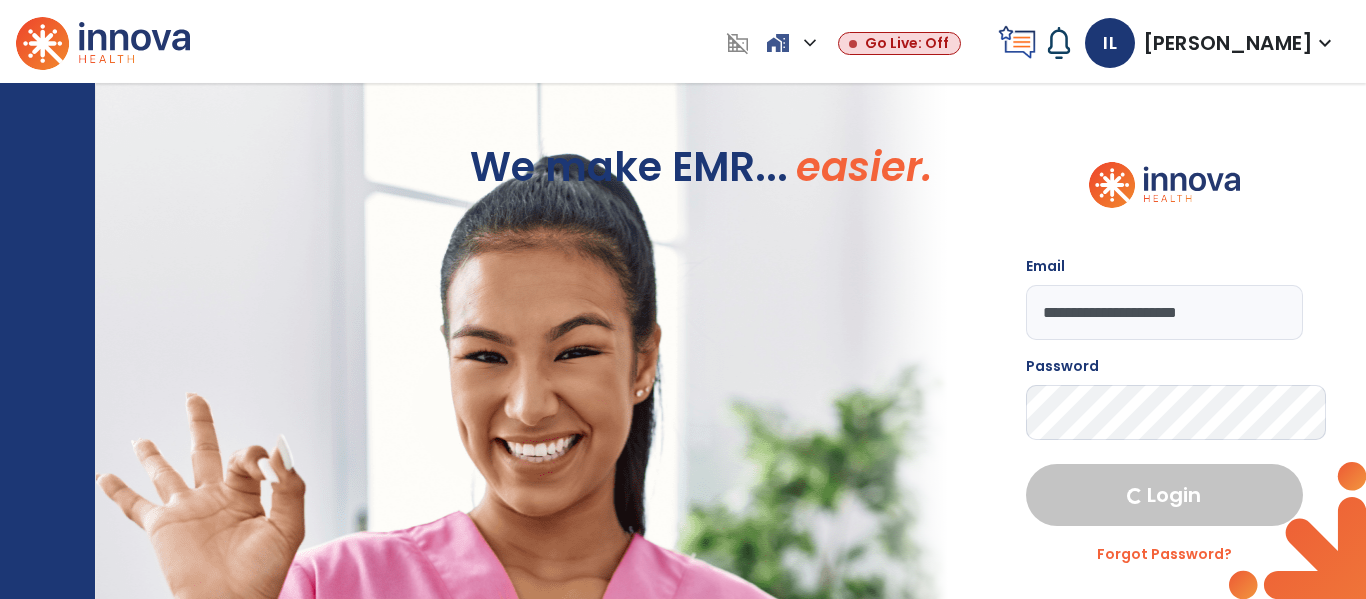 select on "****" 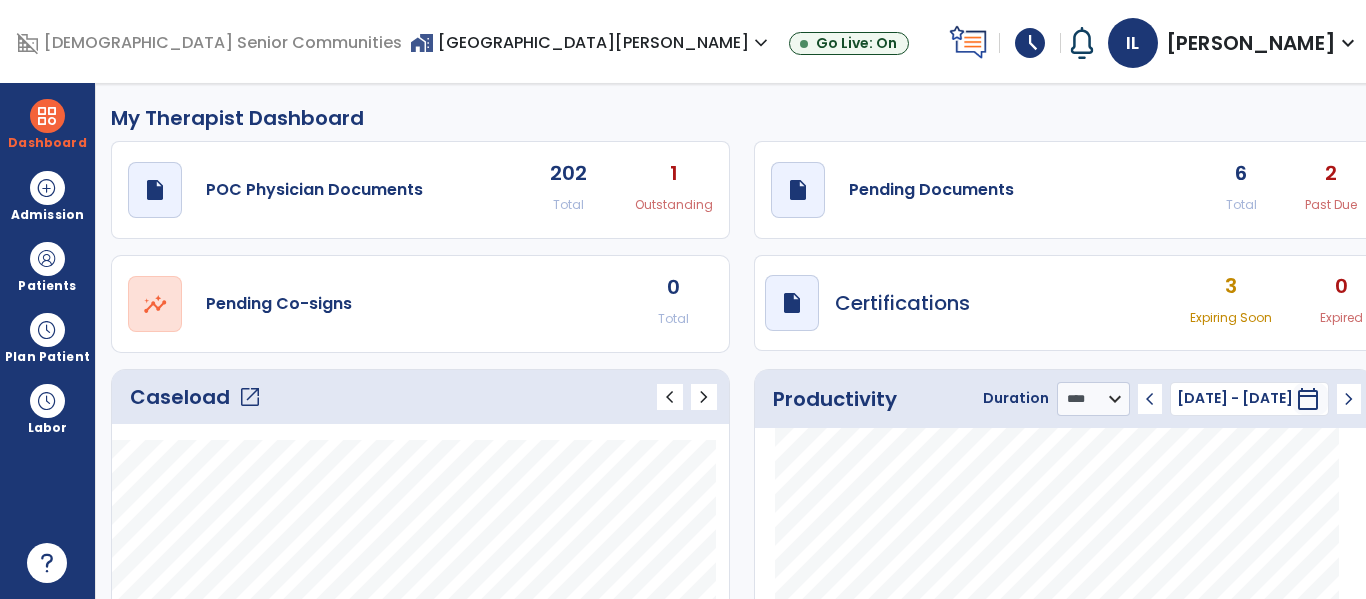 click on "6 Total 2 Past Due" 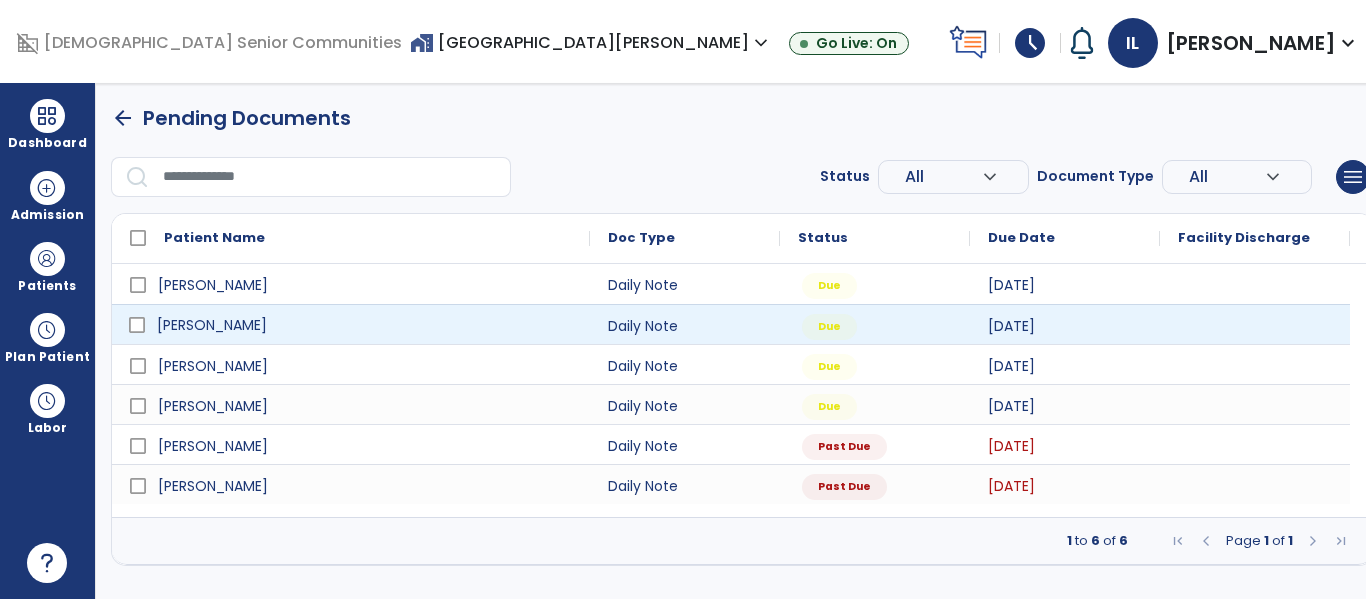 click on "[PERSON_NAME]" at bounding box center (365, 325) 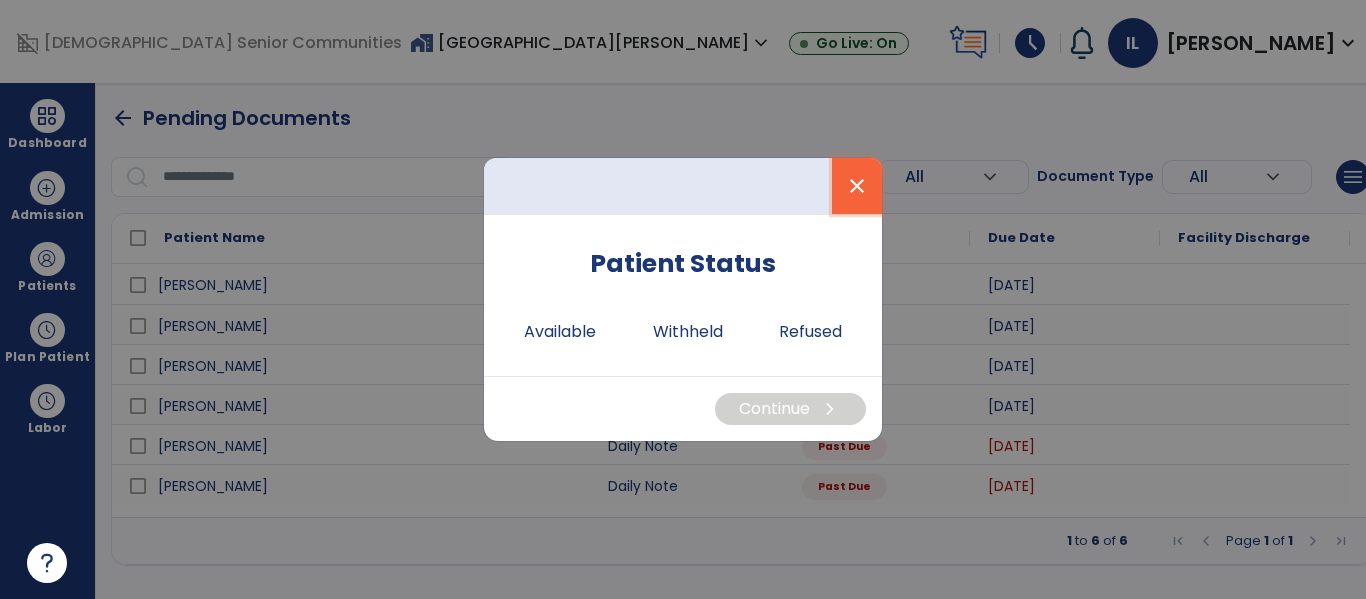 click on "close" at bounding box center [857, 186] 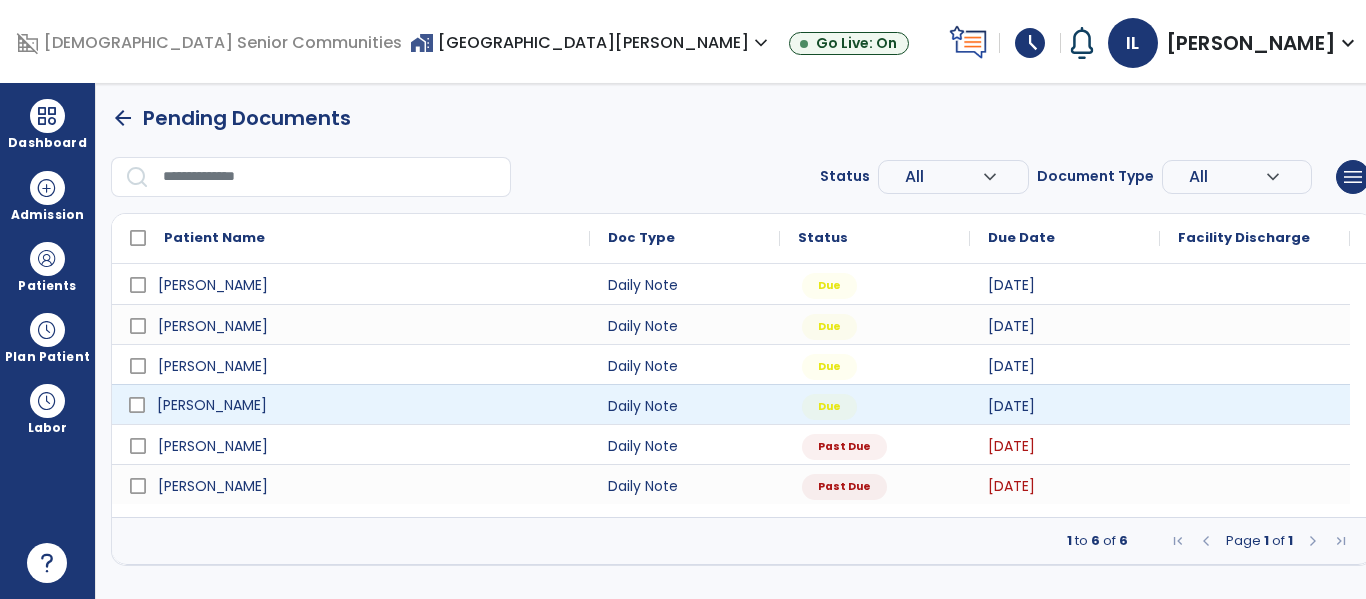 click on "[PERSON_NAME]" at bounding box center [365, 405] 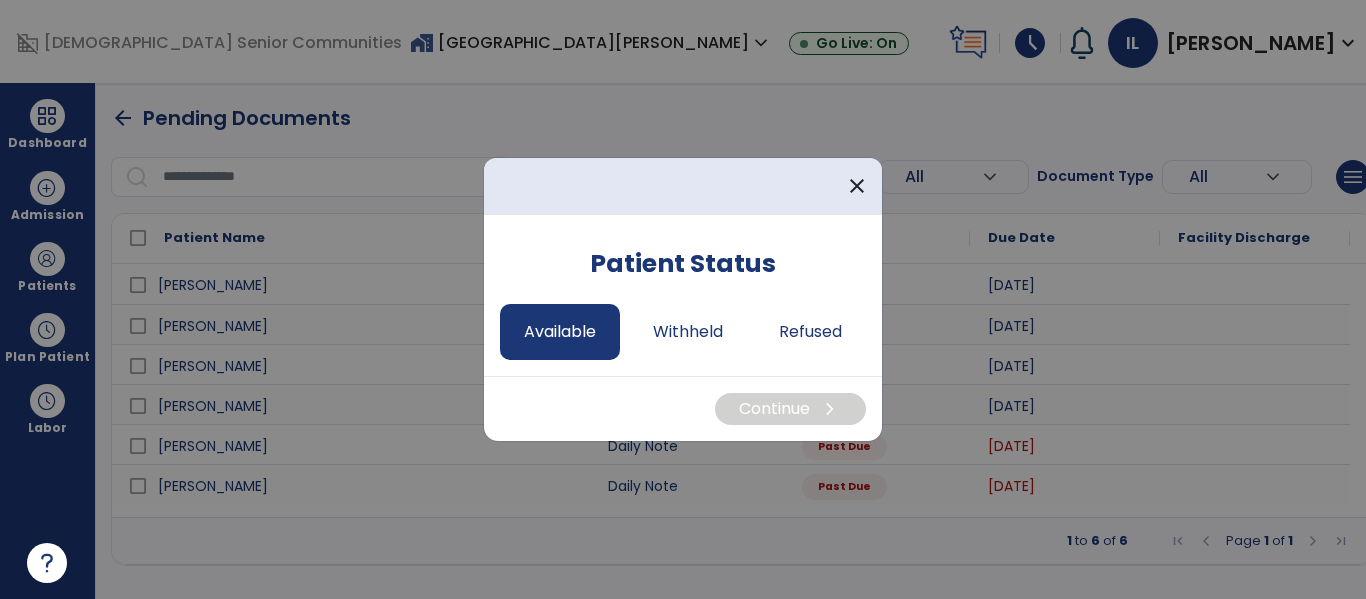 click on "Available" at bounding box center [560, 332] 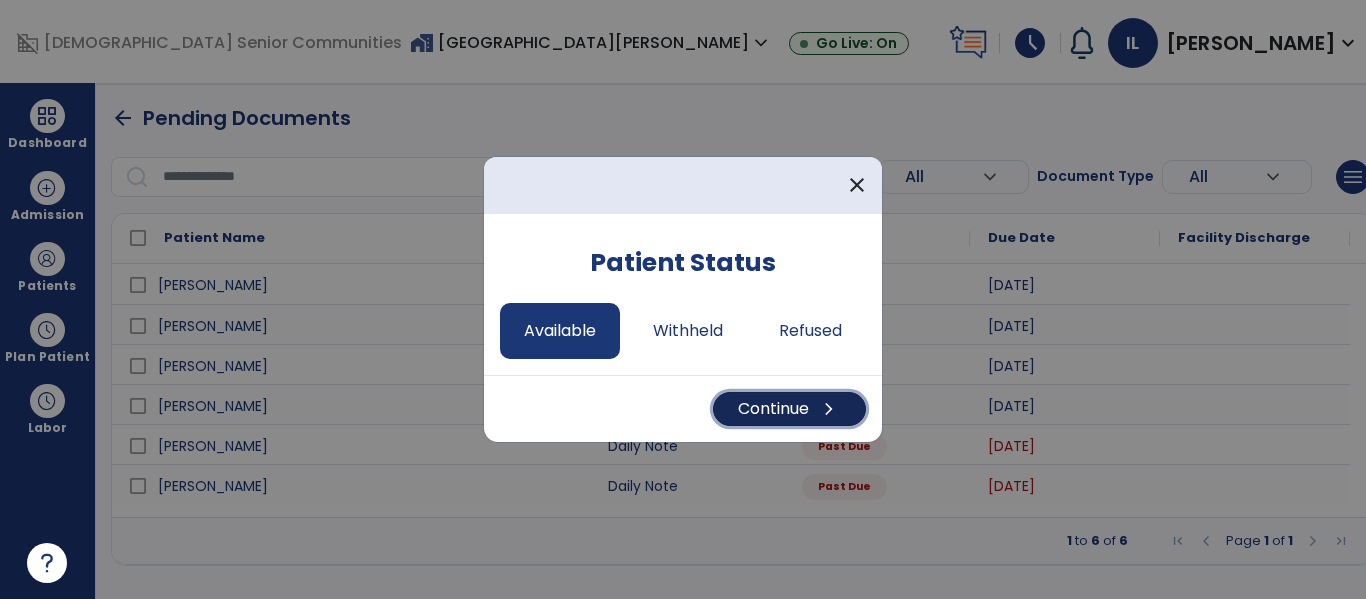 click on "chevron_right" at bounding box center [829, 409] 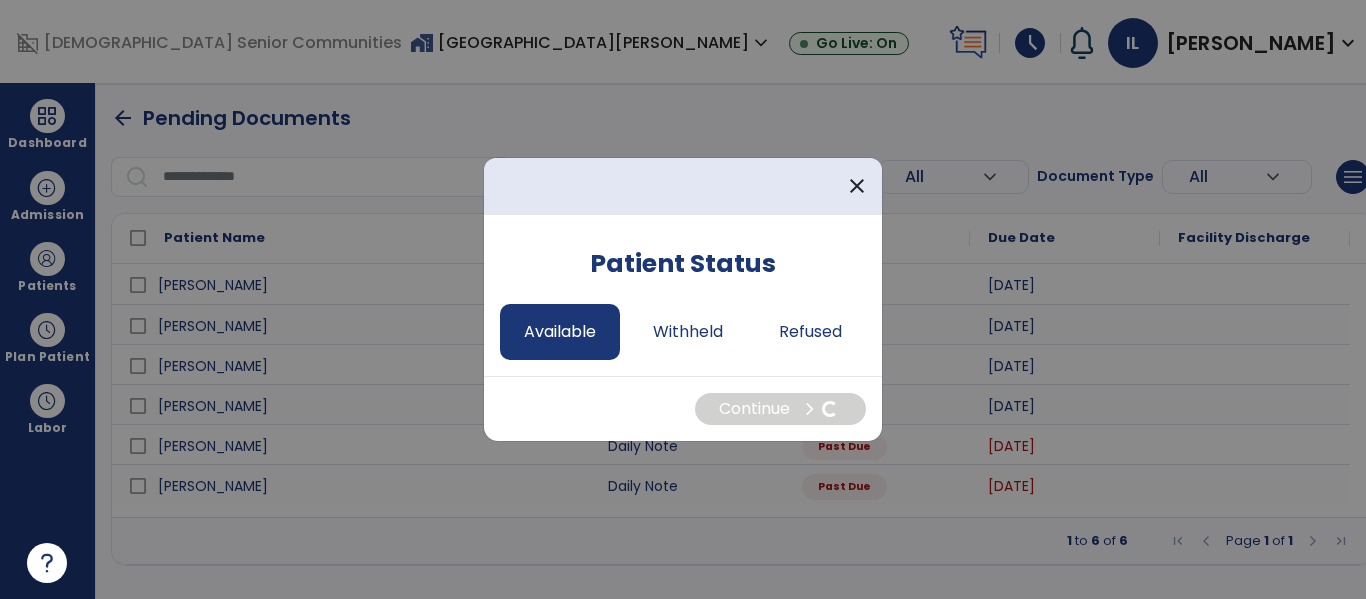 select on "*" 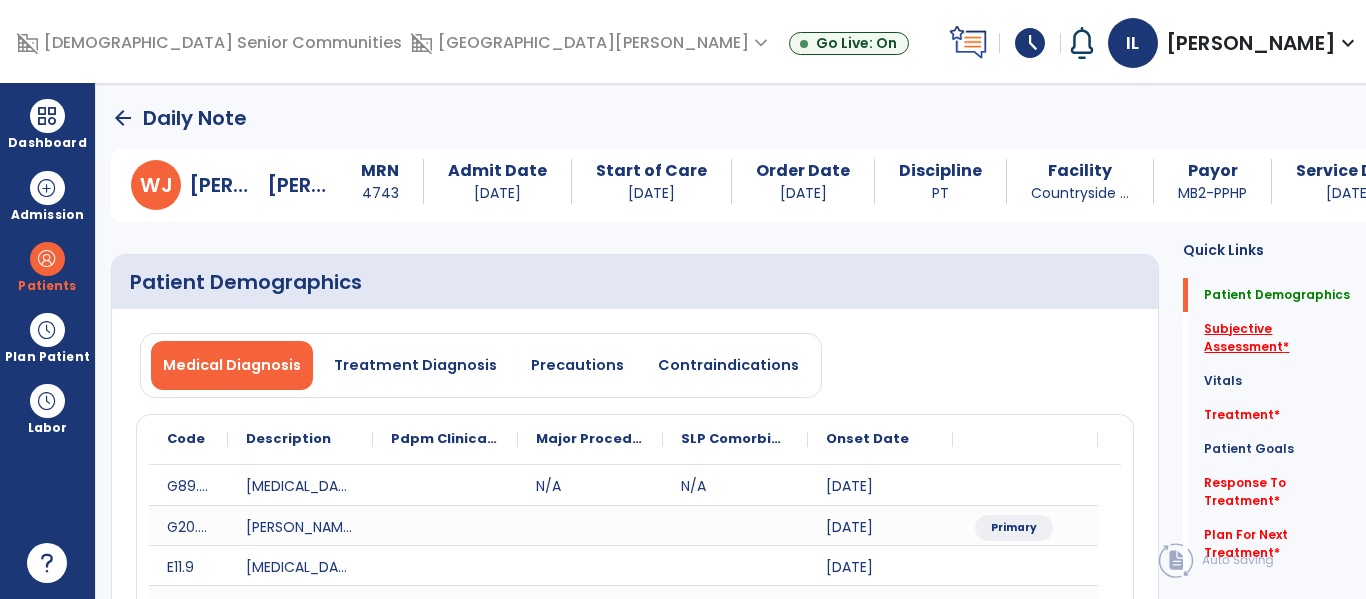 click on "Subjective Assessment   *" 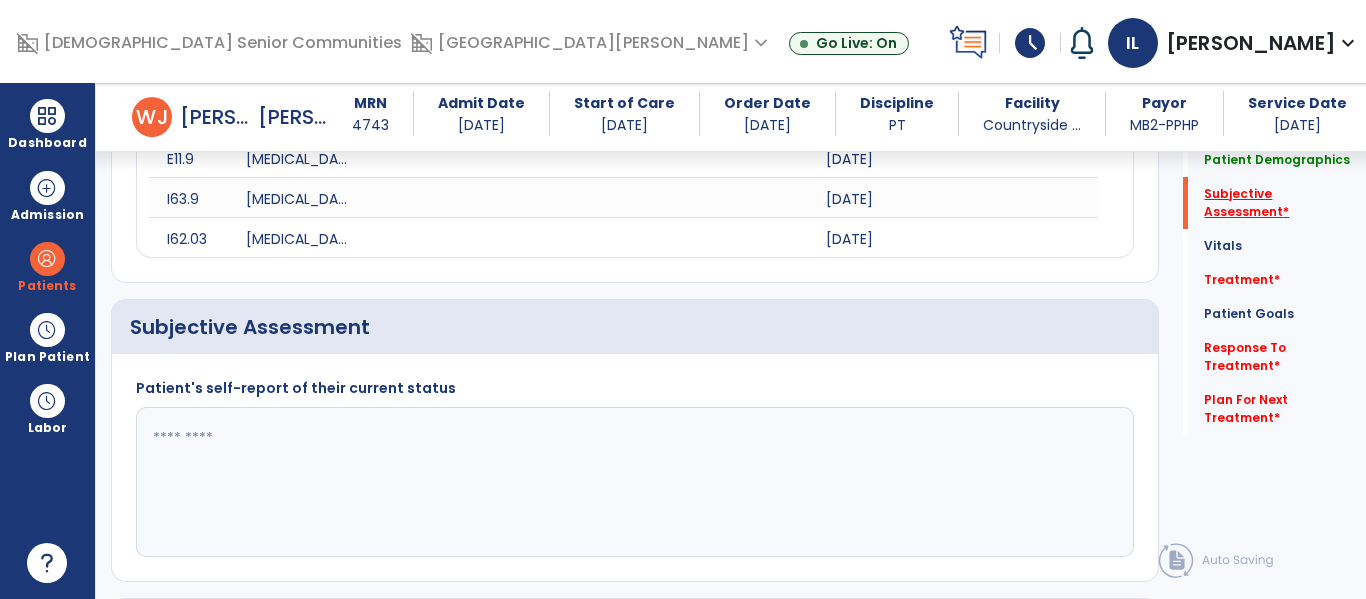 scroll, scrollTop: 507, scrollLeft: 0, axis: vertical 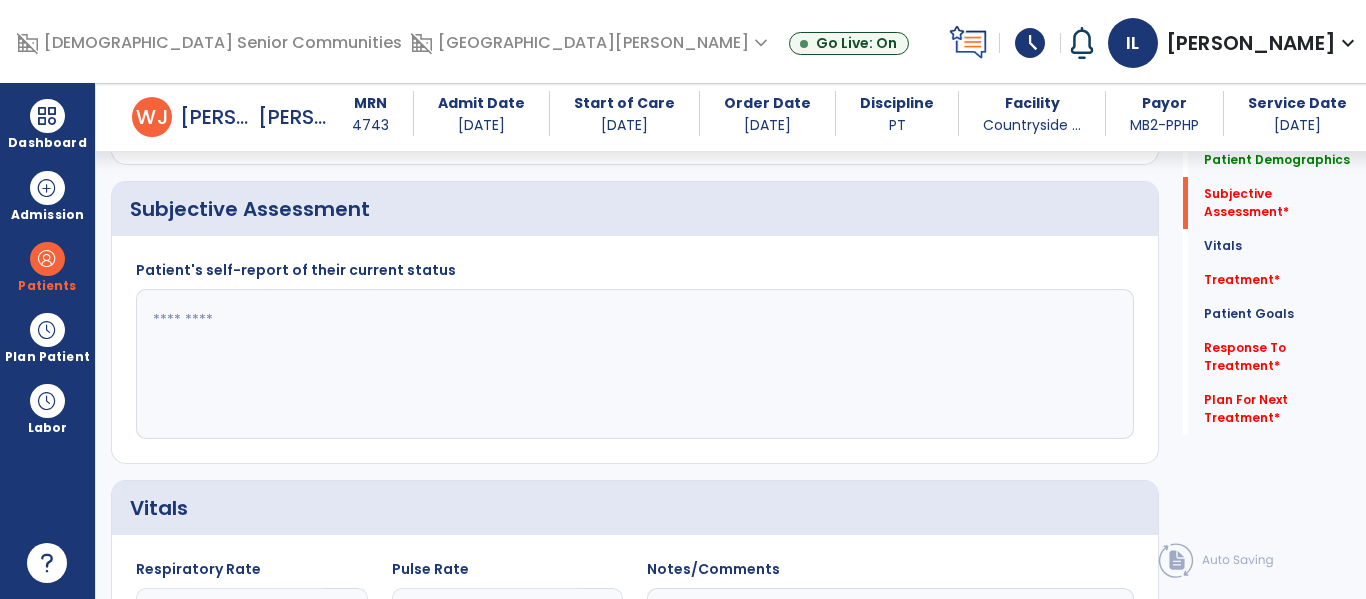 click 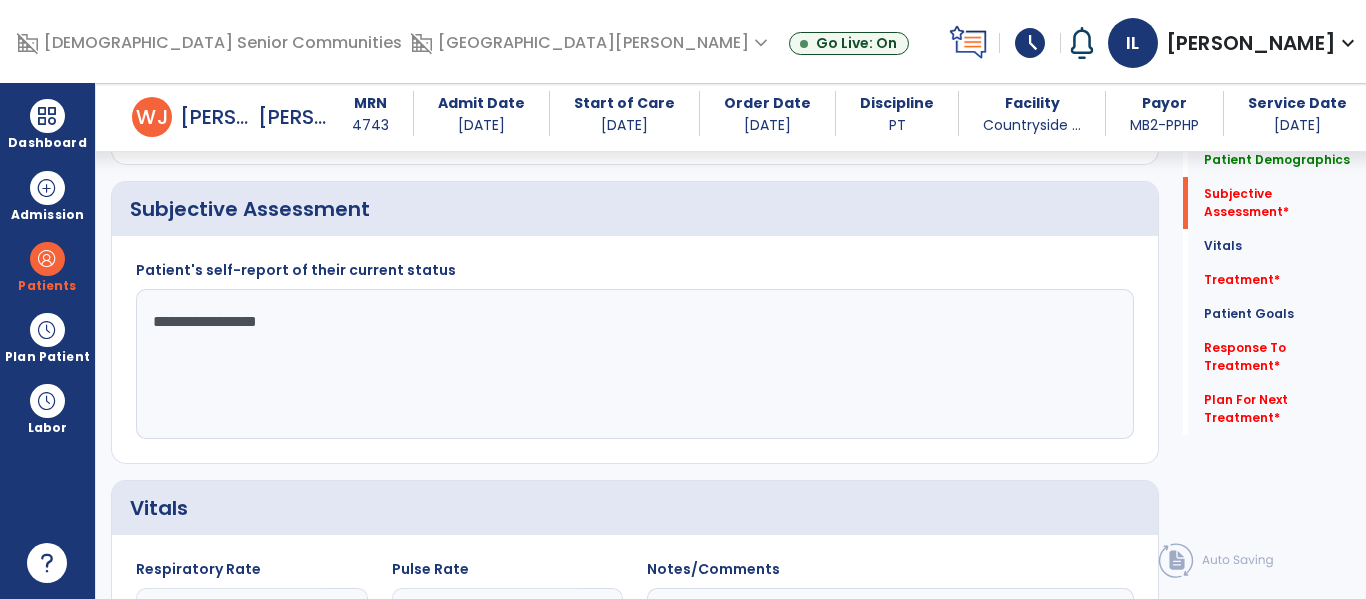 type on "**********" 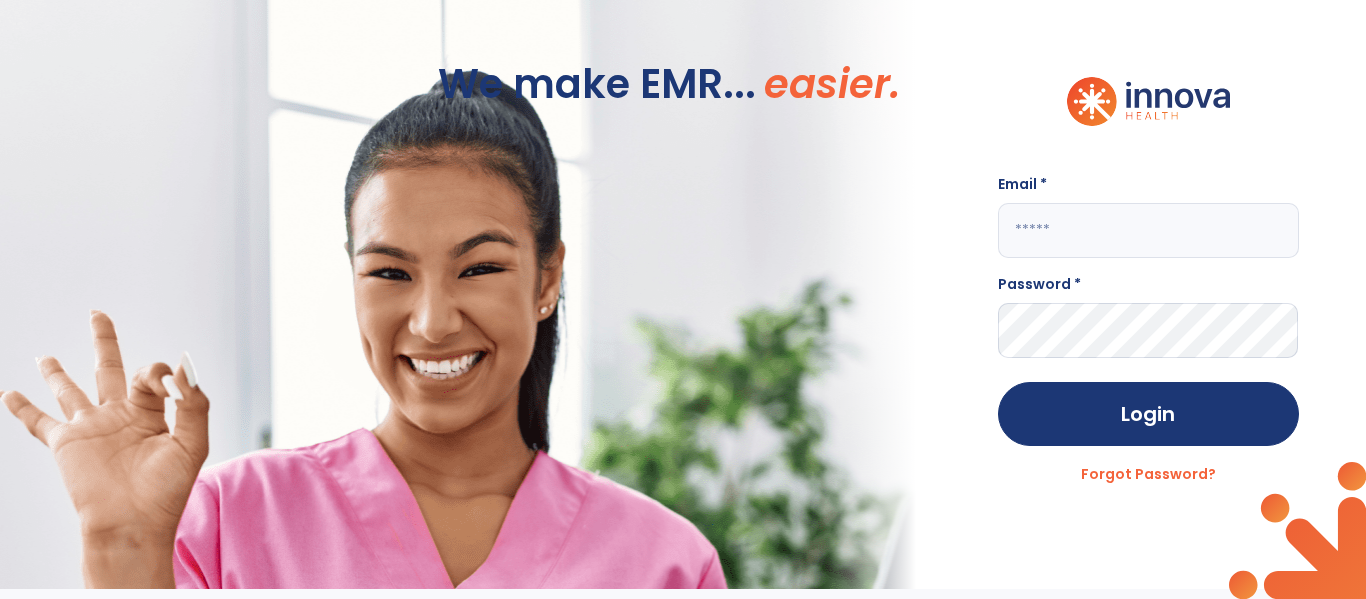 scroll, scrollTop: 0, scrollLeft: 0, axis: both 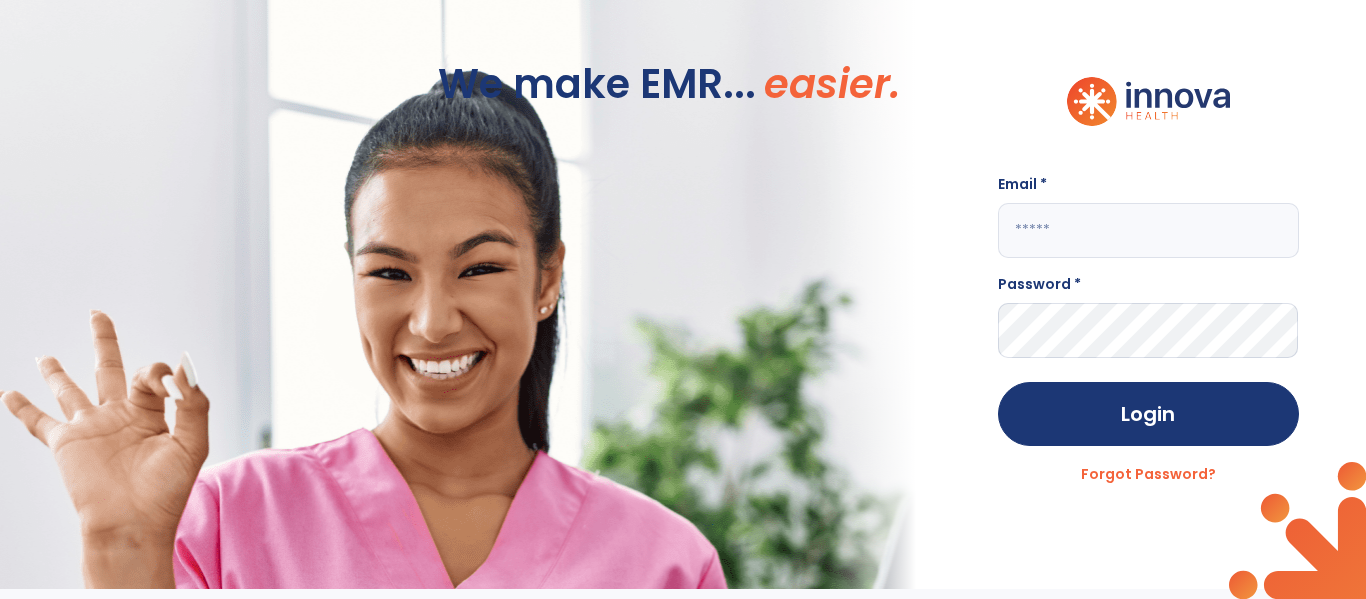 click 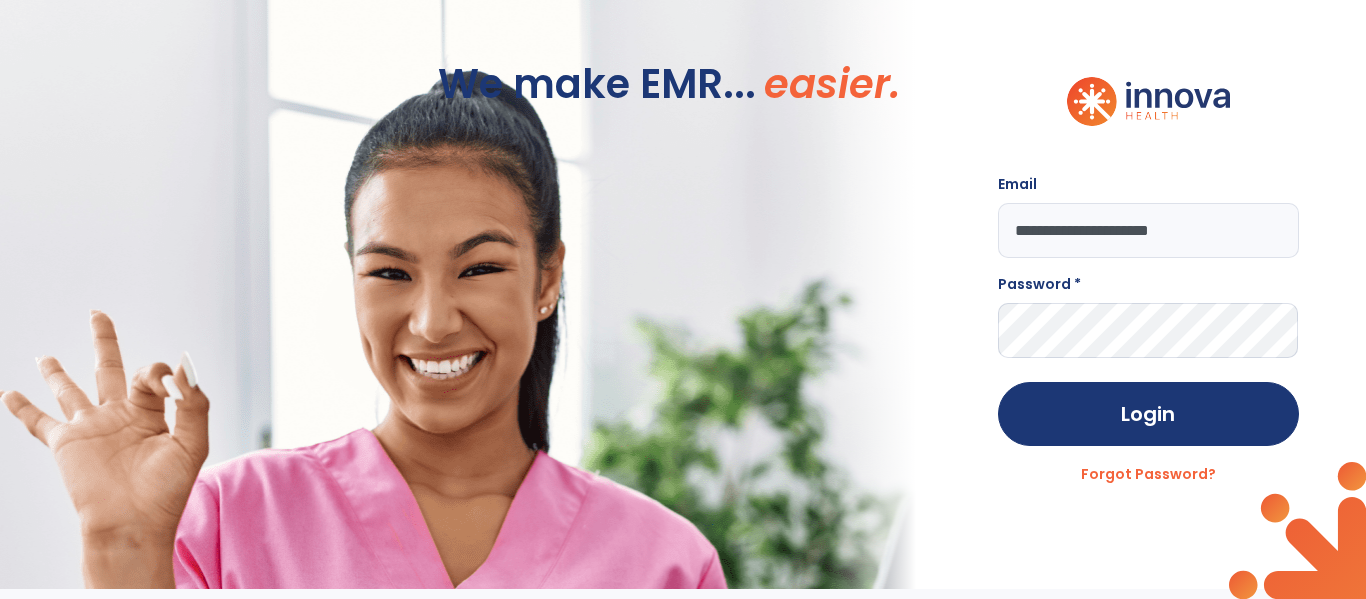 type on "**********" 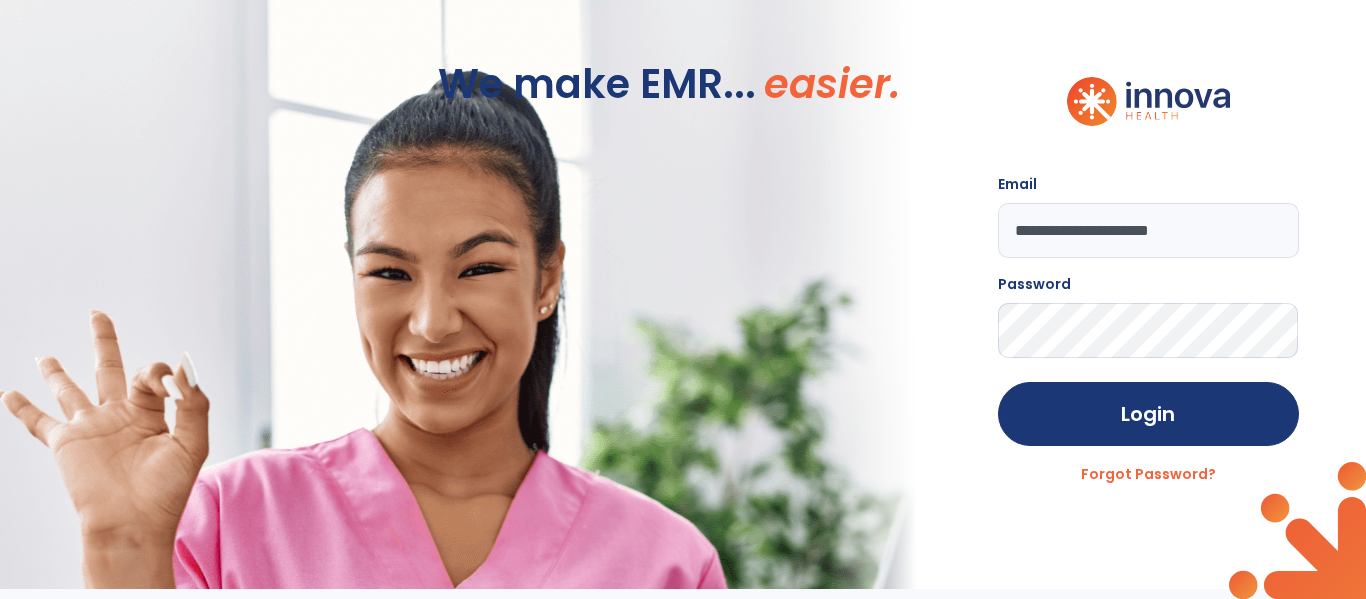 click on "Login" 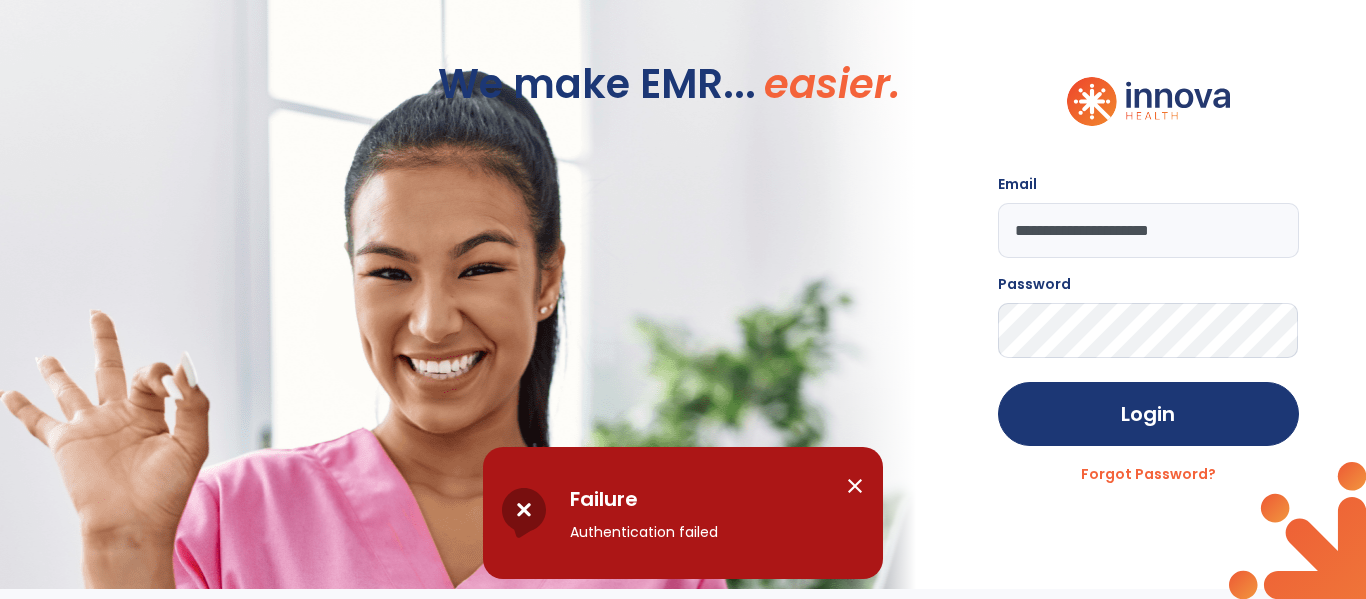 click on "Login" 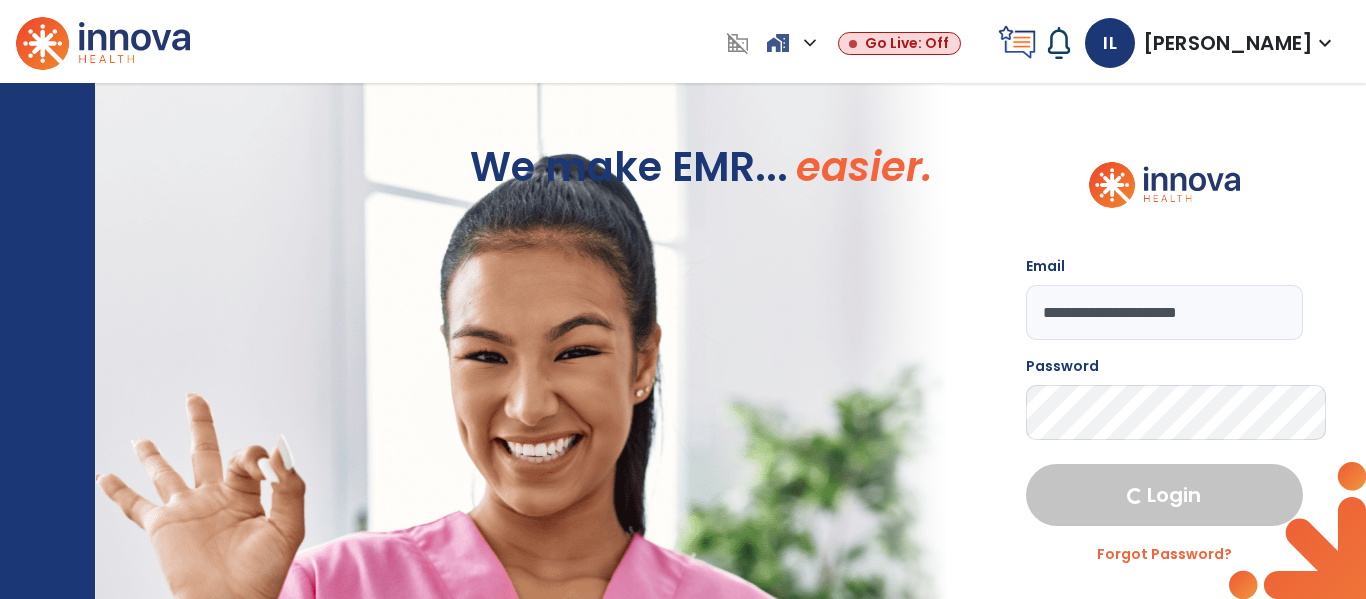 select on "****" 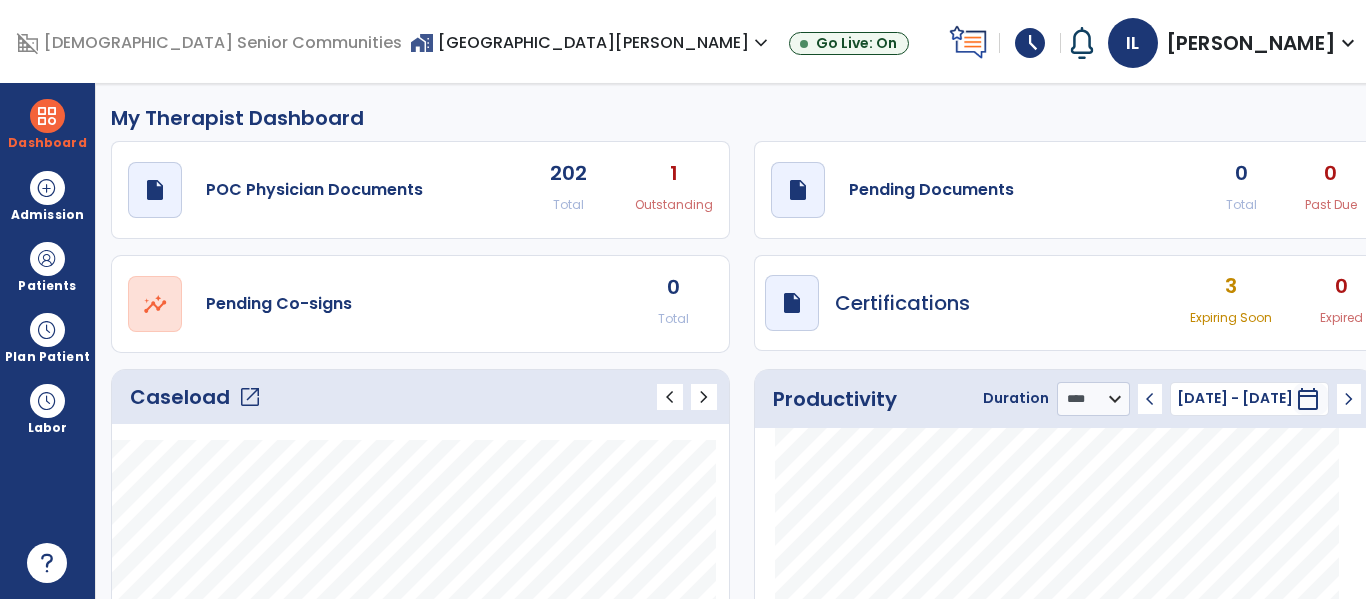 click on "0 Total 0 Past Due" 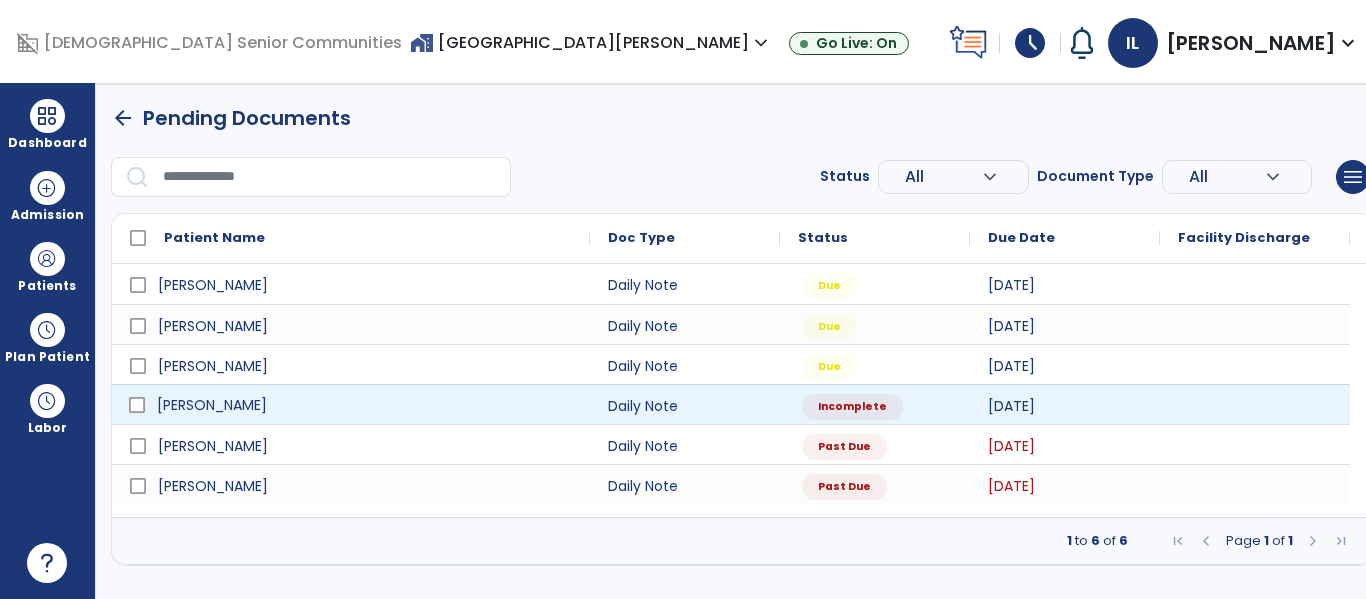 click on "[PERSON_NAME]" at bounding box center (365, 405) 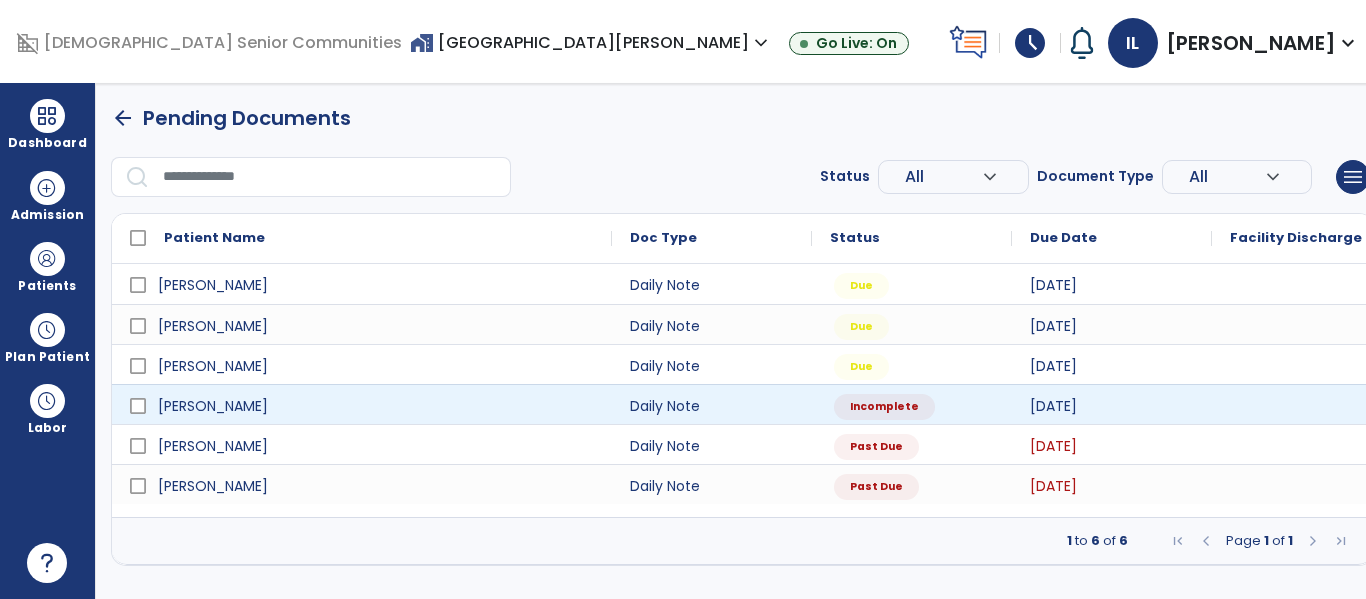 select on "*" 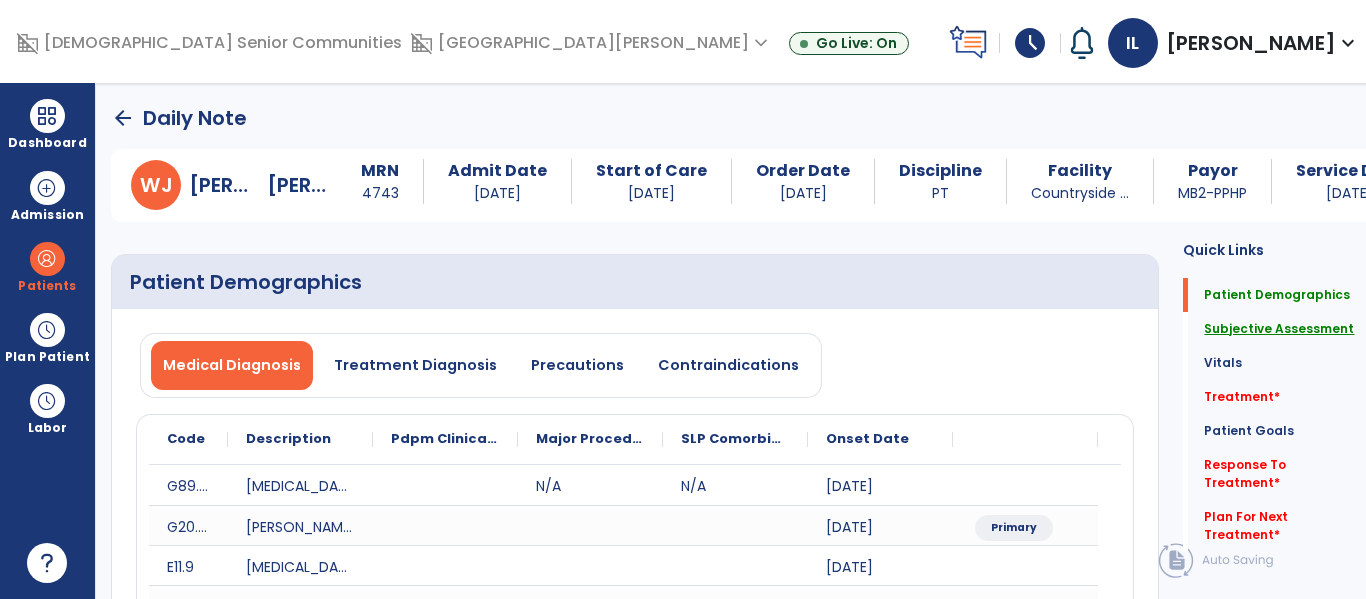 click on "Subjective Assessment" 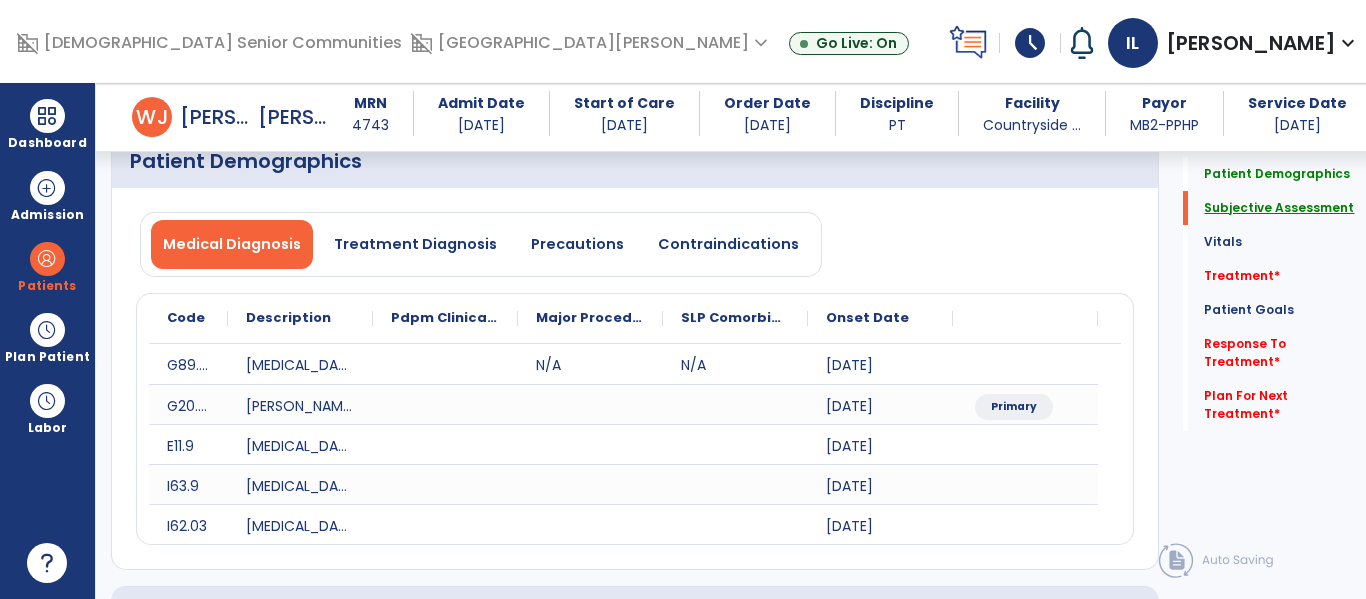 scroll, scrollTop: 507, scrollLeft: 0, axis: vertical 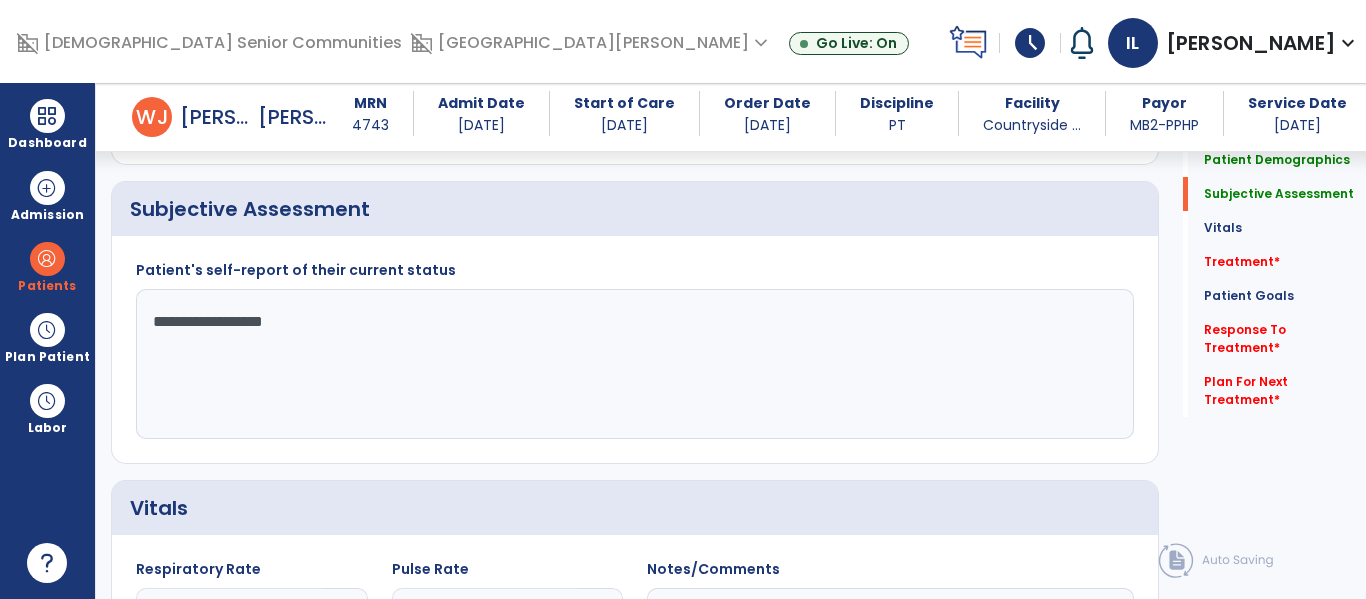 click on "**********" 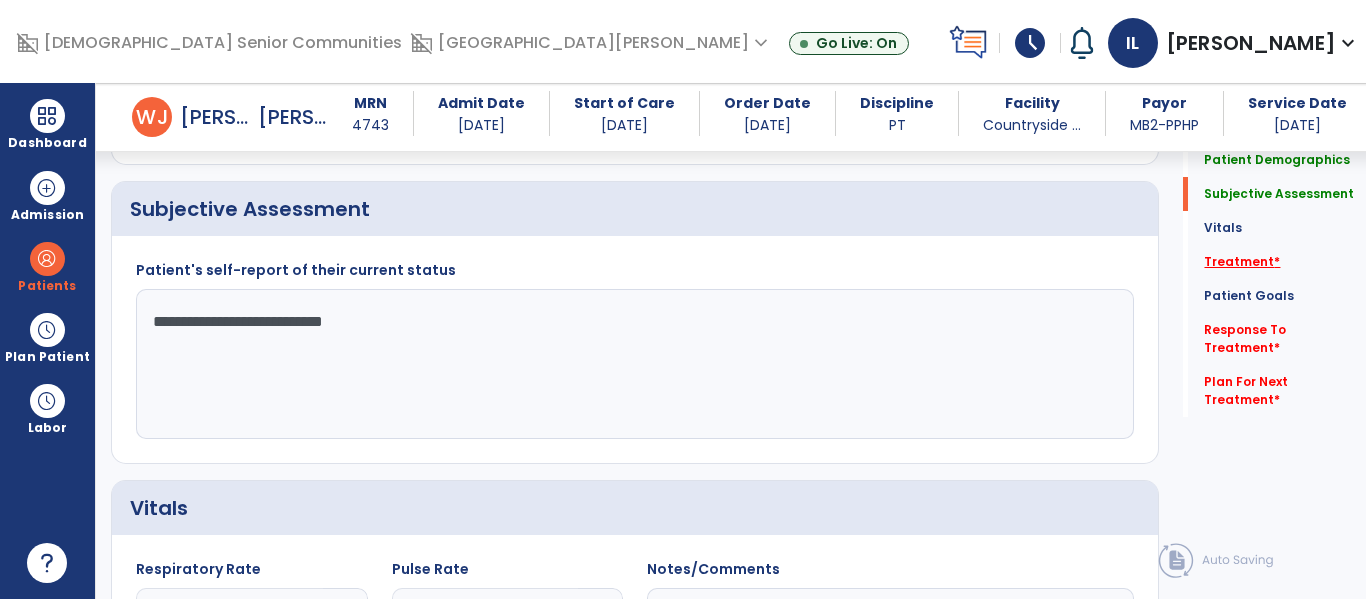 type on "**********" 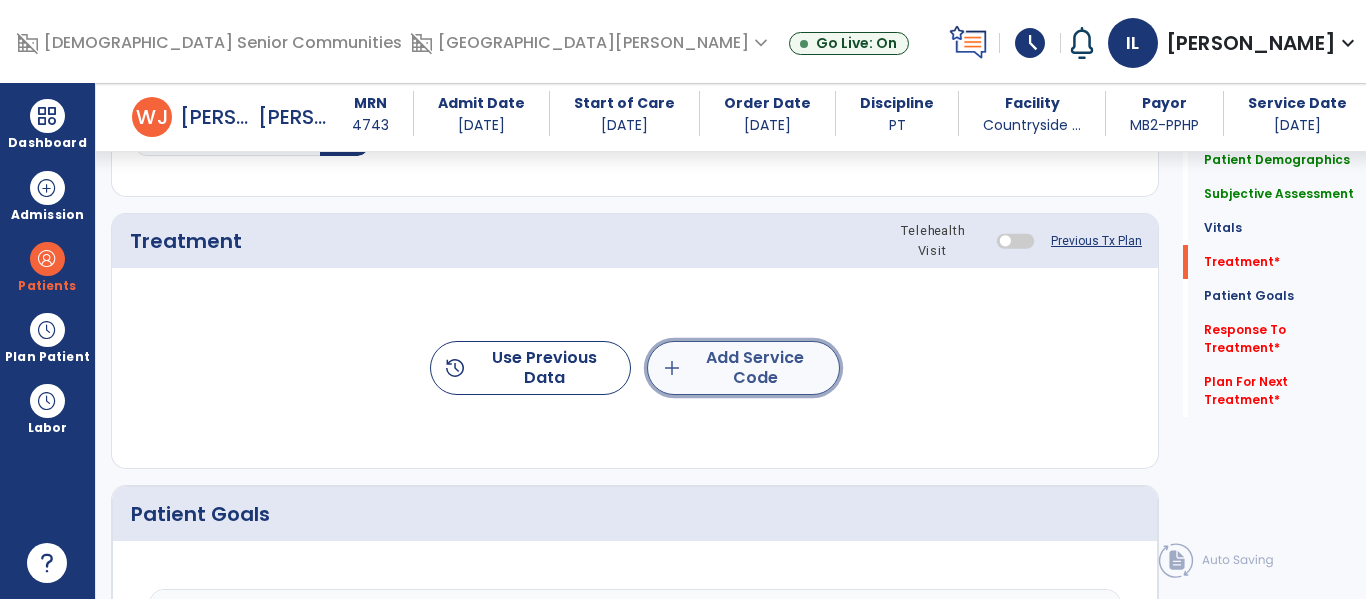 click on "add  Add Service Code" 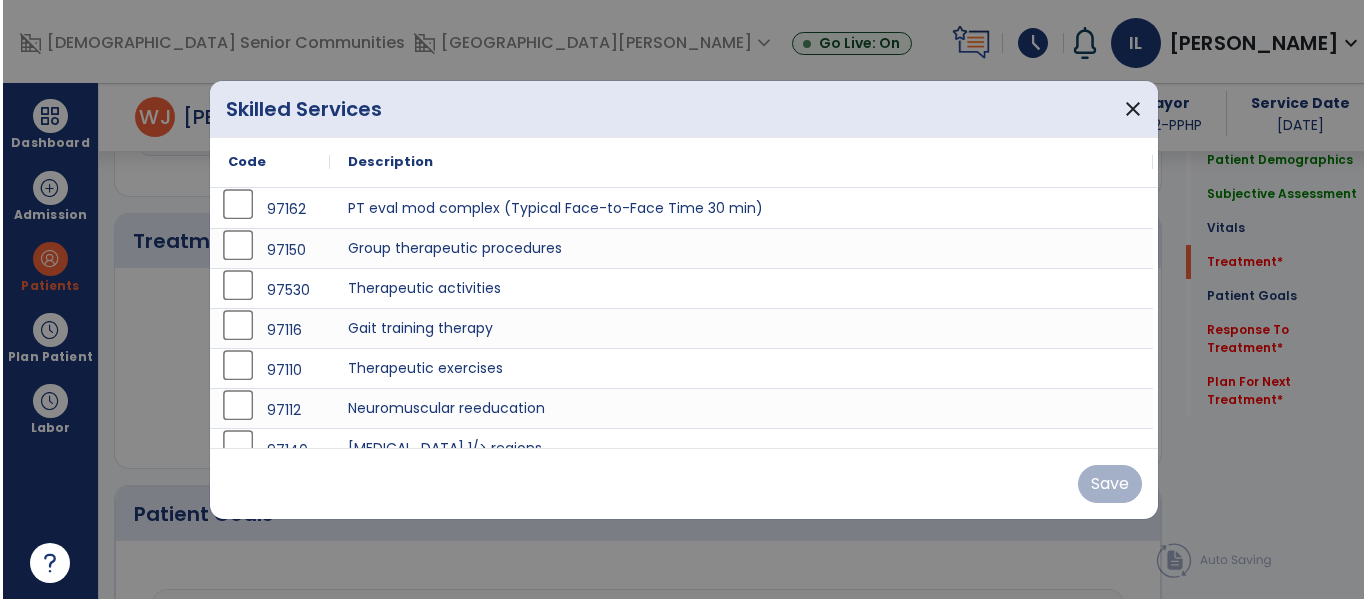 scroll, scrollTop: 1196, scrollLeft: 0, axis: vertical 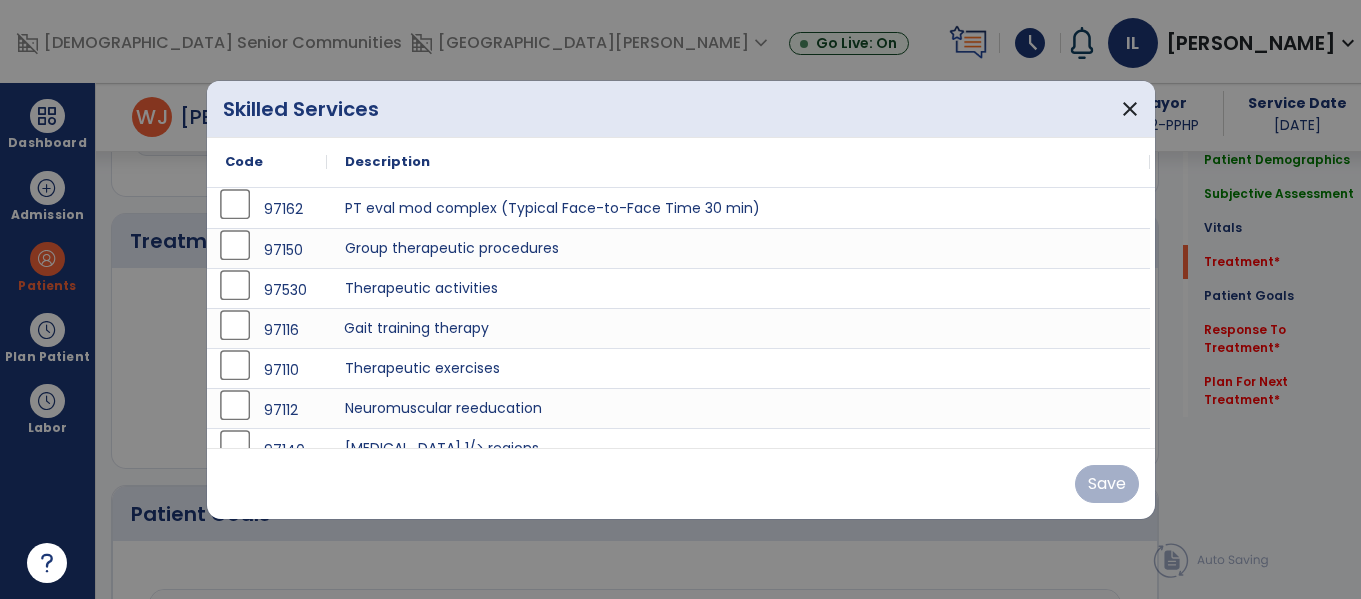 click on "Gait training therapy" at bounding box center (738, 328) 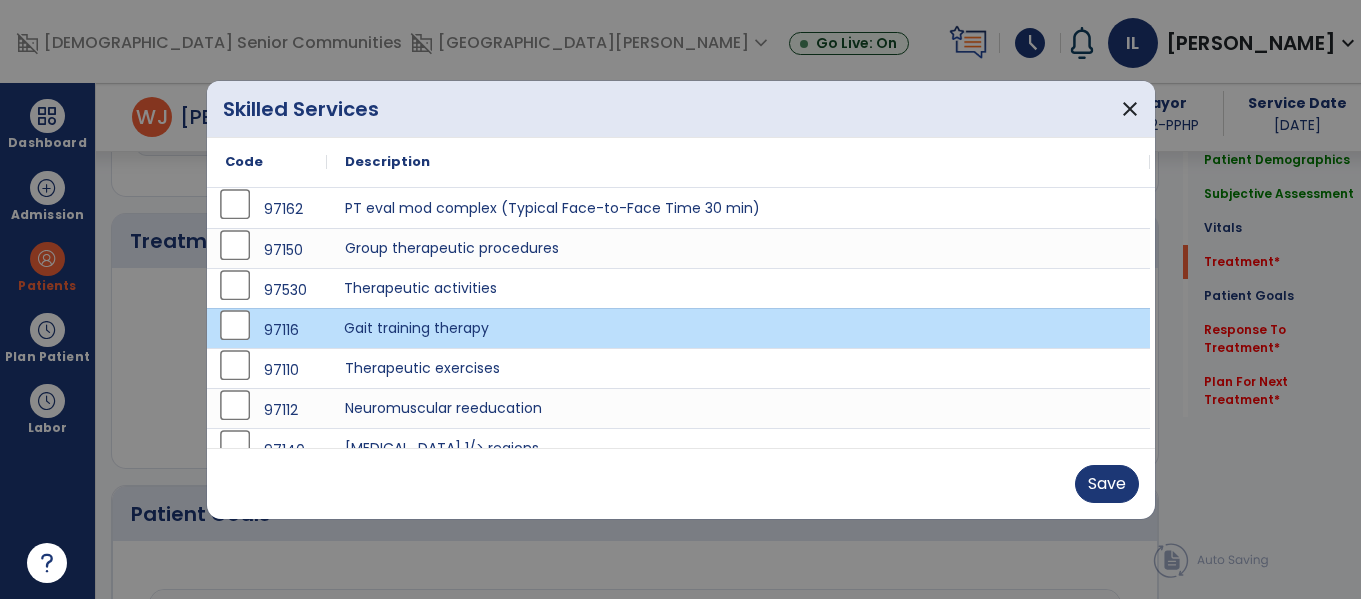 click on "Therapeutic activities" at bounding box center (738, 288) 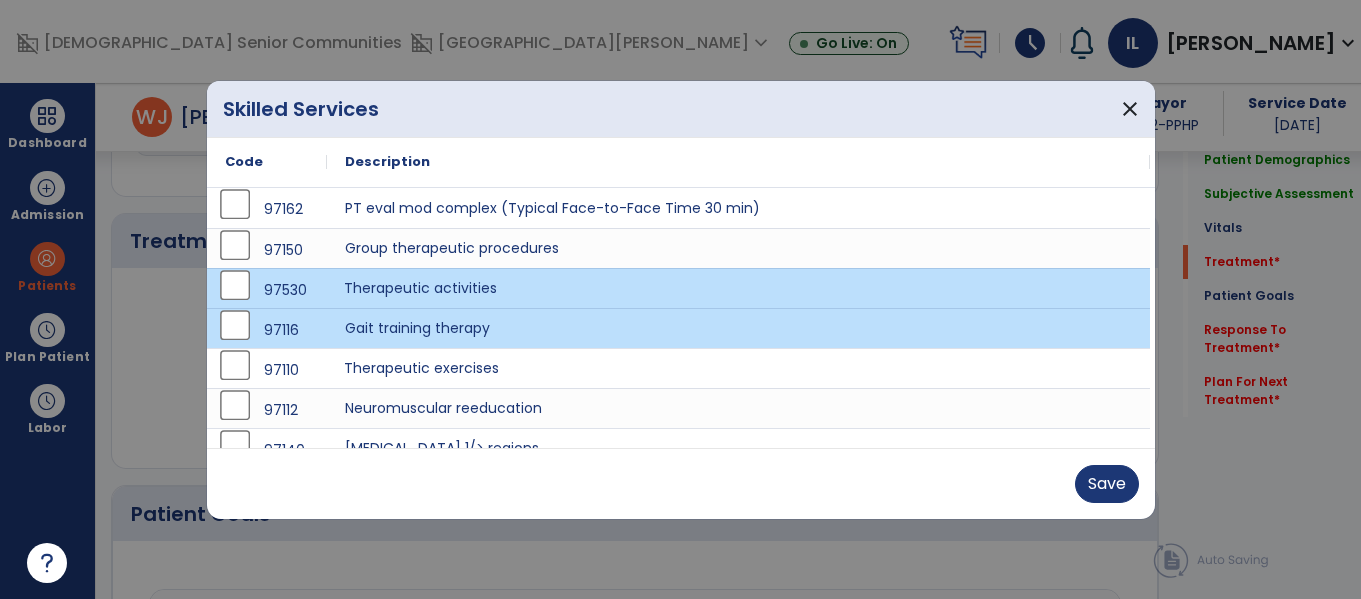 click on "Therapeutic exercises" at bounding box center (738, 368) 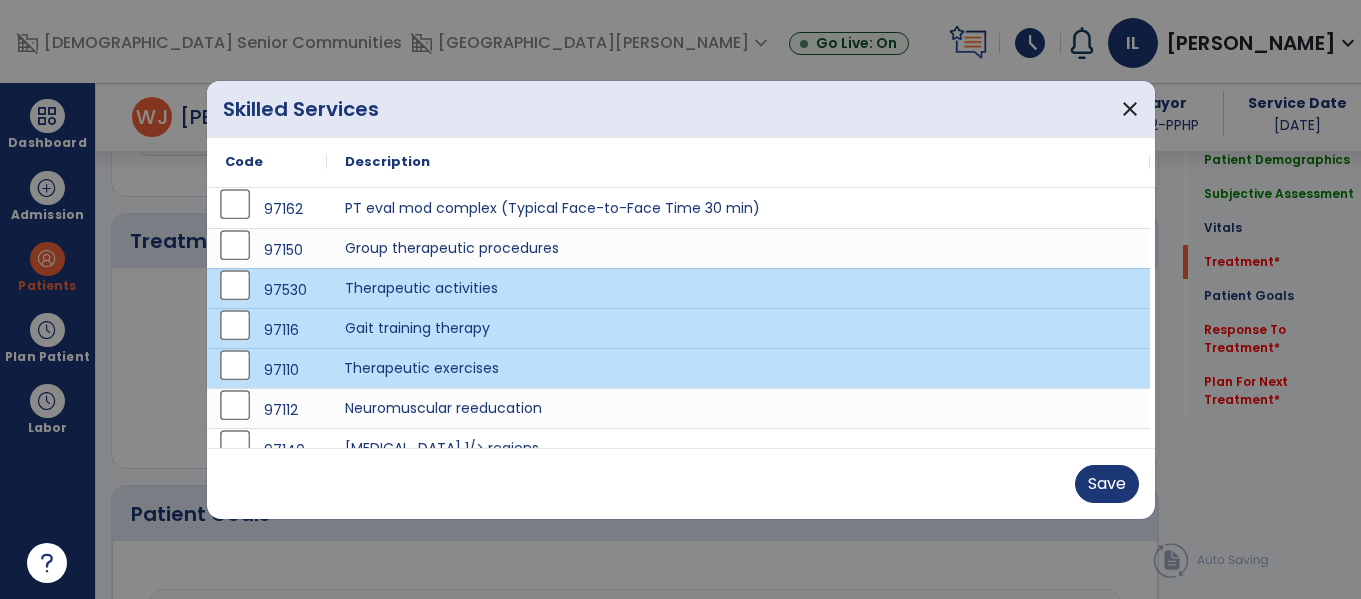 click on "Therapeutic exercises" at bounding box center [738, 368] 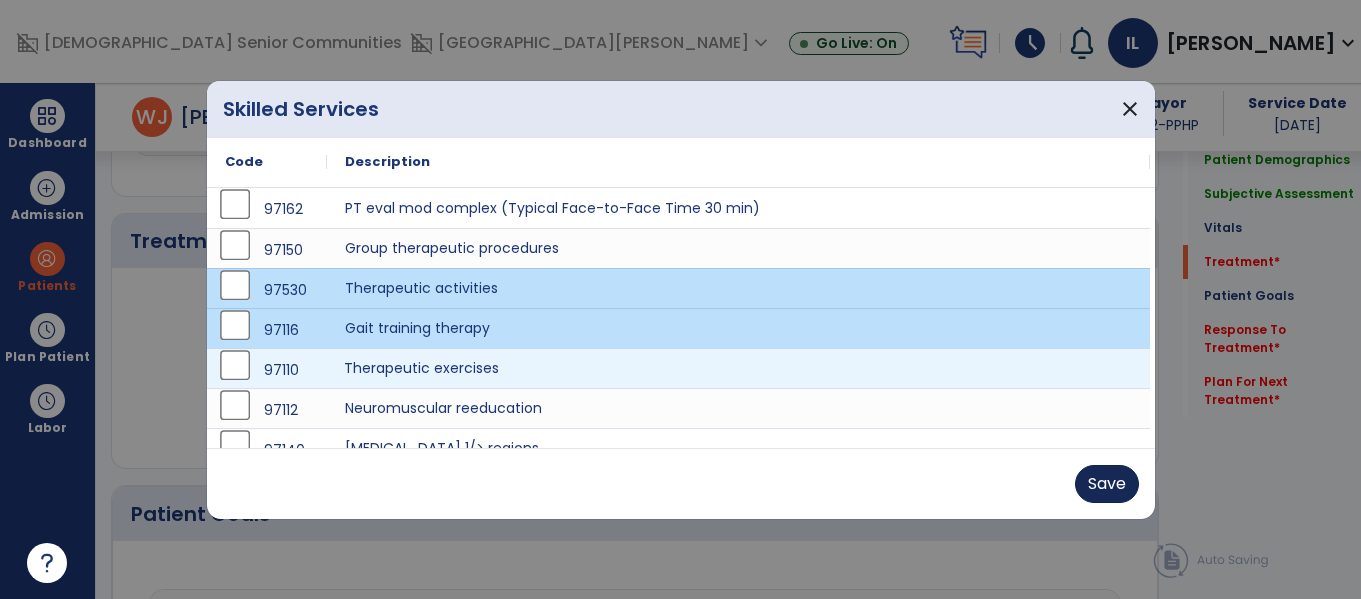 click on "Save" at bounding box center (1107, 484) 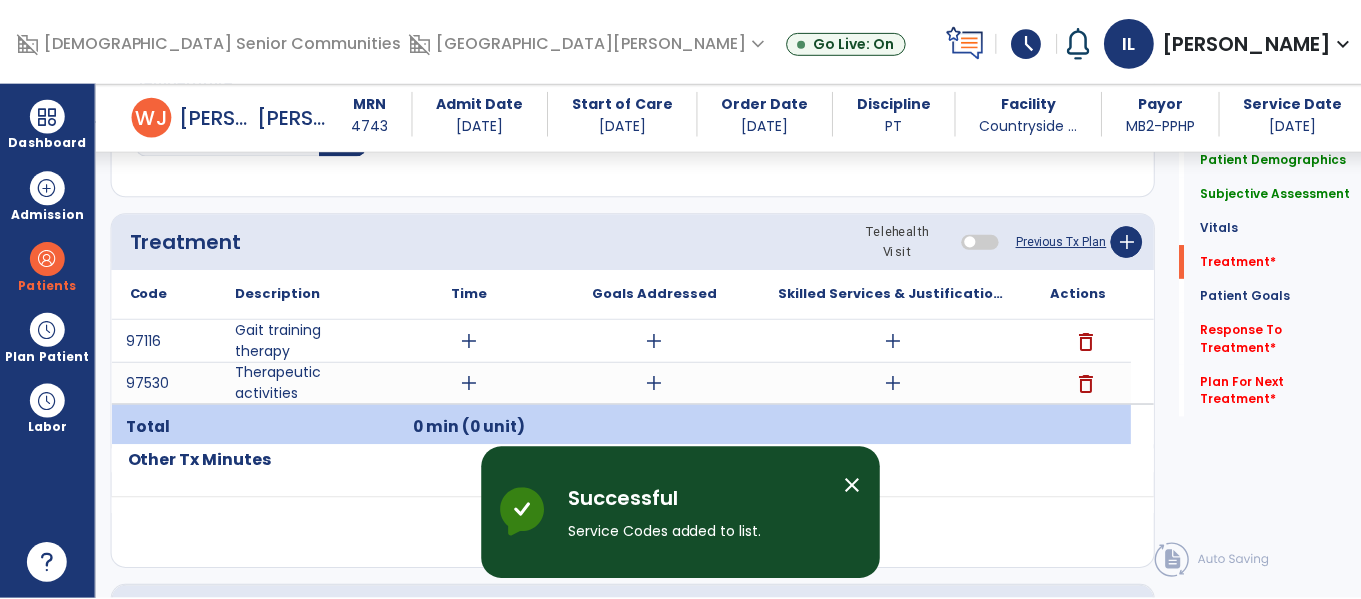 scroll, scrollTop: 1250, scrollLeft: 0, axis: vertical 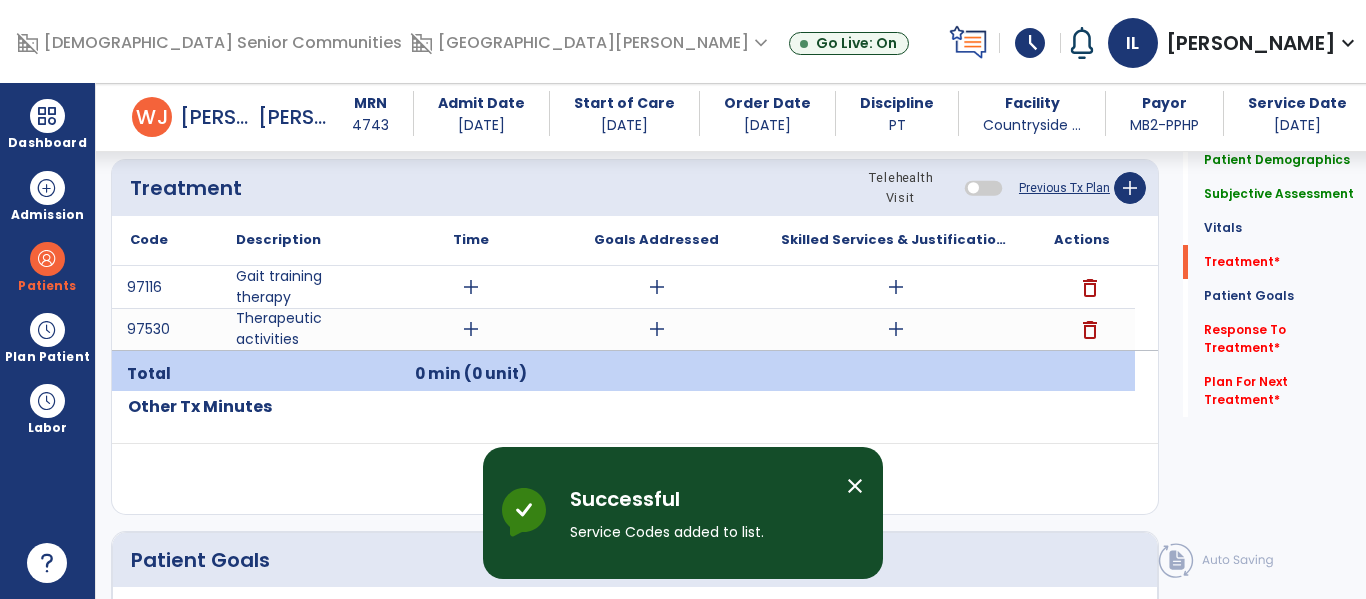 click on "add" at bounding box center (471, 287) 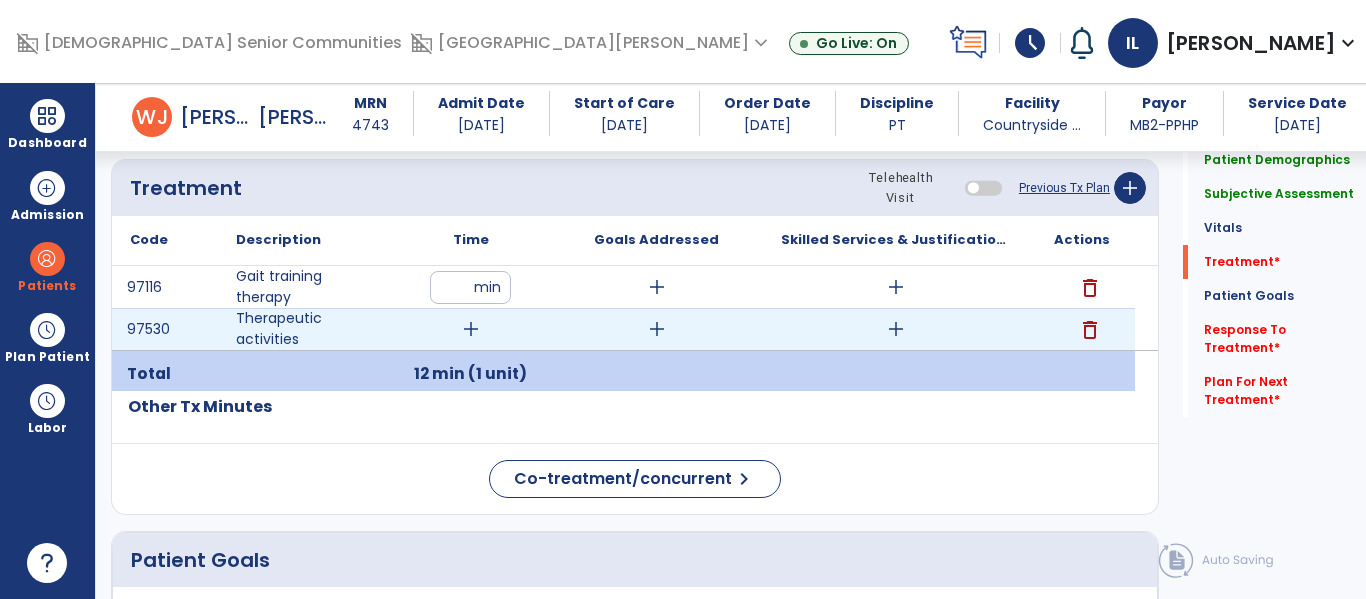click on "add" at bounding box center [471, 329] 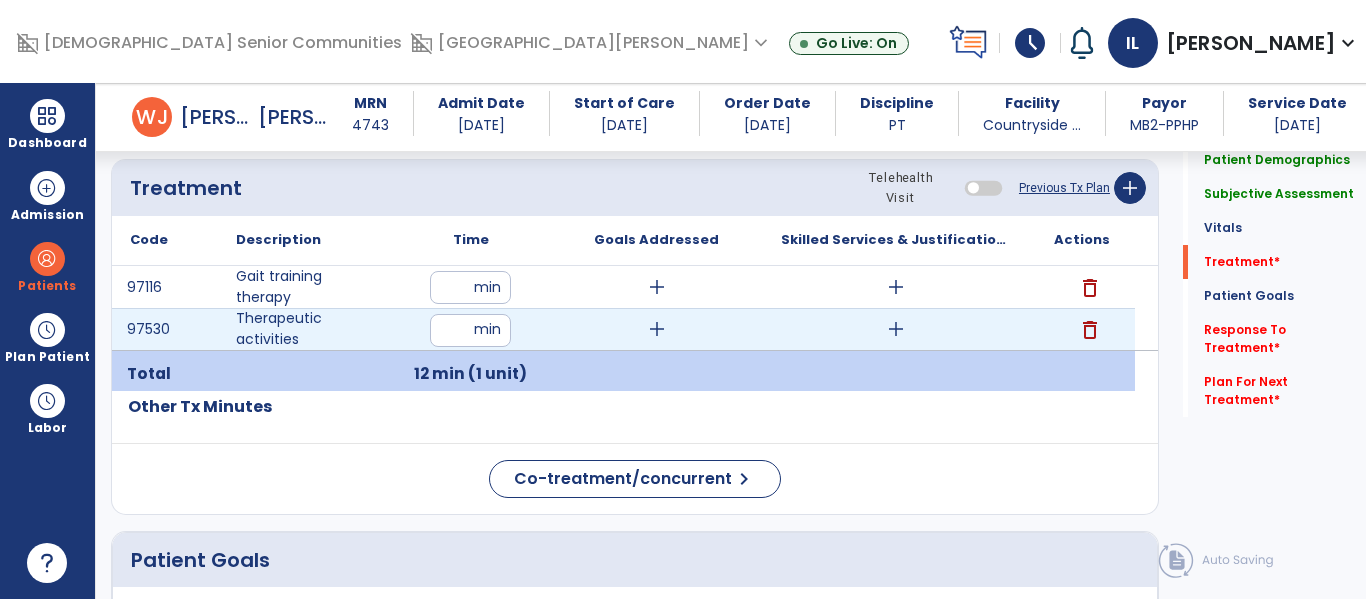 type on "**" 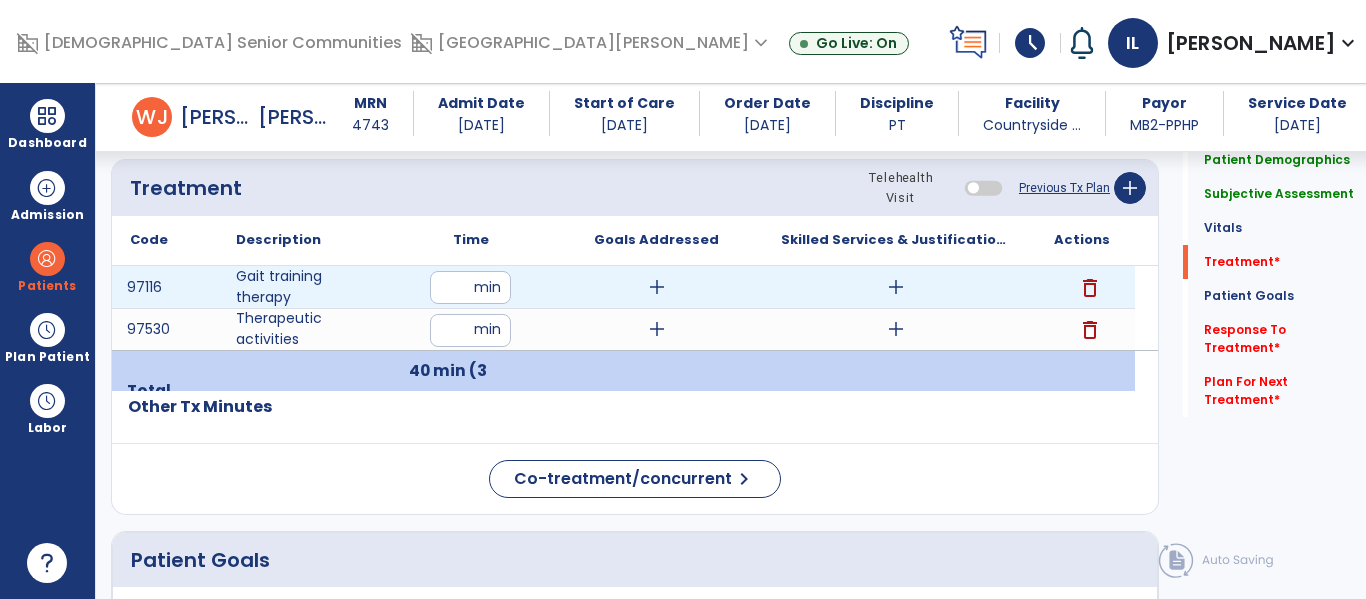 click on "add" at bounding box center [896, 287] 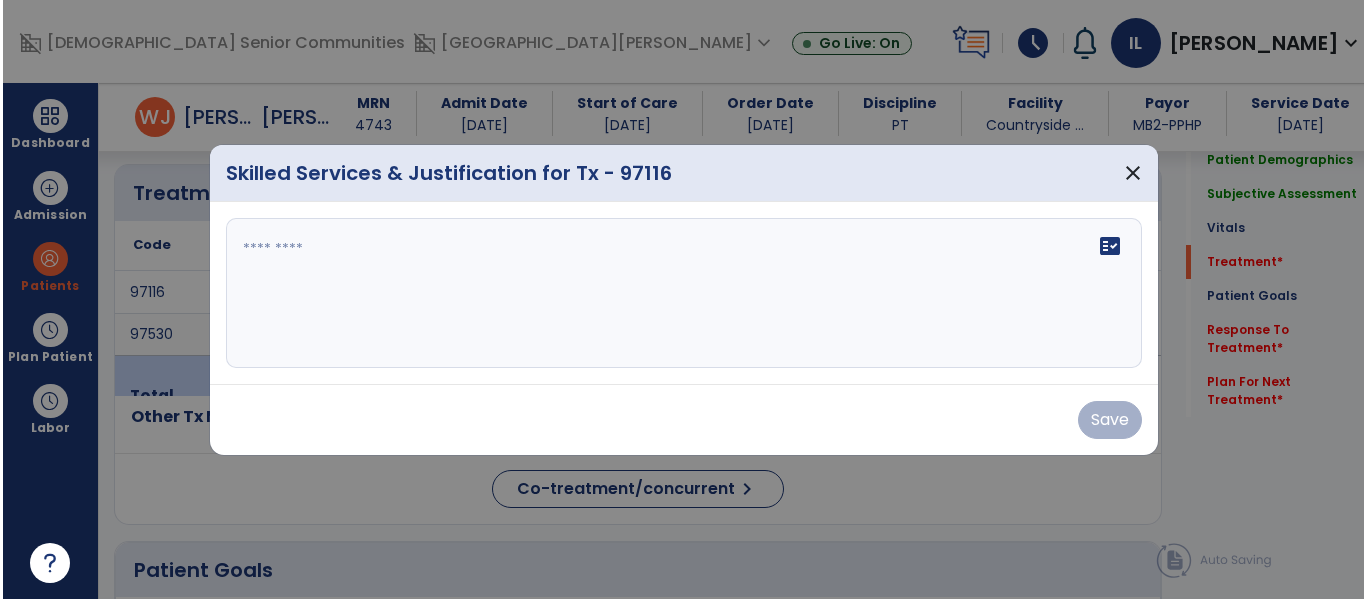 scroll, scrollTop: 1250, scrollLeft: 0, axis: vertical 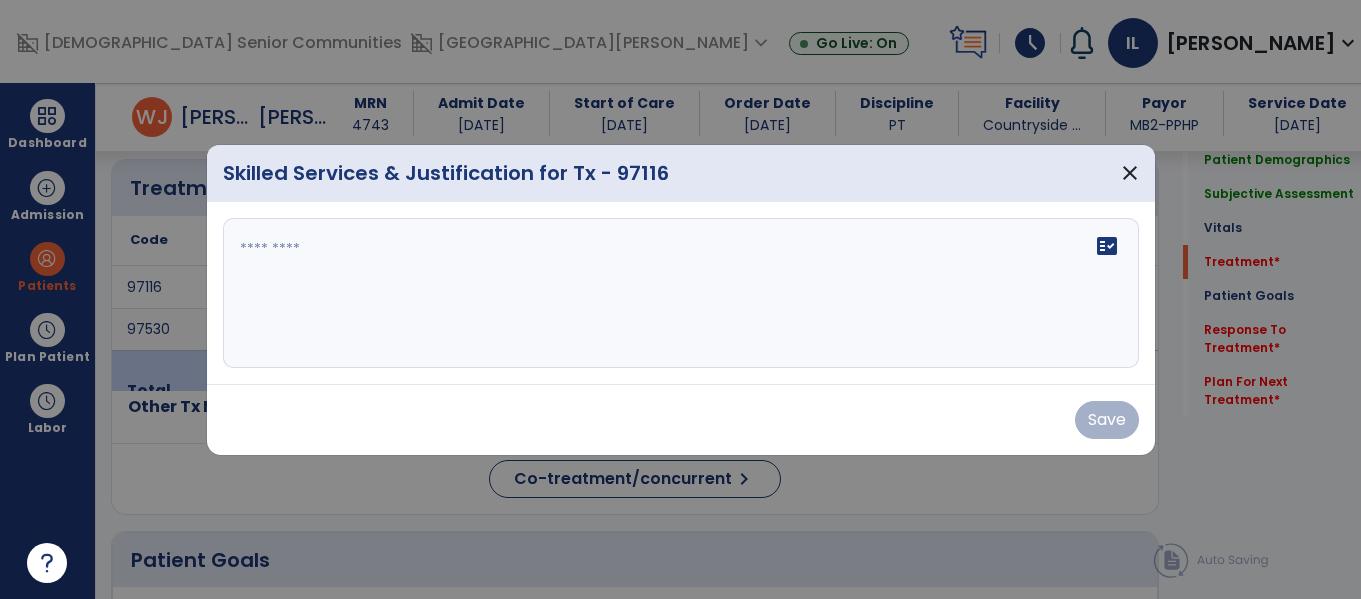 click on "fact_check" at bounding box center [681, 293] 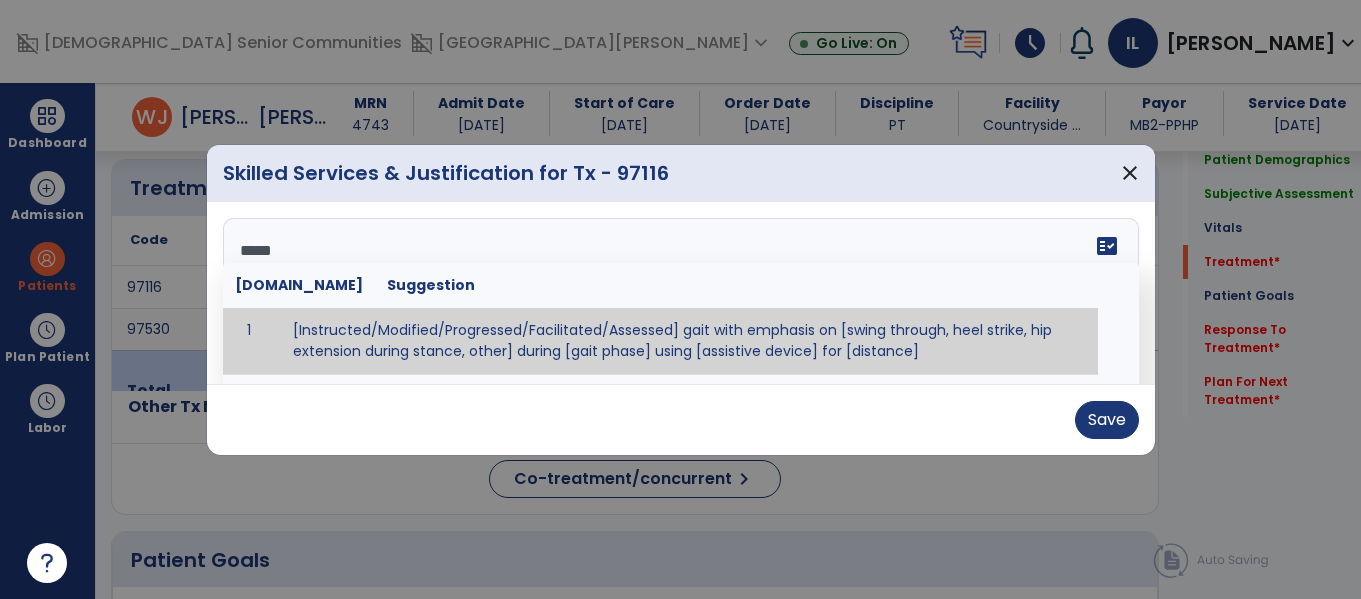 type on "******" 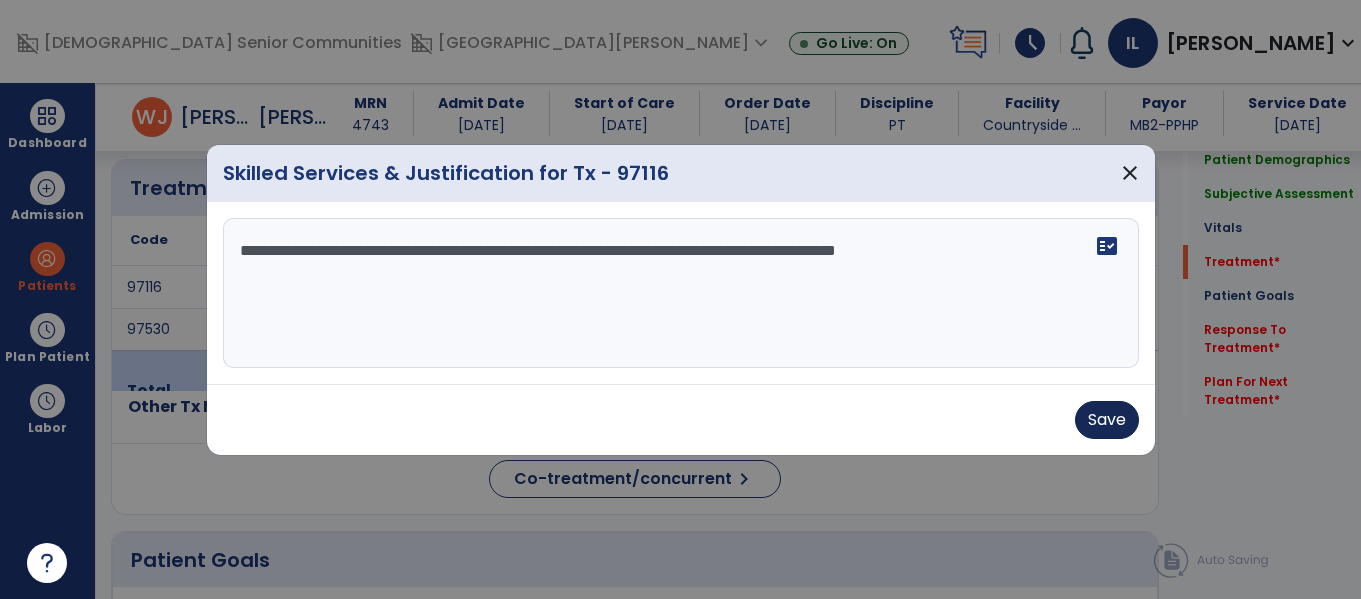type on "**********" 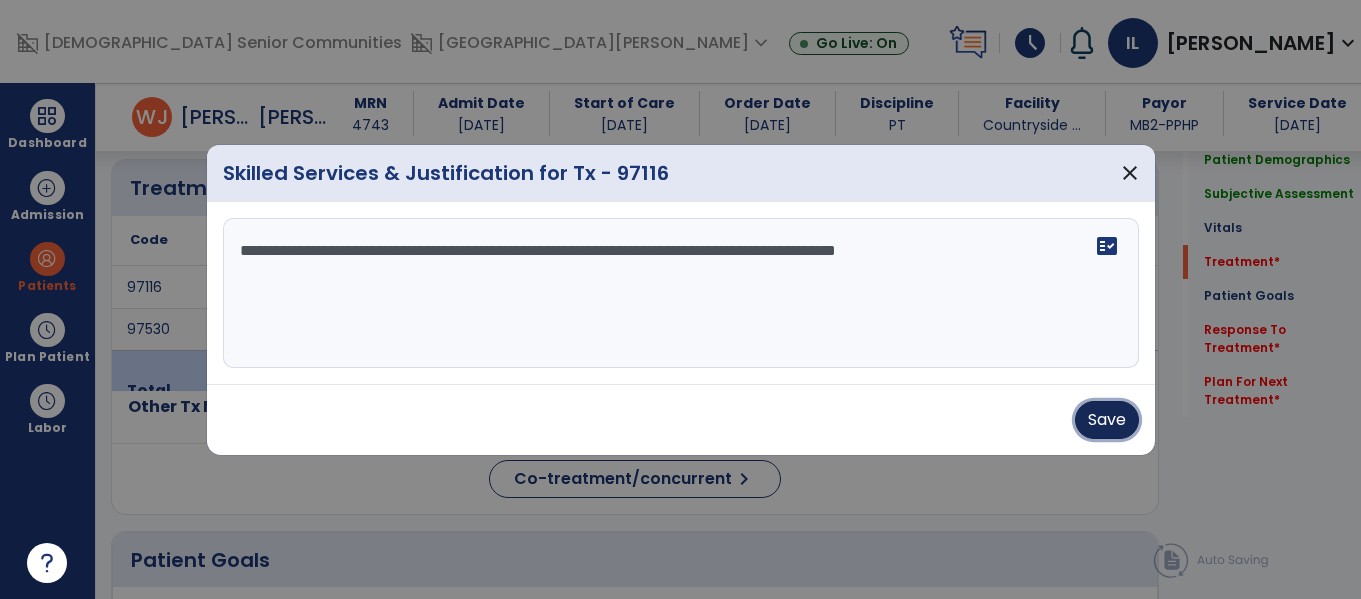 click on "Save" at bounding box center (1107, 420) 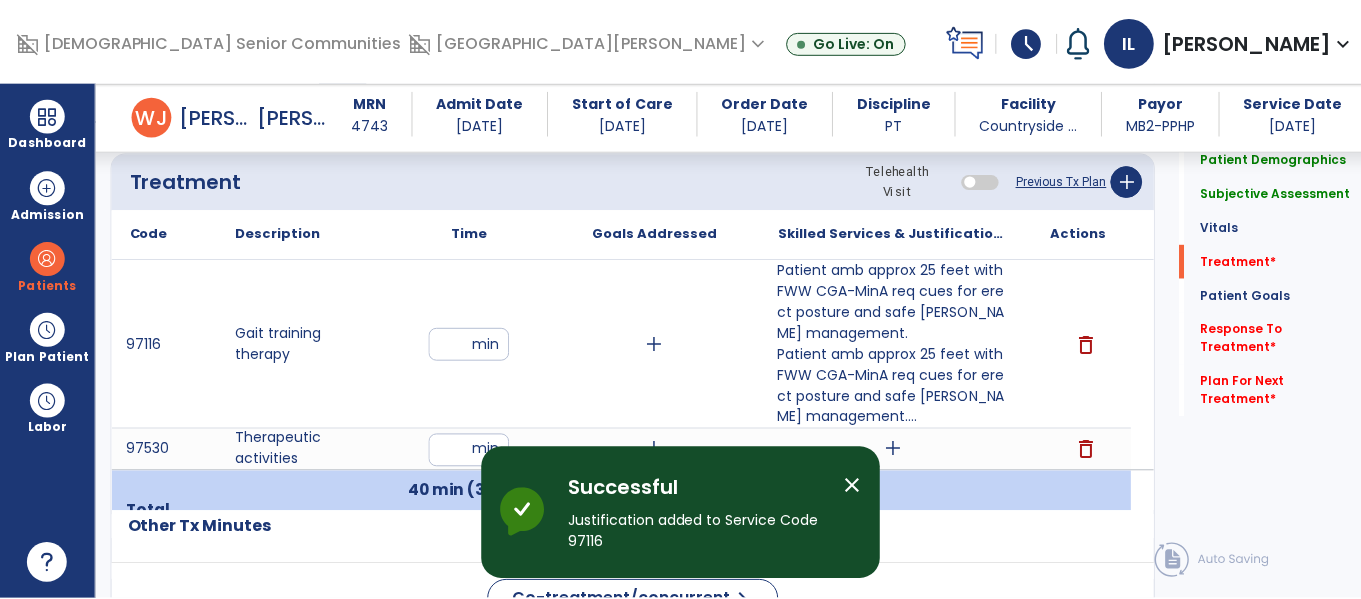 scroll, scrollTop: 1275, scrollLeft: 0, axis: vertical 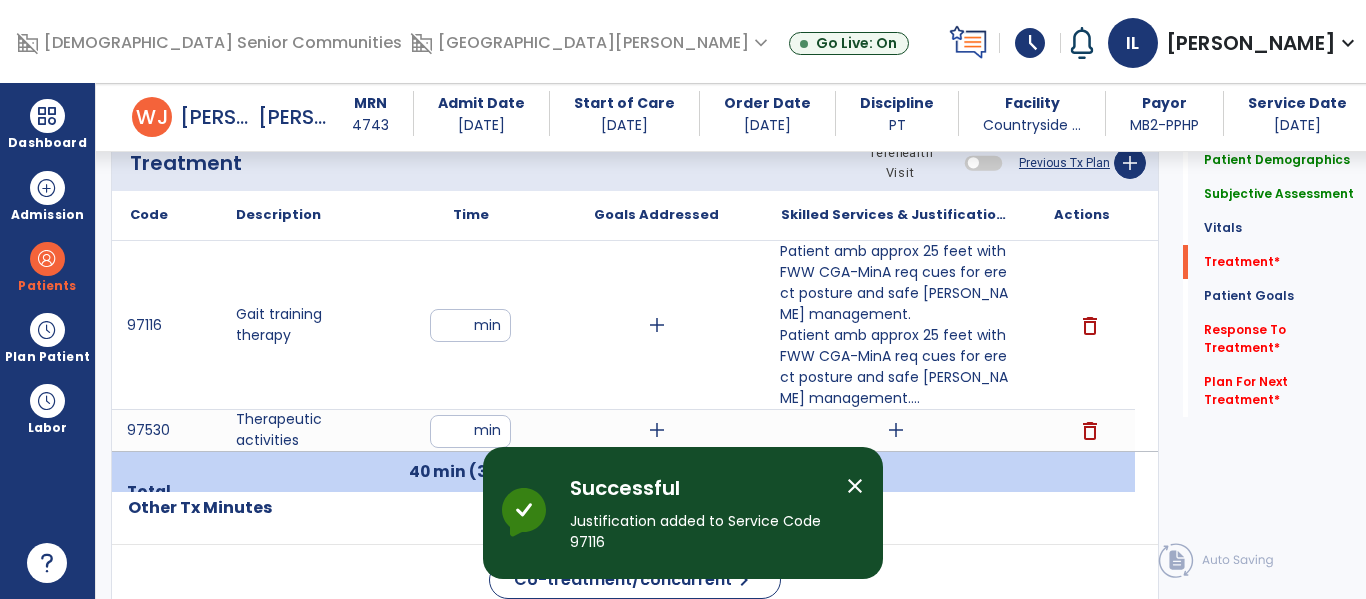 click on "Patient amb approx 25 feet with FWW CGA-MinA req cues for erect posture and safe [PERSON_NAME] management...." at bounding box center [896, 367] 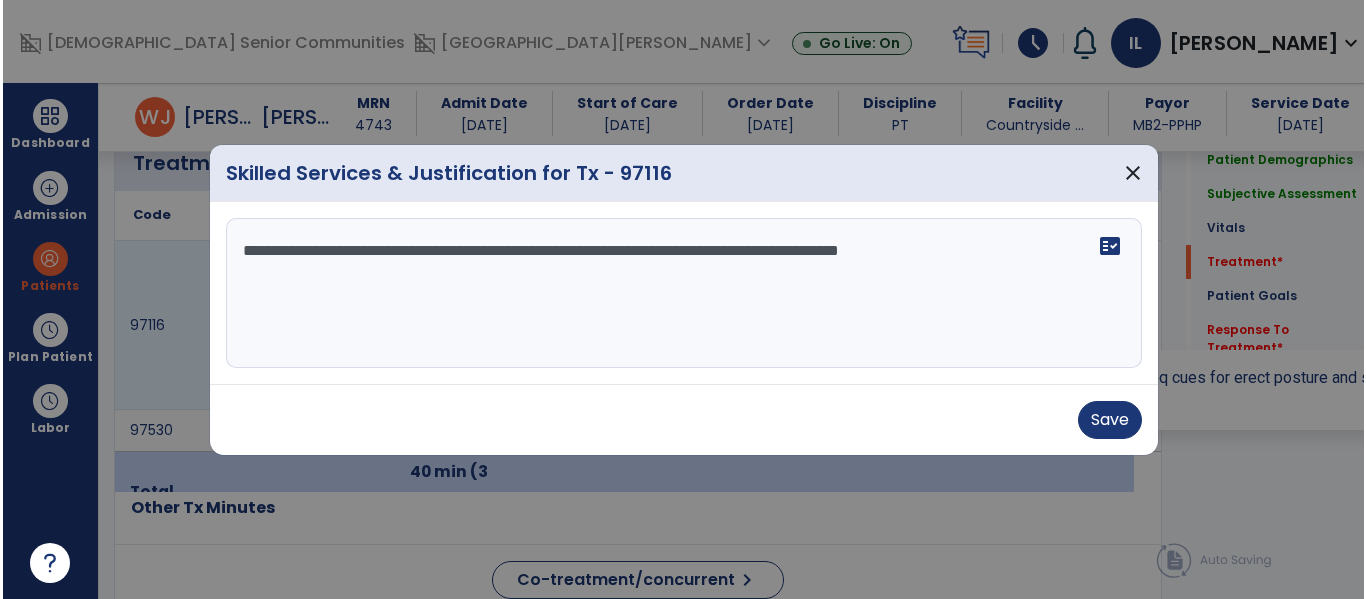 scroll, scrollTop: 1275, scrollLeft: 0, axis: vertical 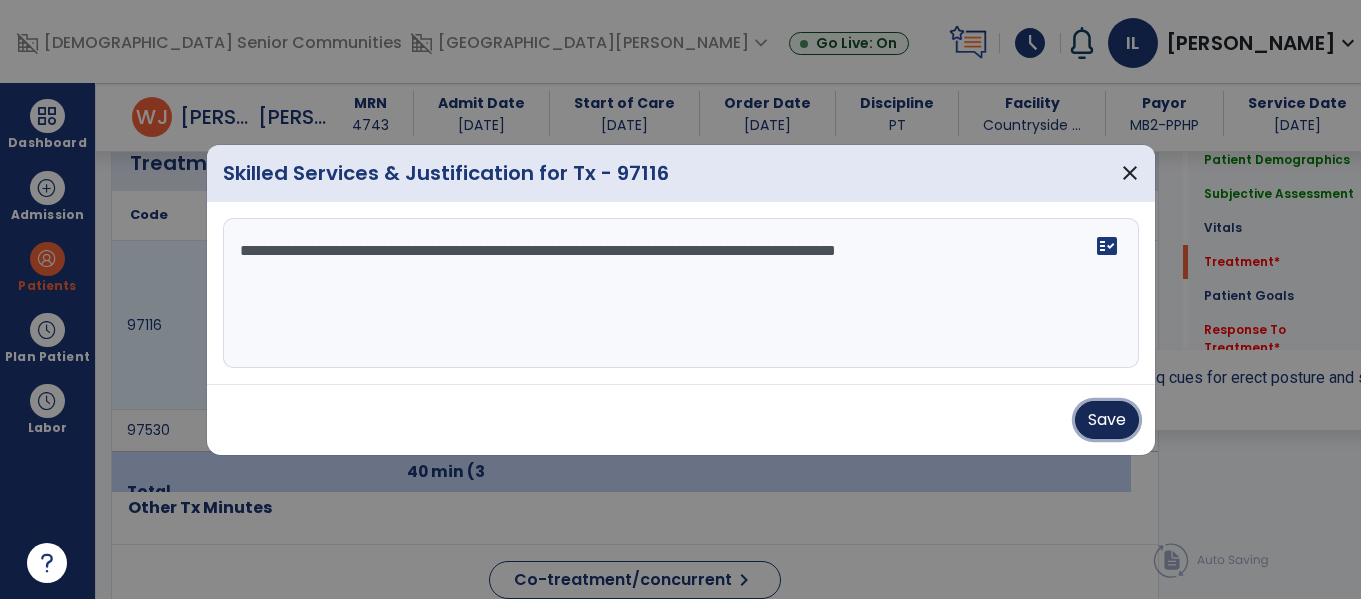 click on "Save" at bounding box center [1107, 420] 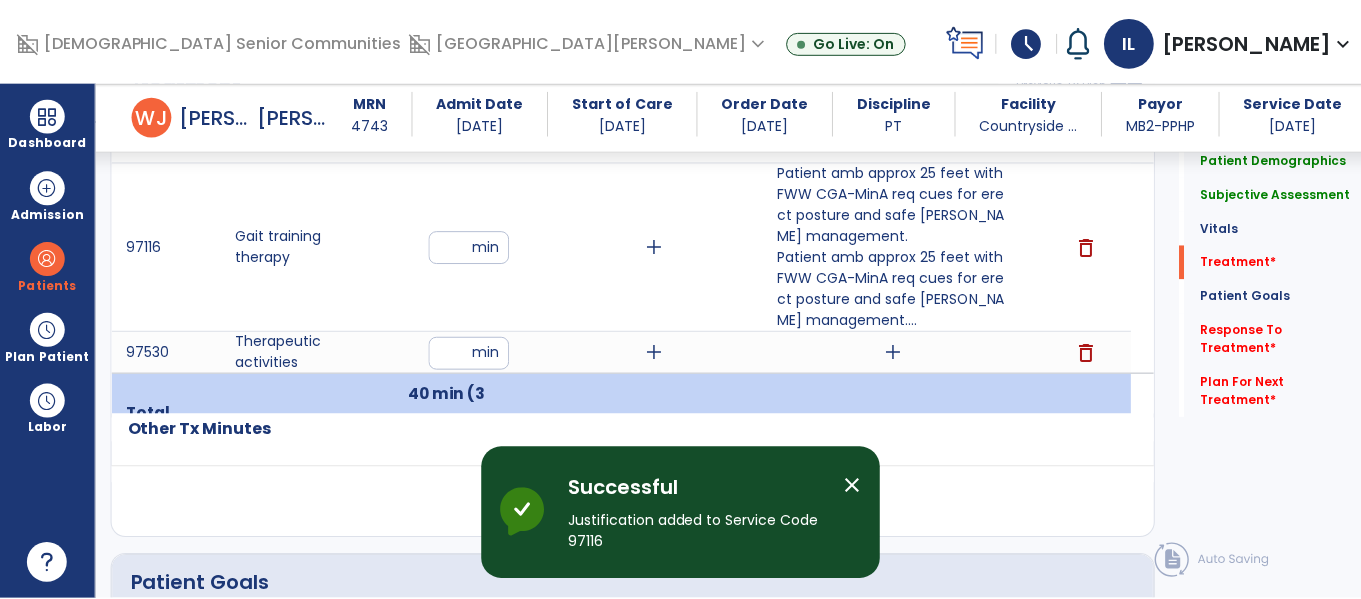 scroll, scrollTop: 1359, scrollLeft: 0, axis: vertical 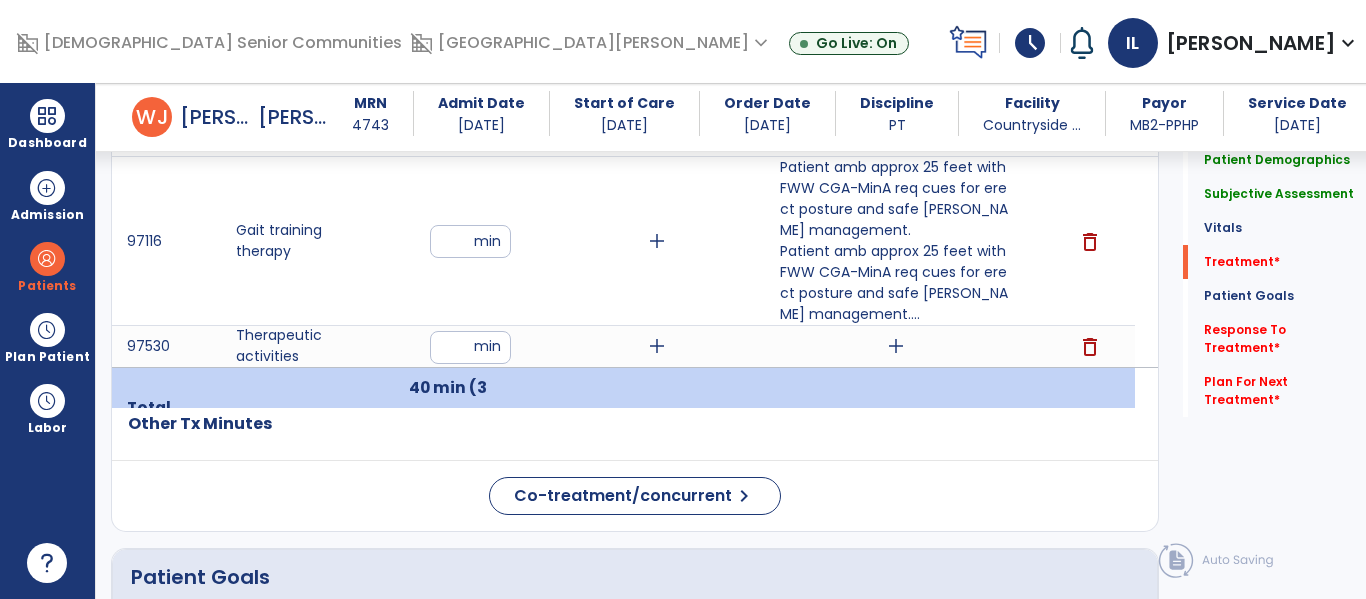 click on "Patient amb approx 25 feet with FWW CGA-MinA req cues for erect posture and safe [PERSON_NAME] management...." at bounding box center [896, 283] 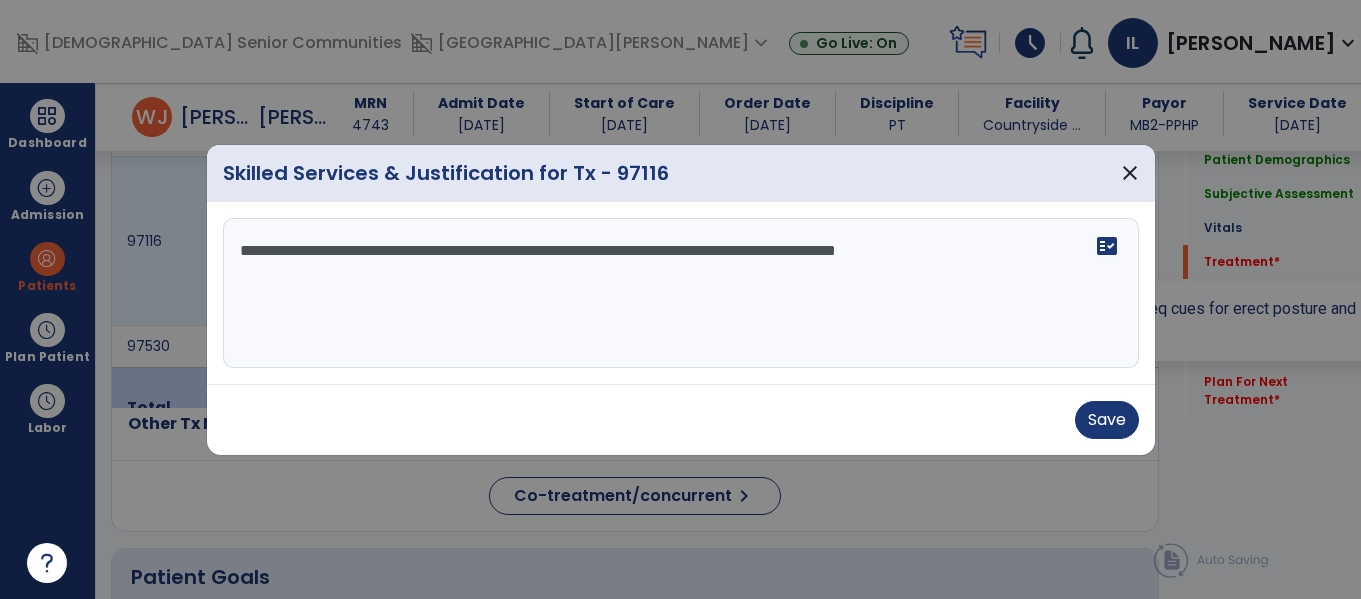 scroll, scrollTop: 1359, scrollLeft: 0, axis: vertical 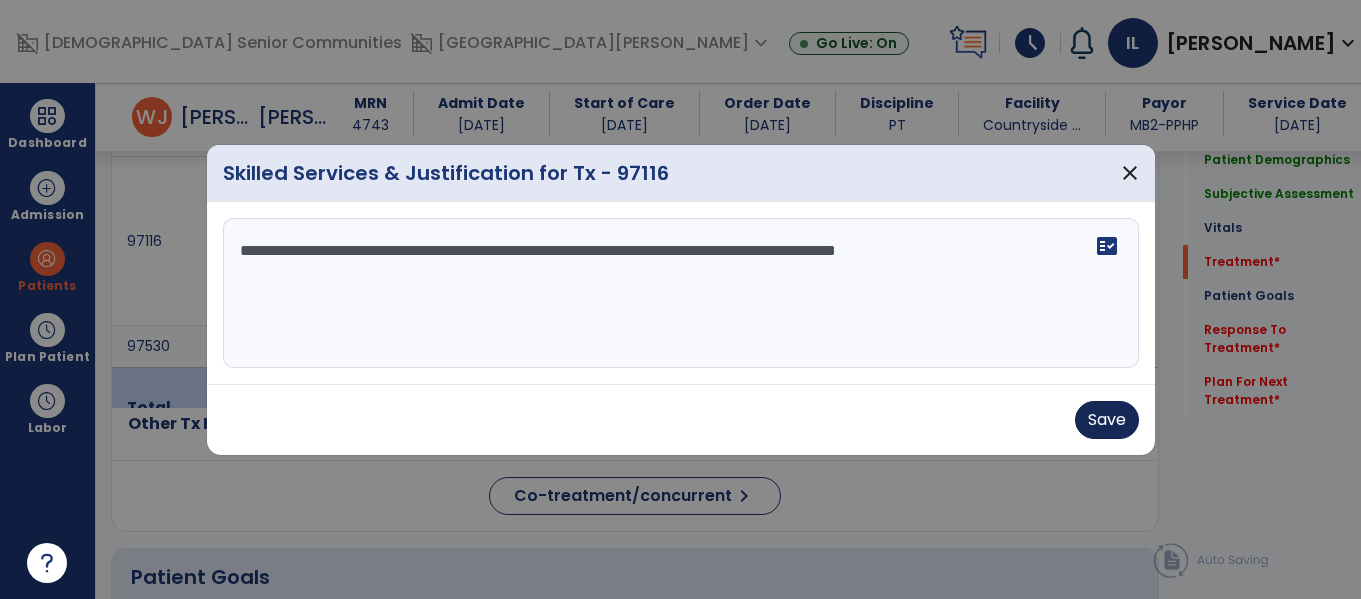 click on "Save" at bounding box center (1107, 420) 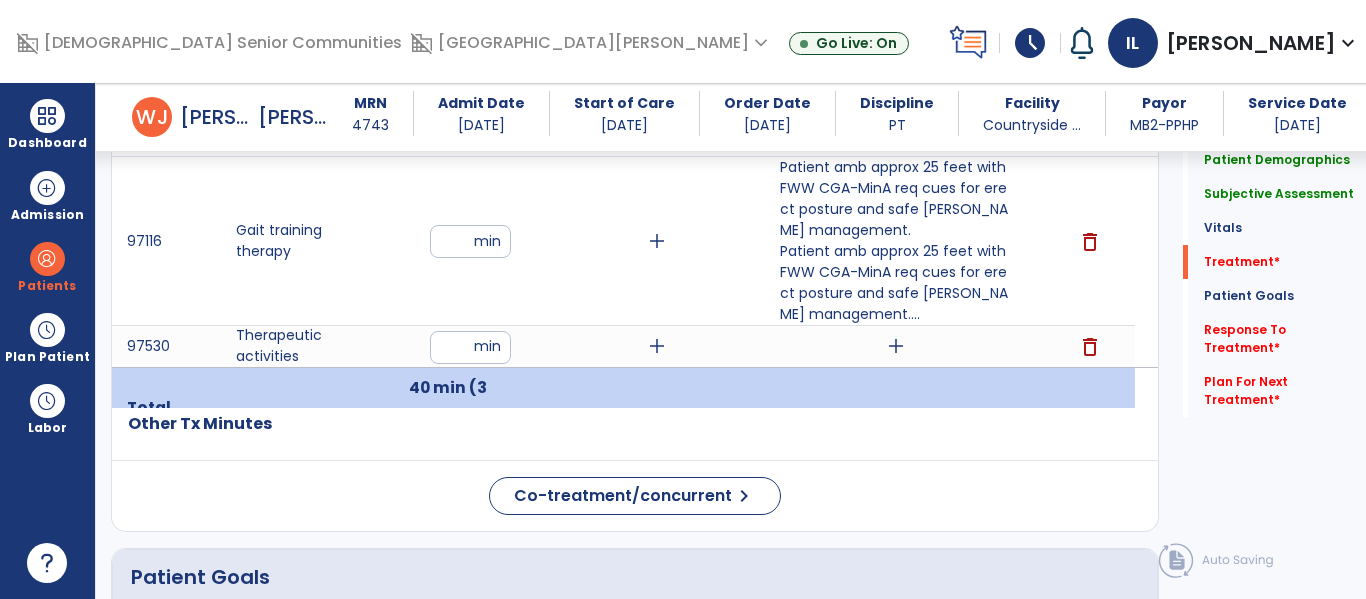click on "add" at bounding box center [896, 346] 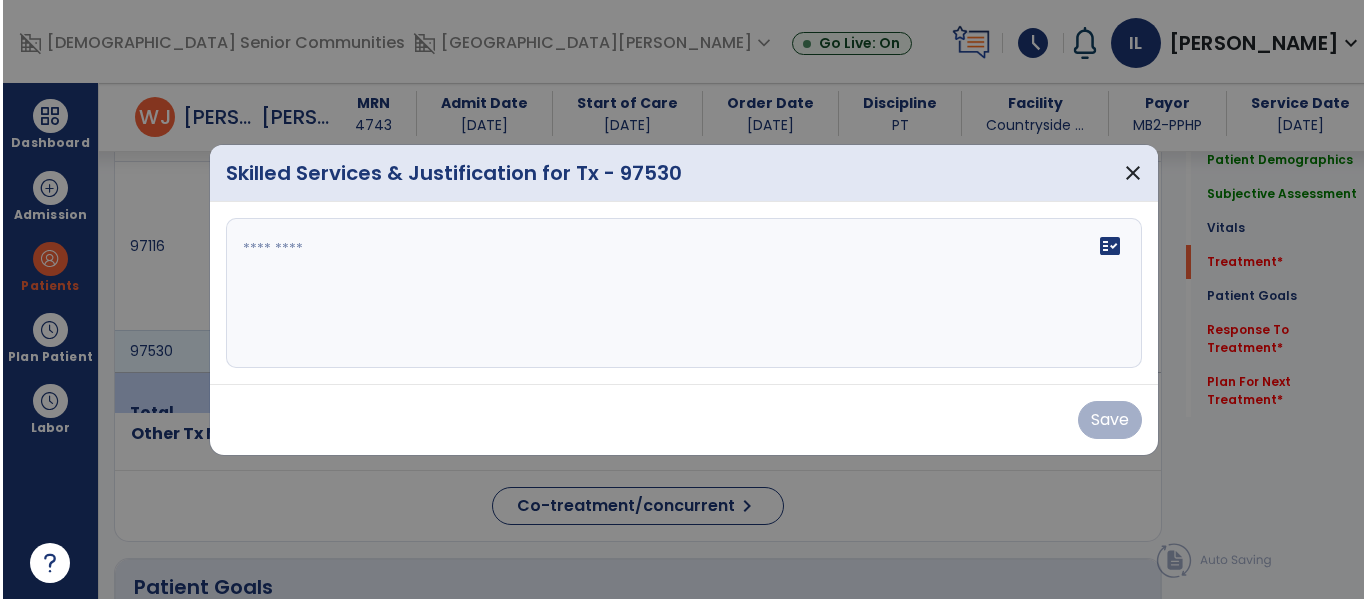 scroll, scrollTop: 1359, scrollLeft: 0, axis: vertical 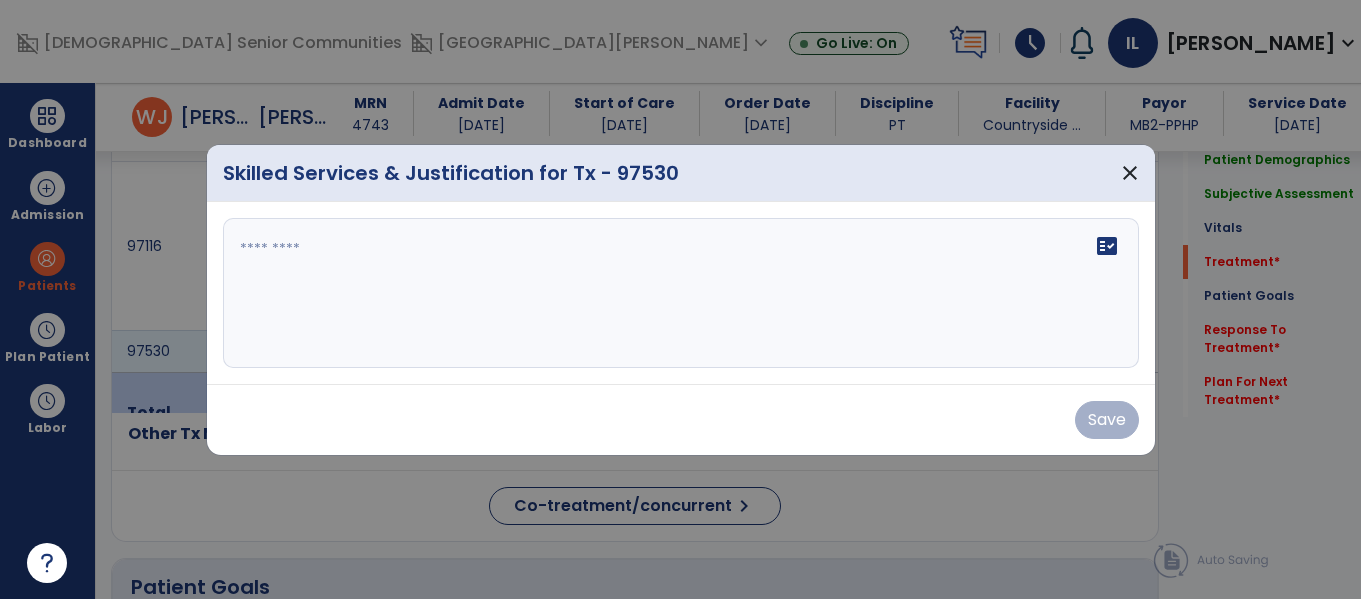 click on "fact_check" at bounding box center (681, 293) 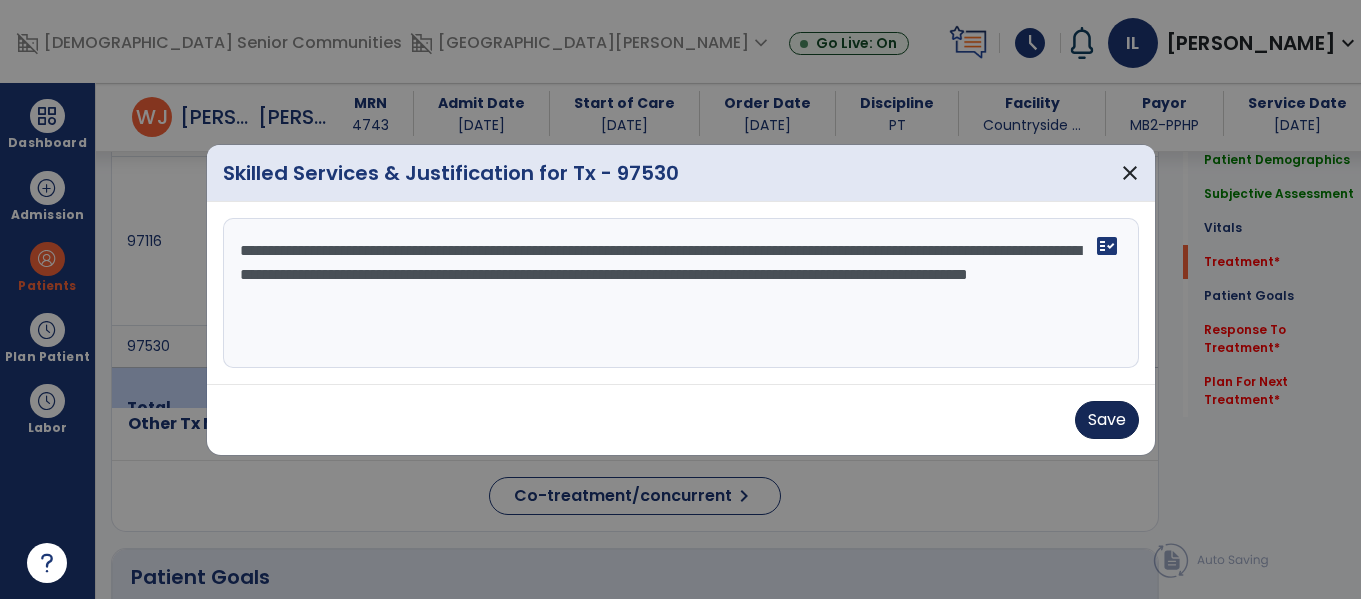 type on "**********" 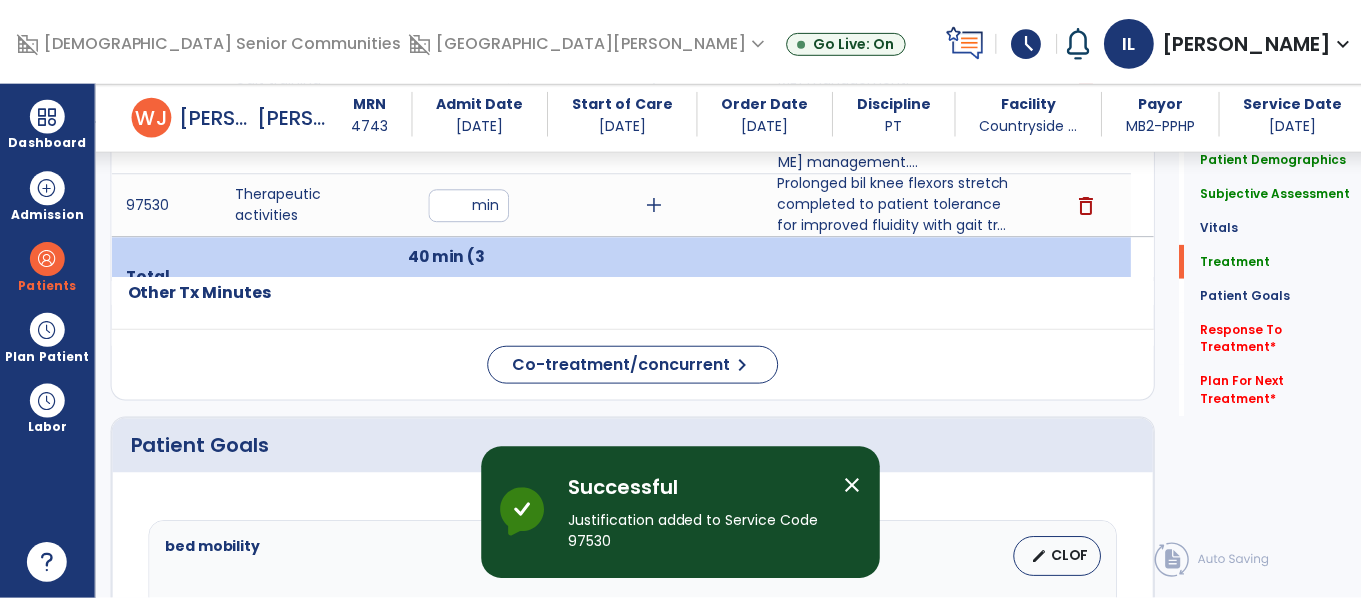 scroll, scrollTop: 1554, scrollLeft: 0, axis: vertical 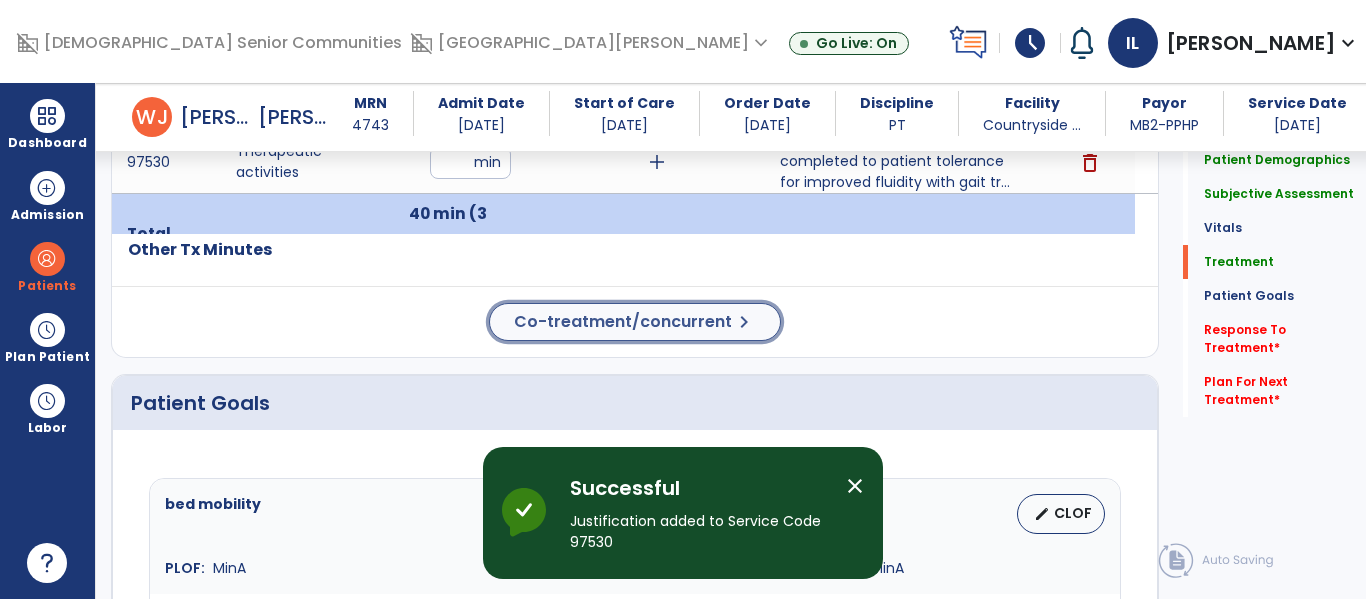 click on "Co-treatment/concurrent" 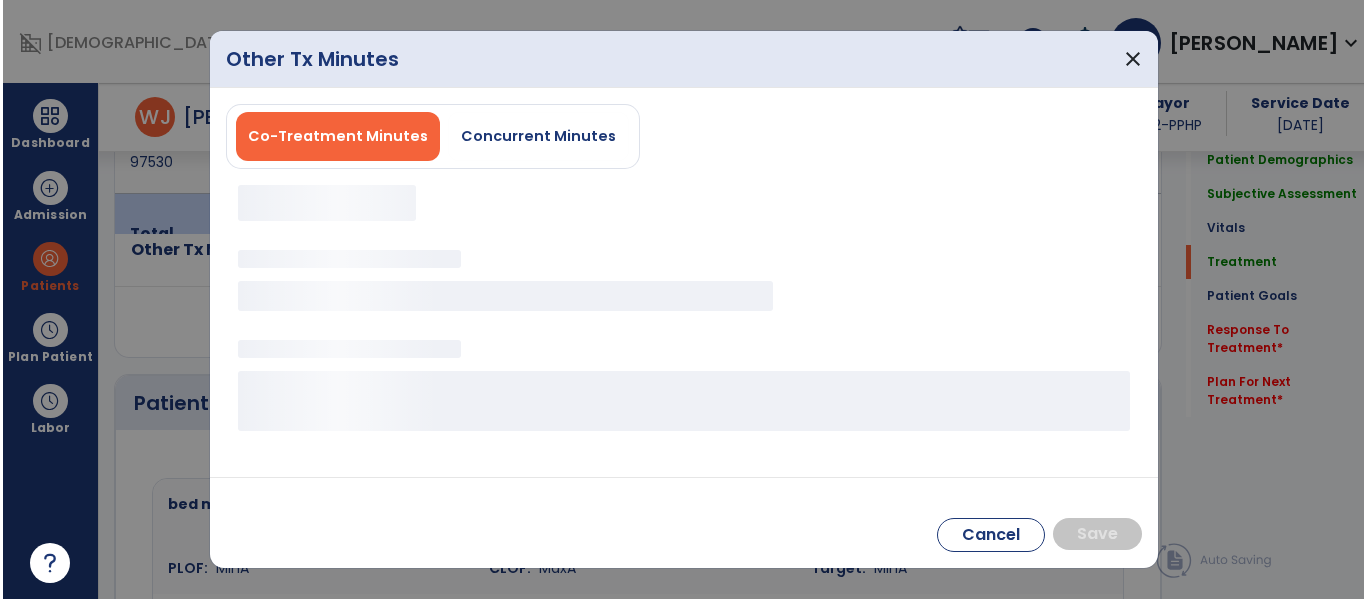 scroll, scrollTop: 1554, scrollLeft: 0, axis: vertical 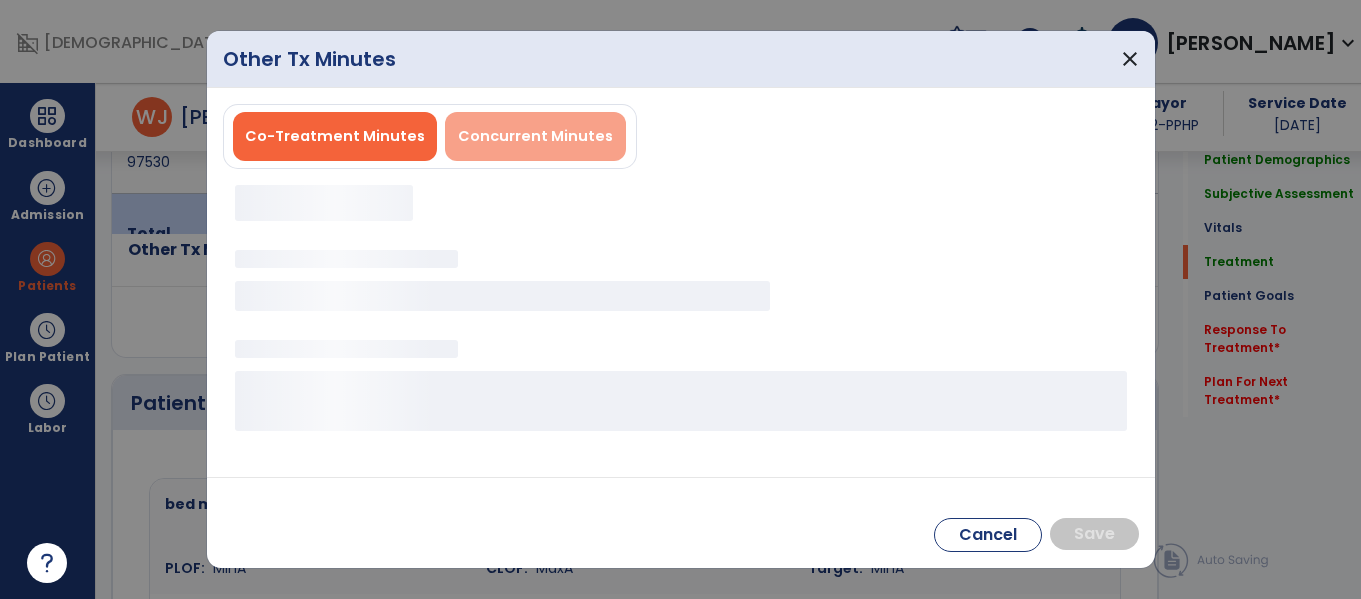 click on "Concurrent Minutes" at bounding box center [535, 136] 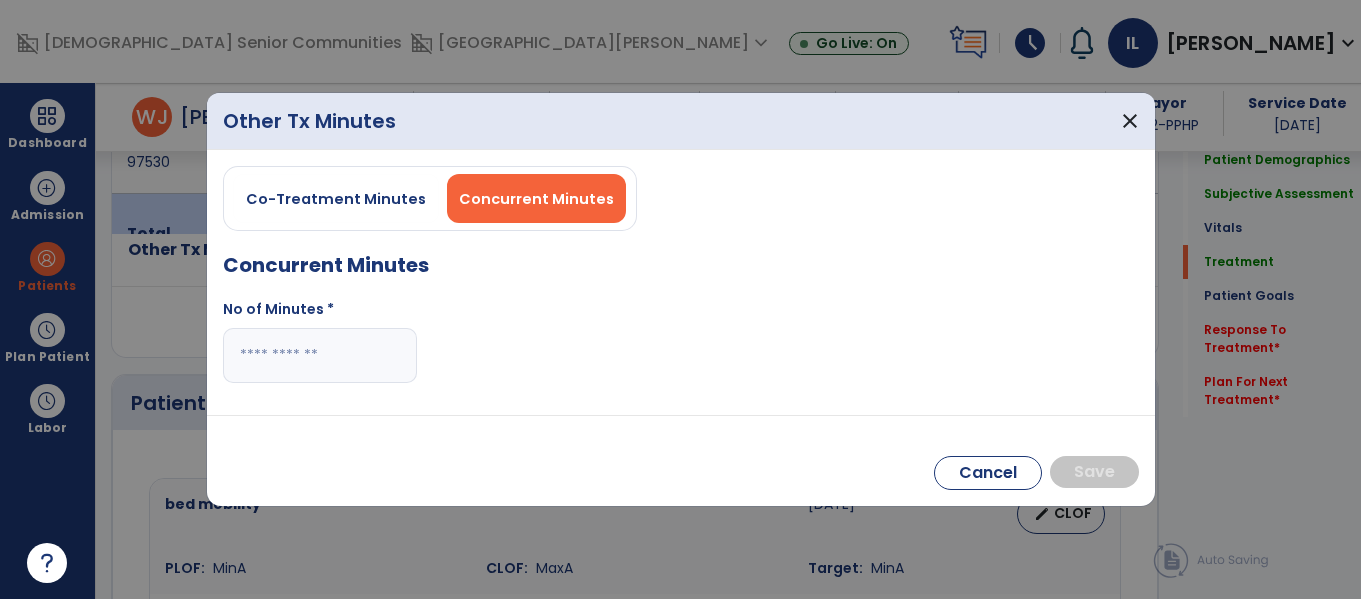 click at bounding box center (320, 355) 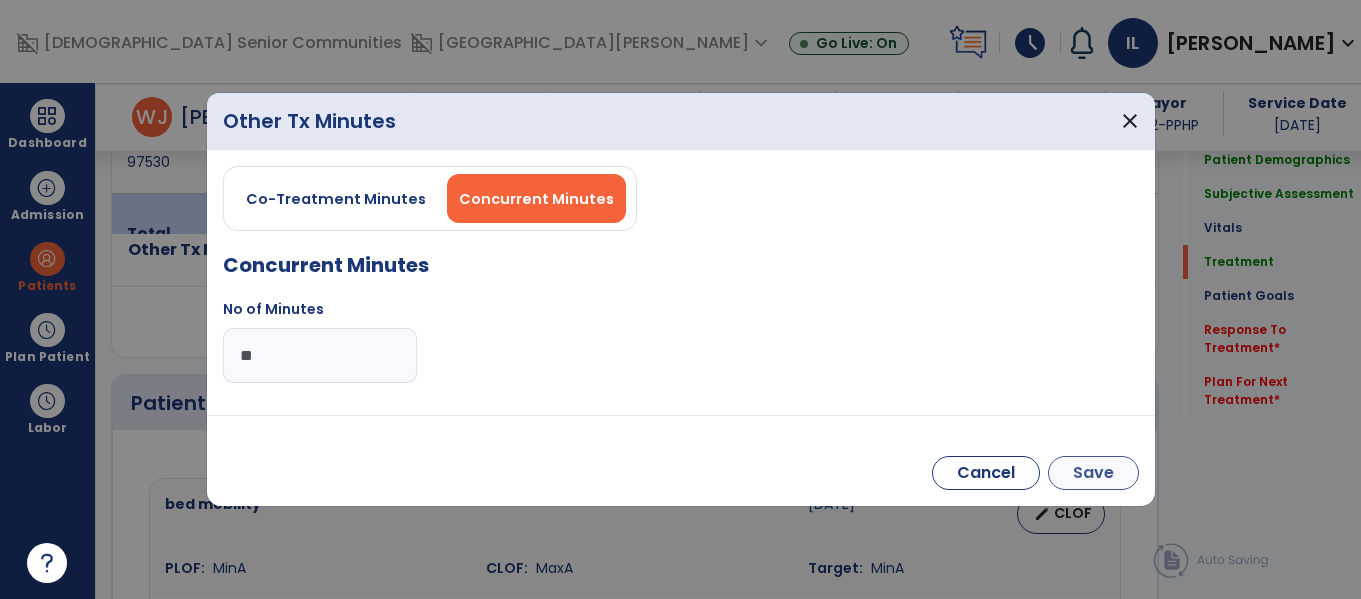 type on "**" 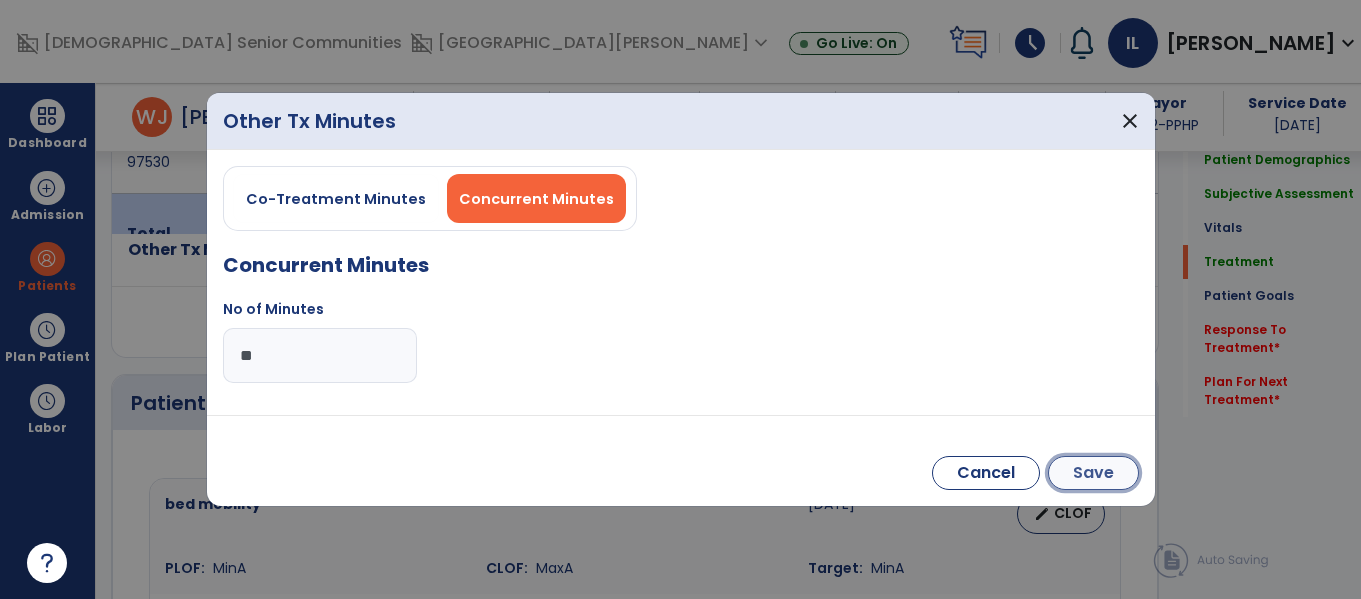 click on "Save" at bounding box center [1093, 473] 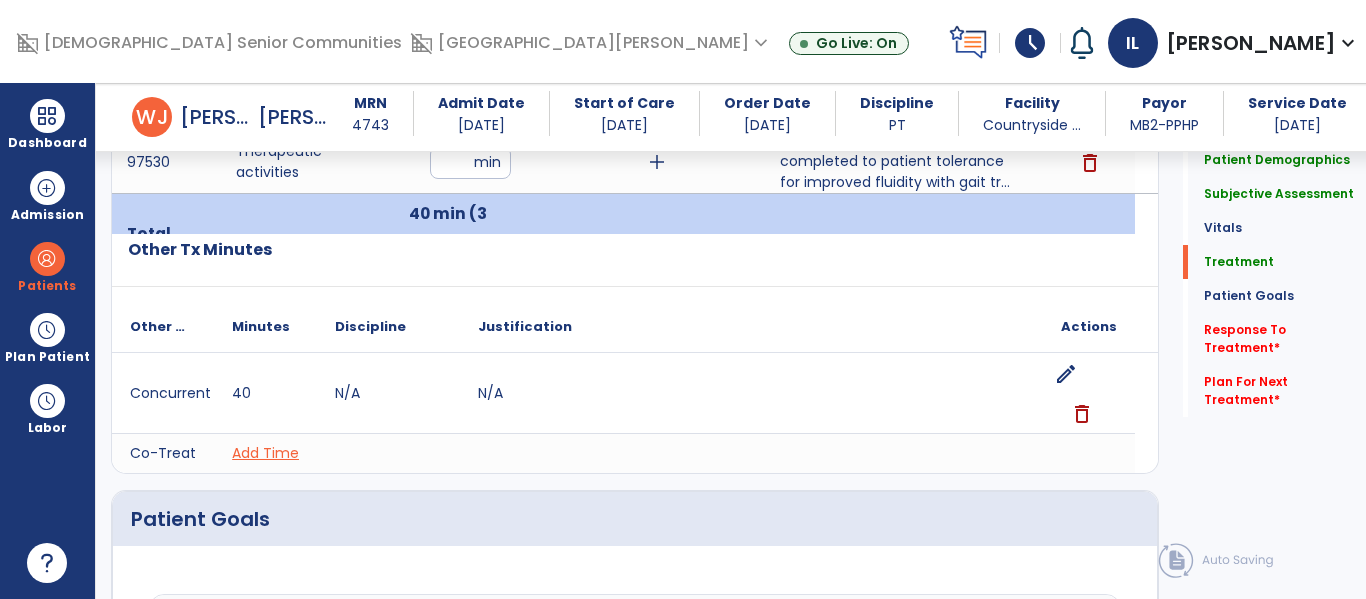 scroll, scrollTop: 1705, scrollLeft: 0, axis: vertical 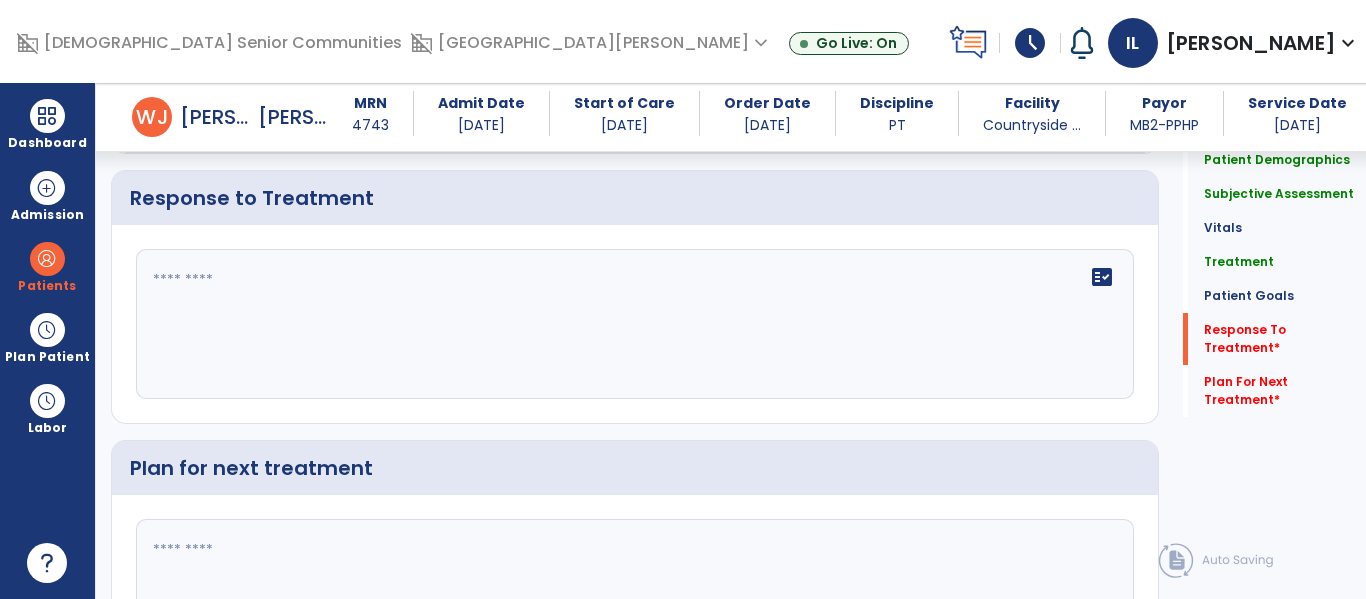 click on "fact_check" 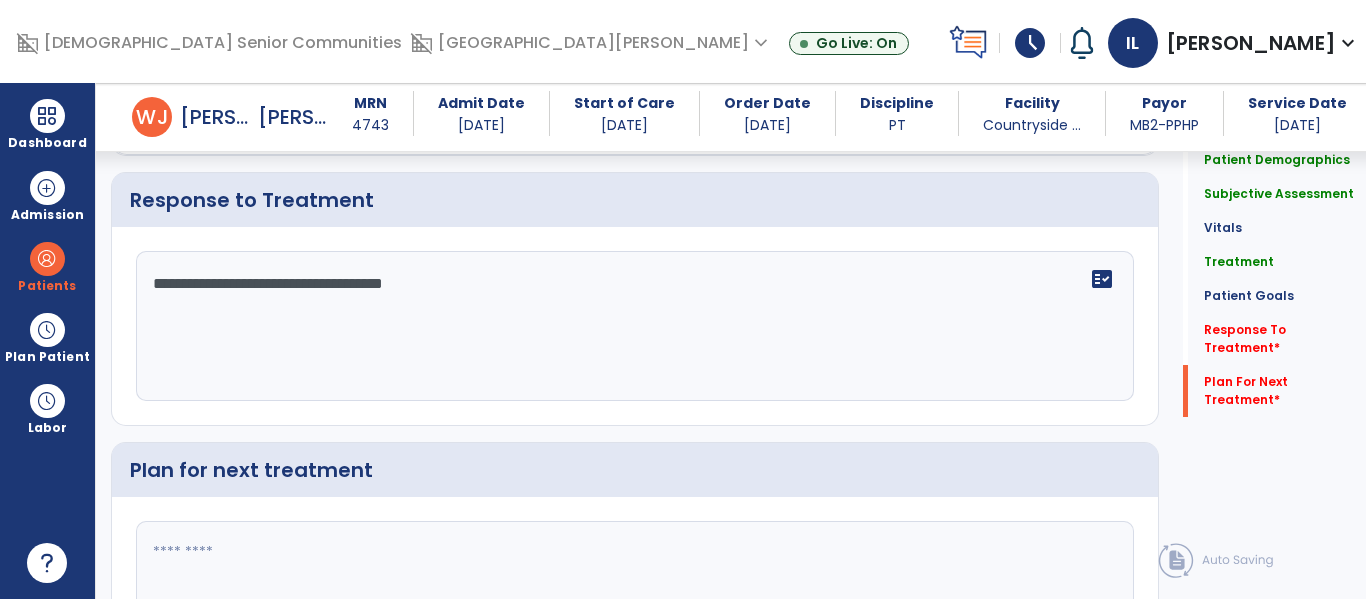 scroll, scrollTop: 3293, scrollLeft: 0, axis: vertical 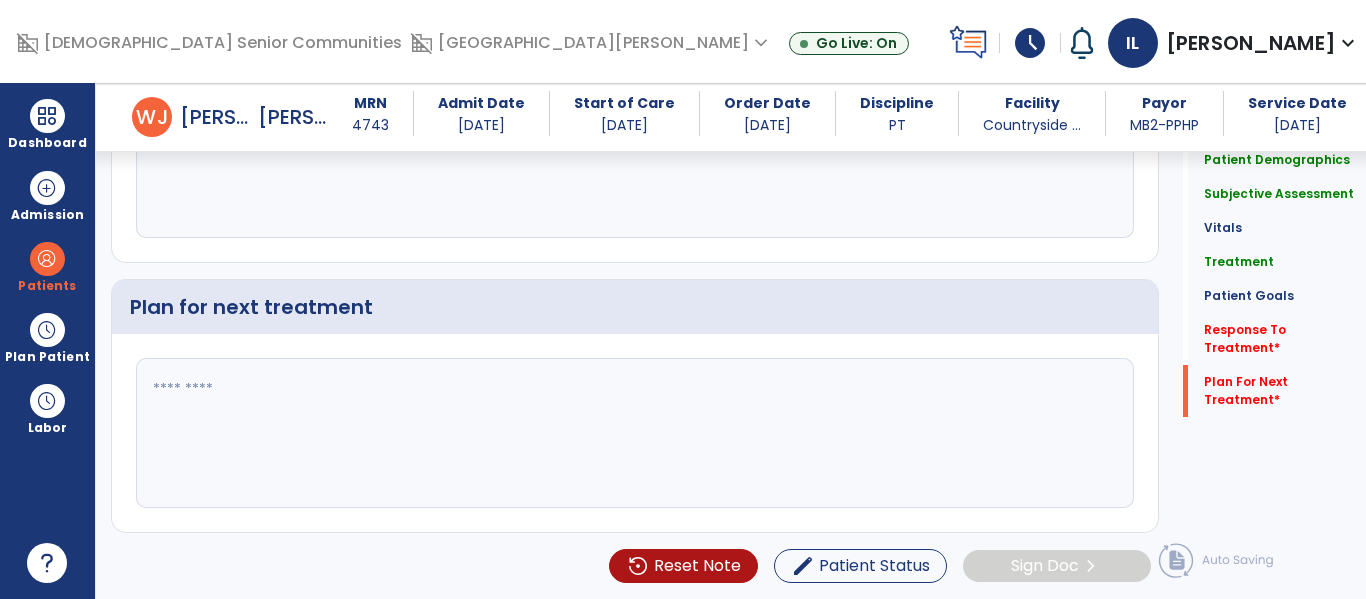 type on "**********" 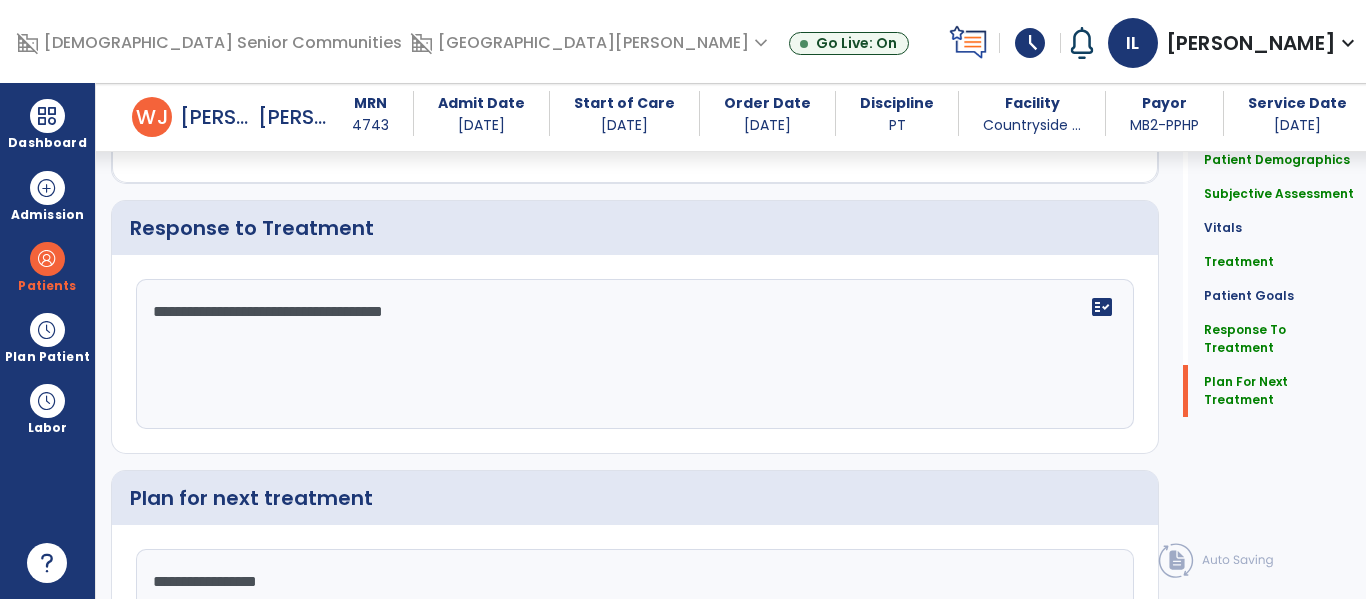 scroll, scrollTop: 3293, scrollLeft: 0, axis: vertical 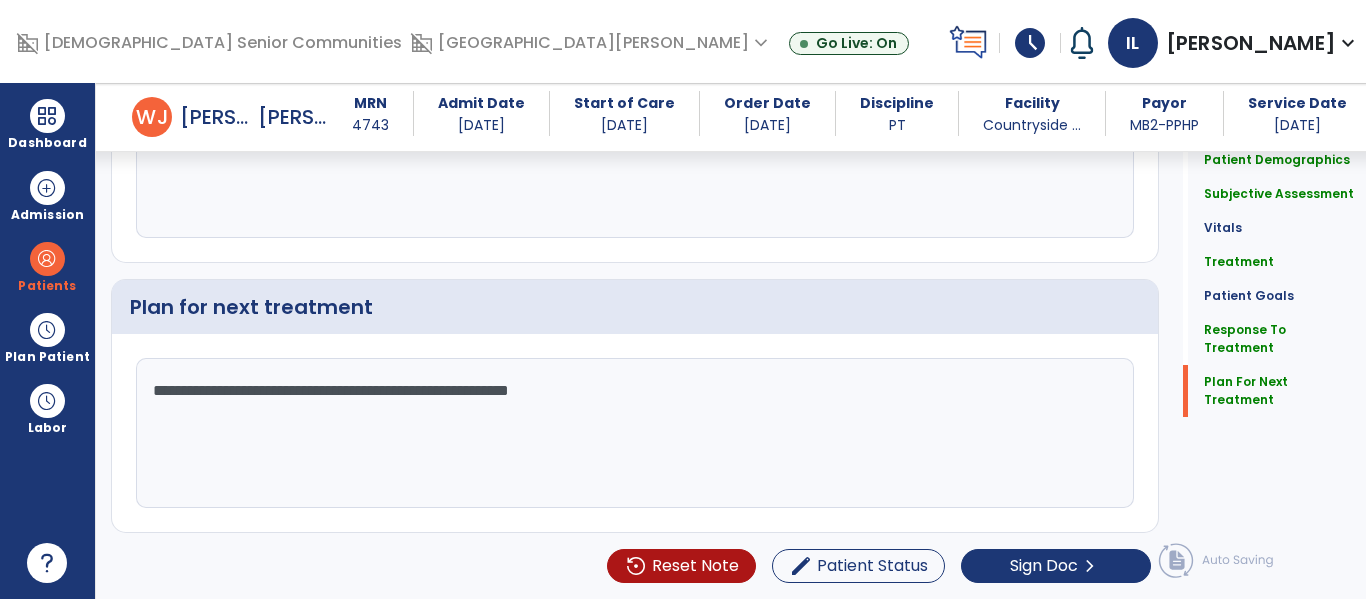 type on "**********" 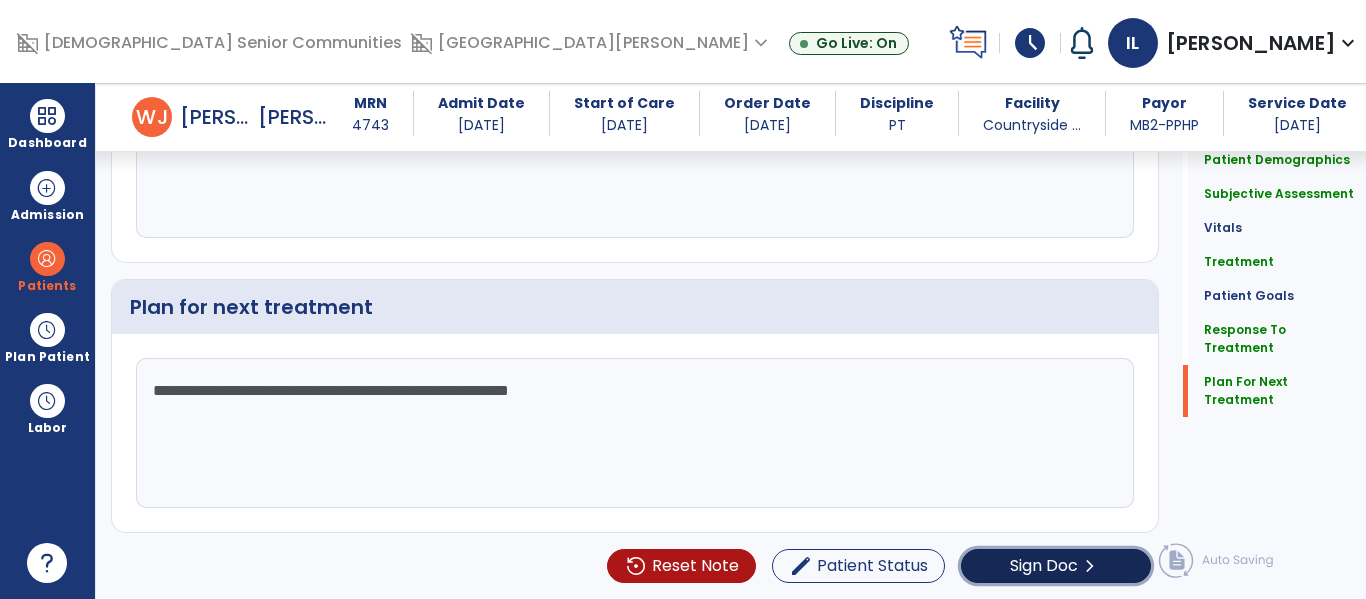 click on "chevron_right" 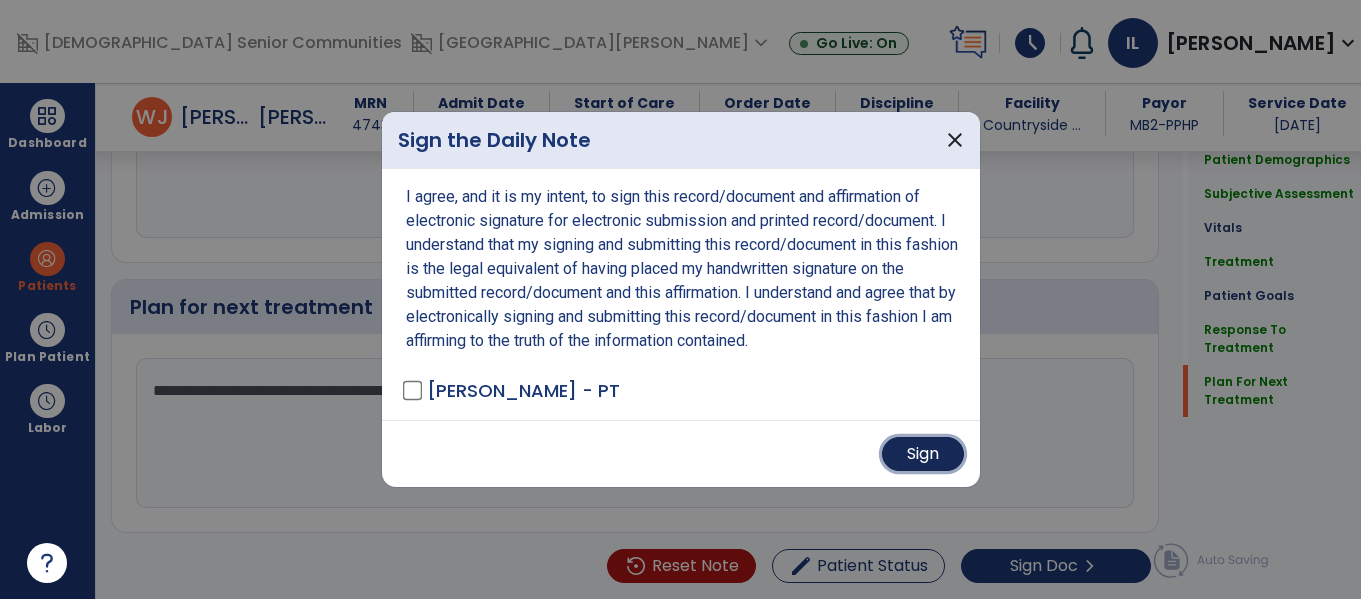 click on "Sign" at bounding box center (923, 454) 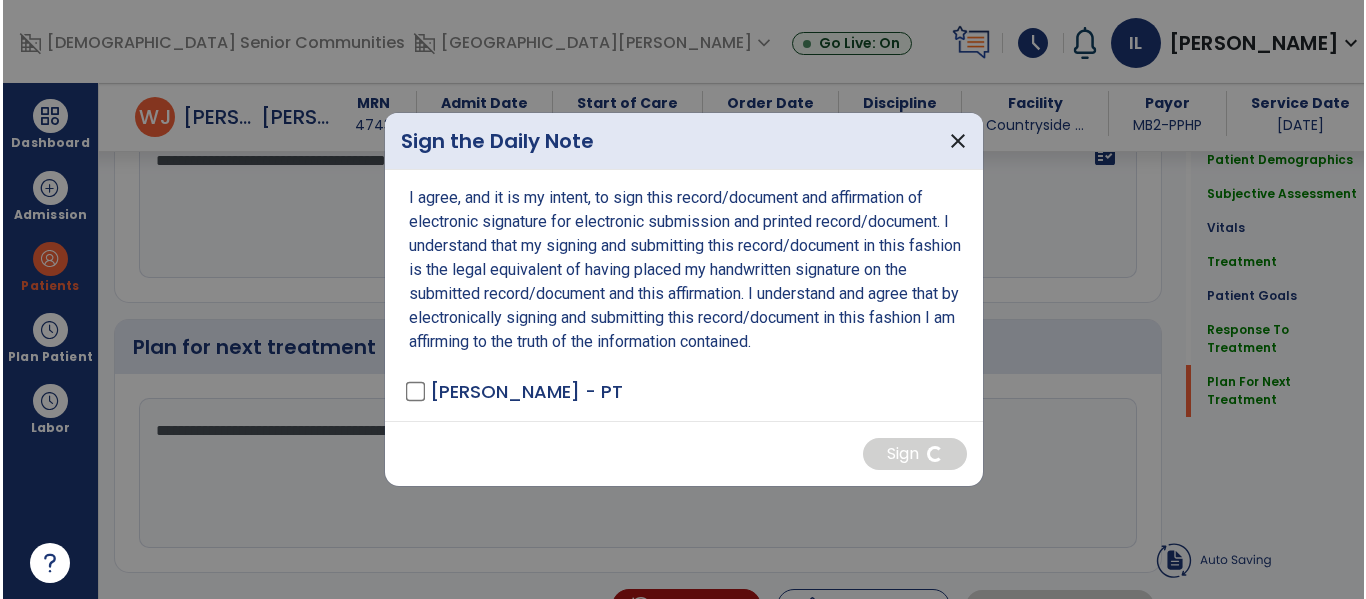 scroll, scrollTop: 3333, scrollLeft: 0, axis: vertical 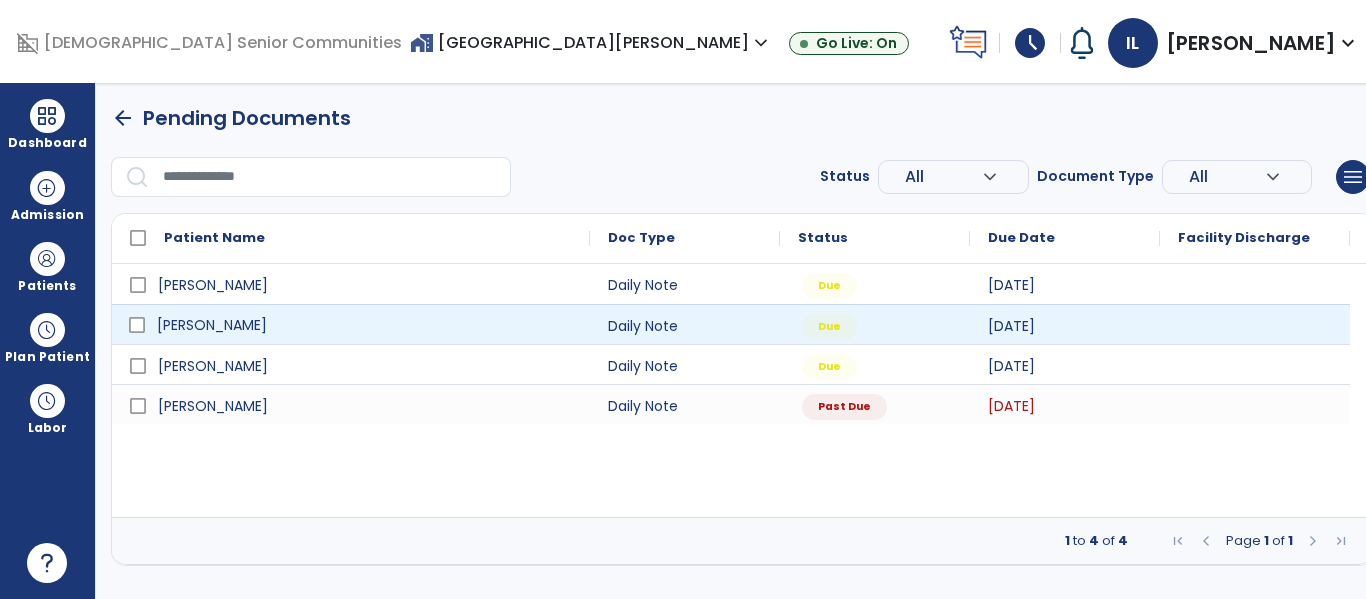 click on "[PERSON_NAME]" at bounding box center (365, 325) 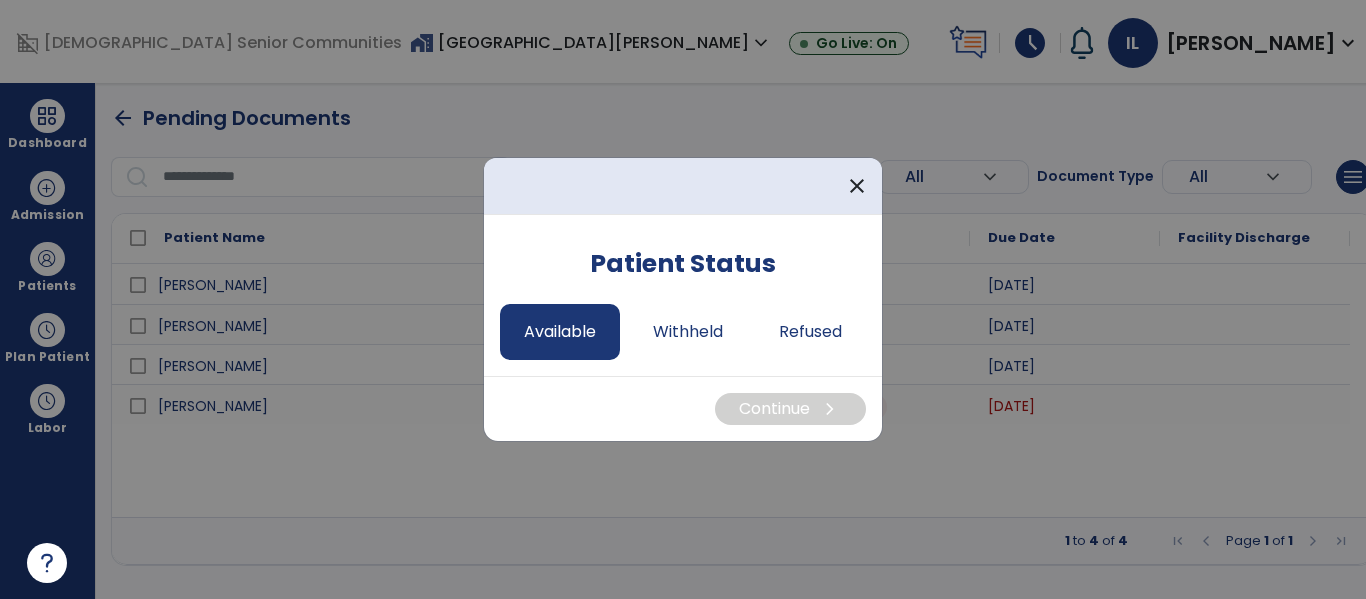 click on "Available" at bounding box center [560, 332] 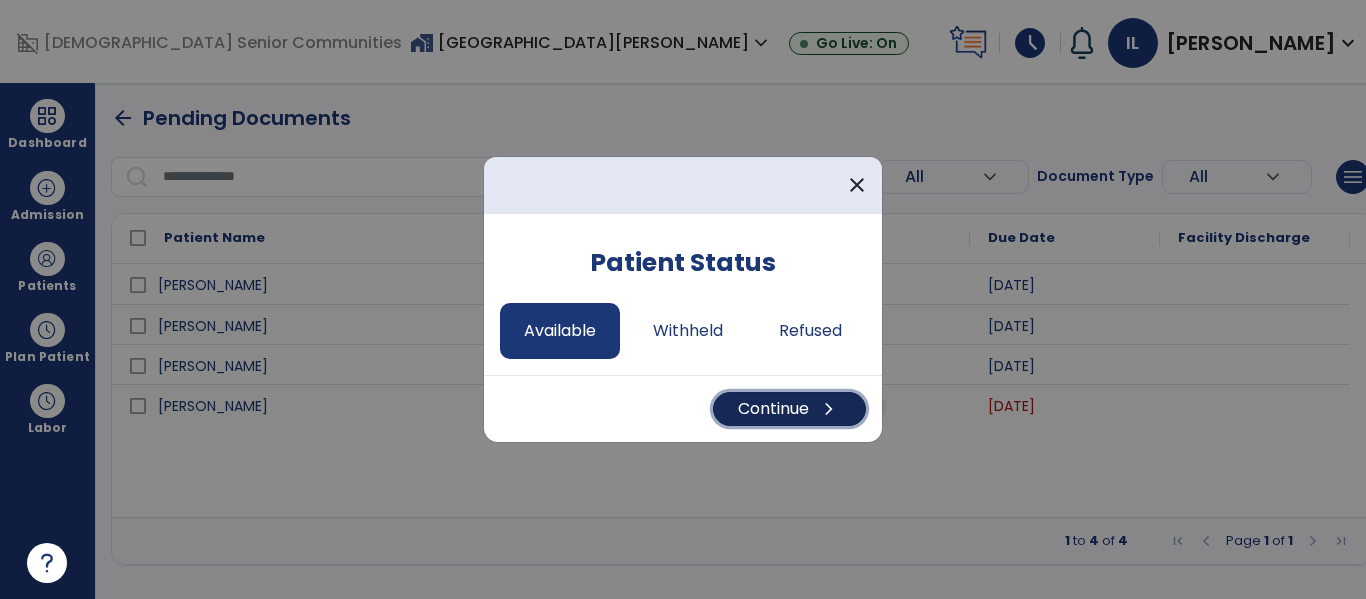 click on "chevron_right" at bounding box center (829, 409) 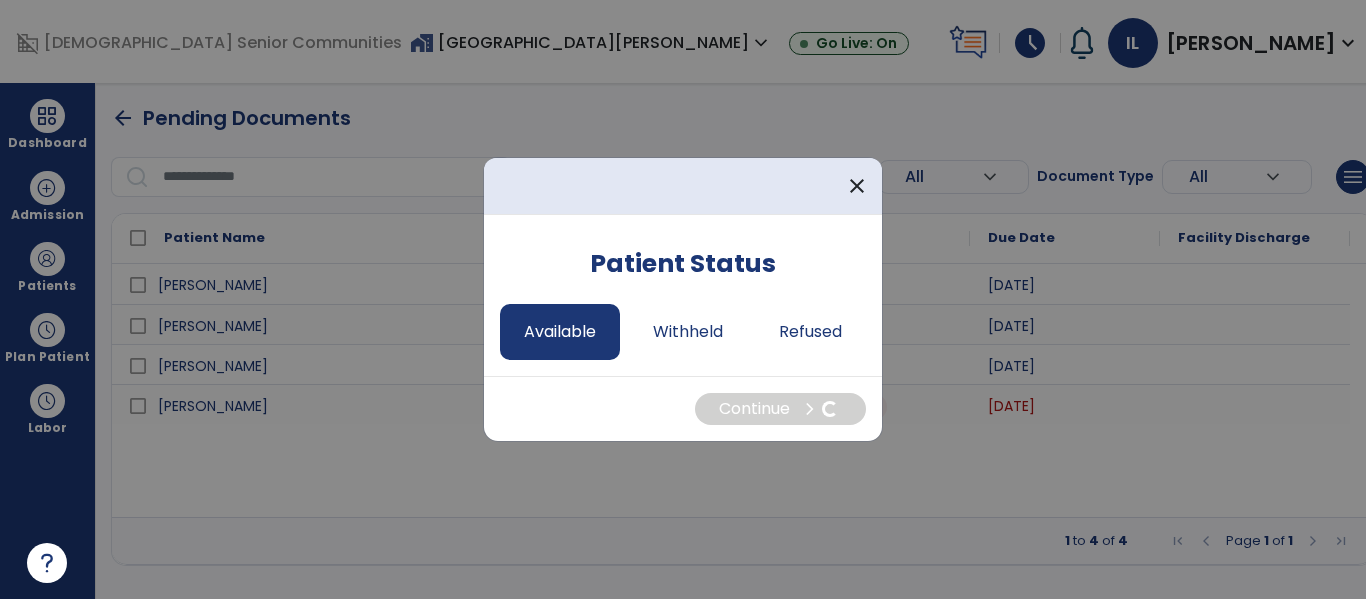 select on "*" 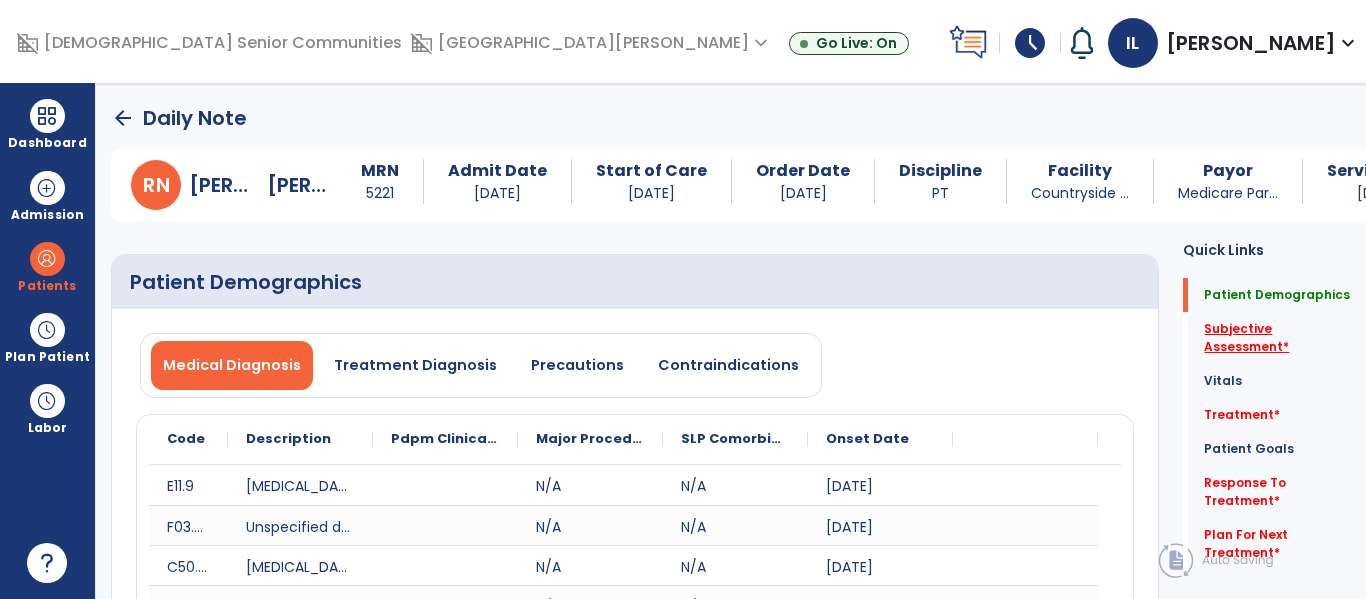 click on "Subjective Assessment   *" 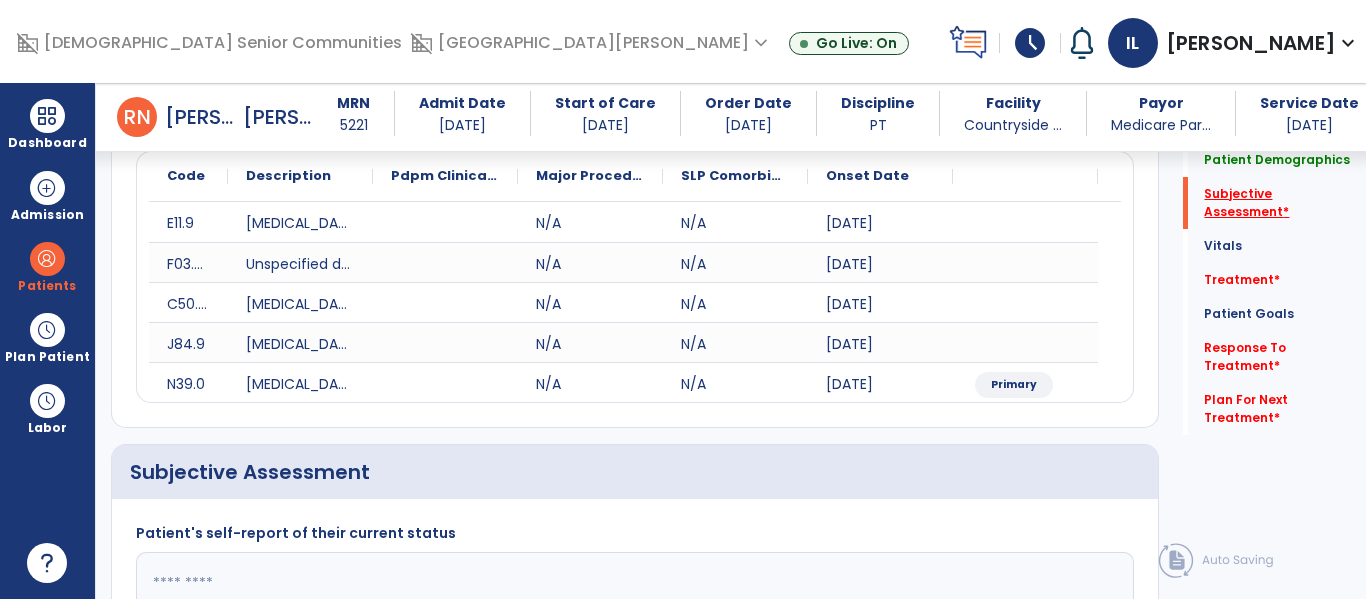 scroll, scrollTop: 507, scrollLeft: 0, axis: vertical 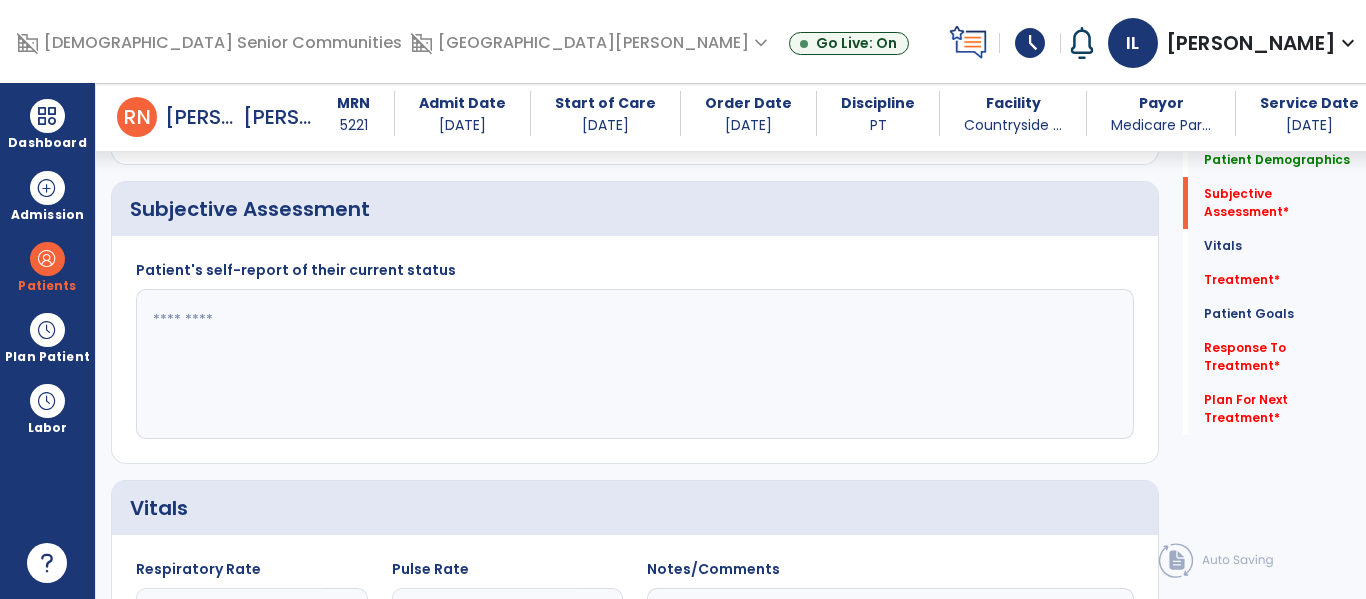 click 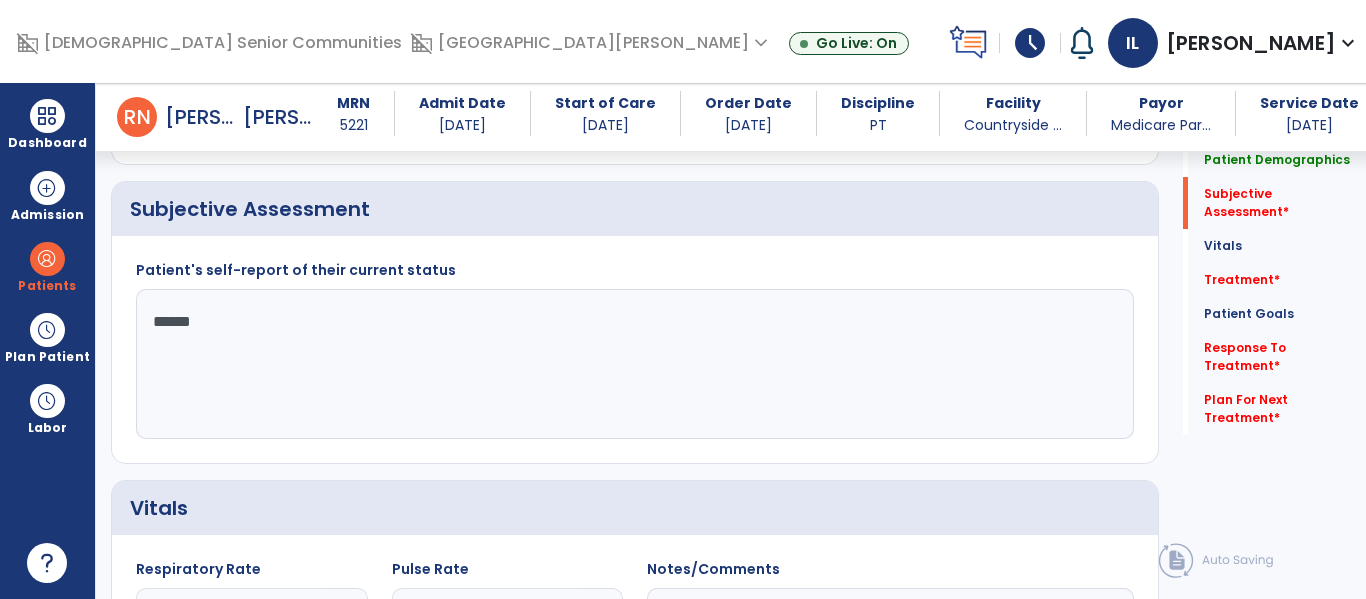 type on "*******" 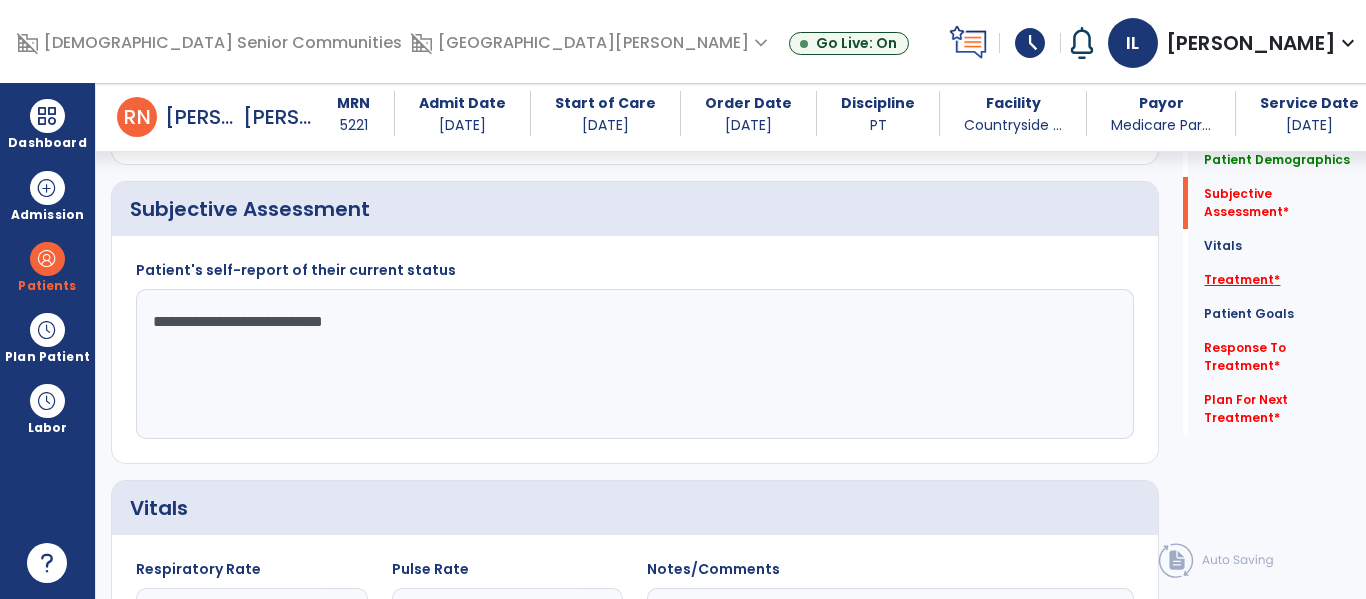 type on "**********" 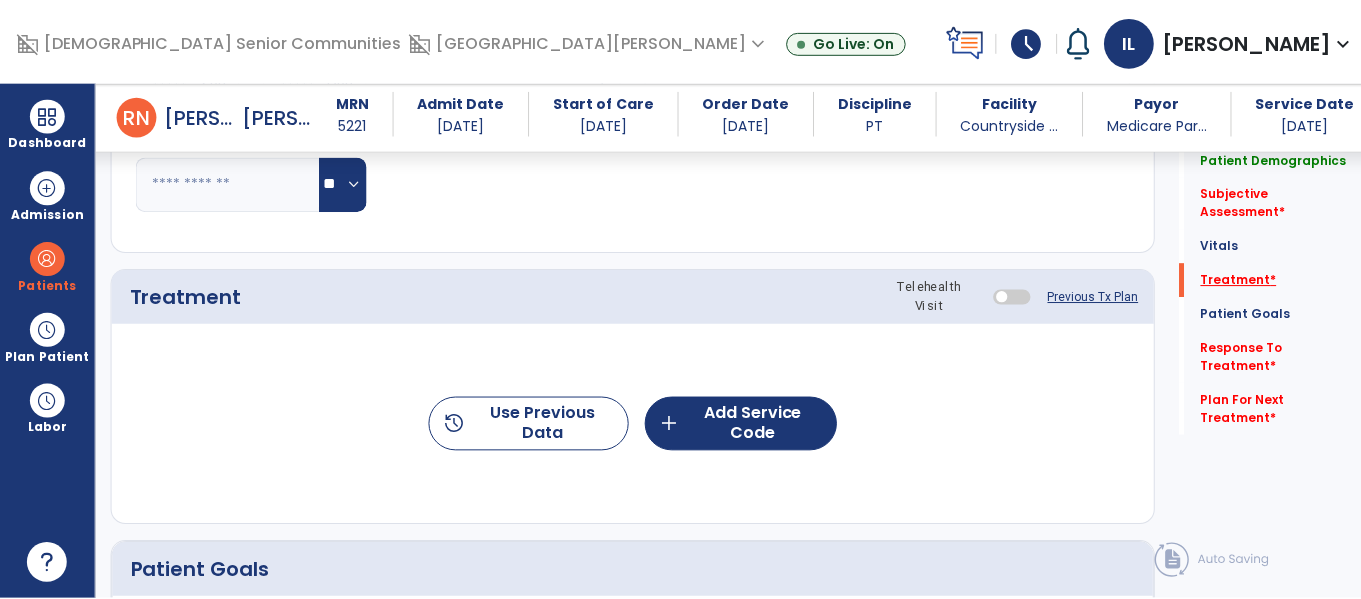 scroll, scrollTop: 1196, scrollLeft: 0, axis: vertical 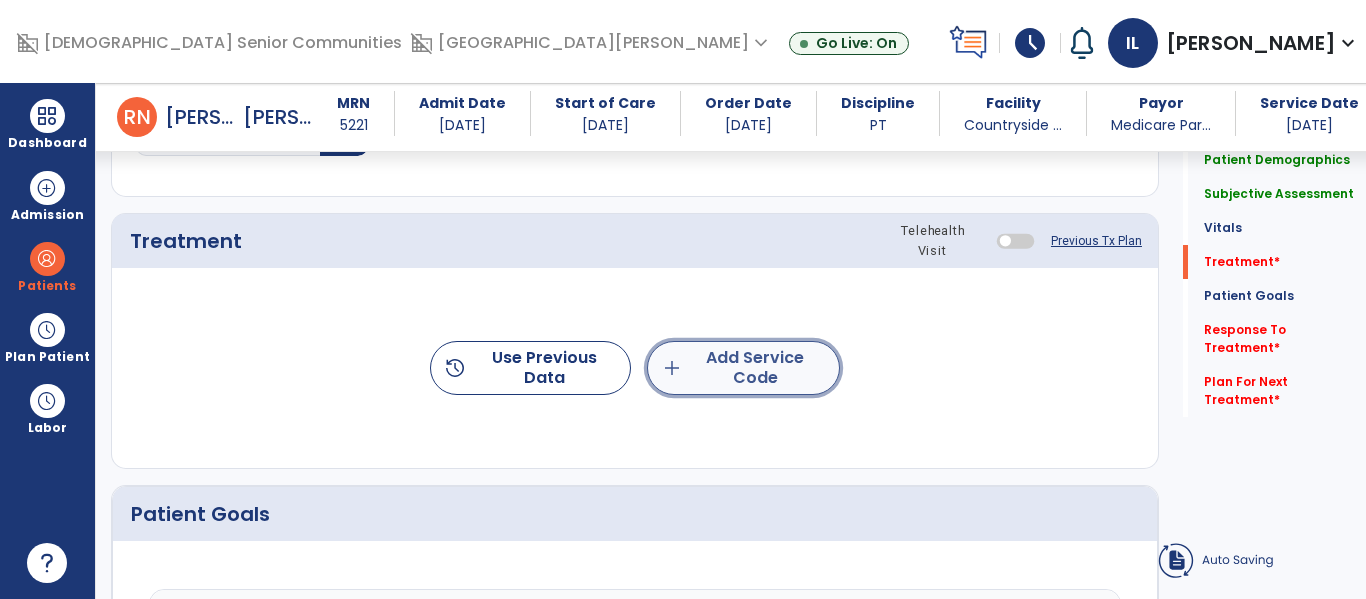 click on "add  Add Service Code" 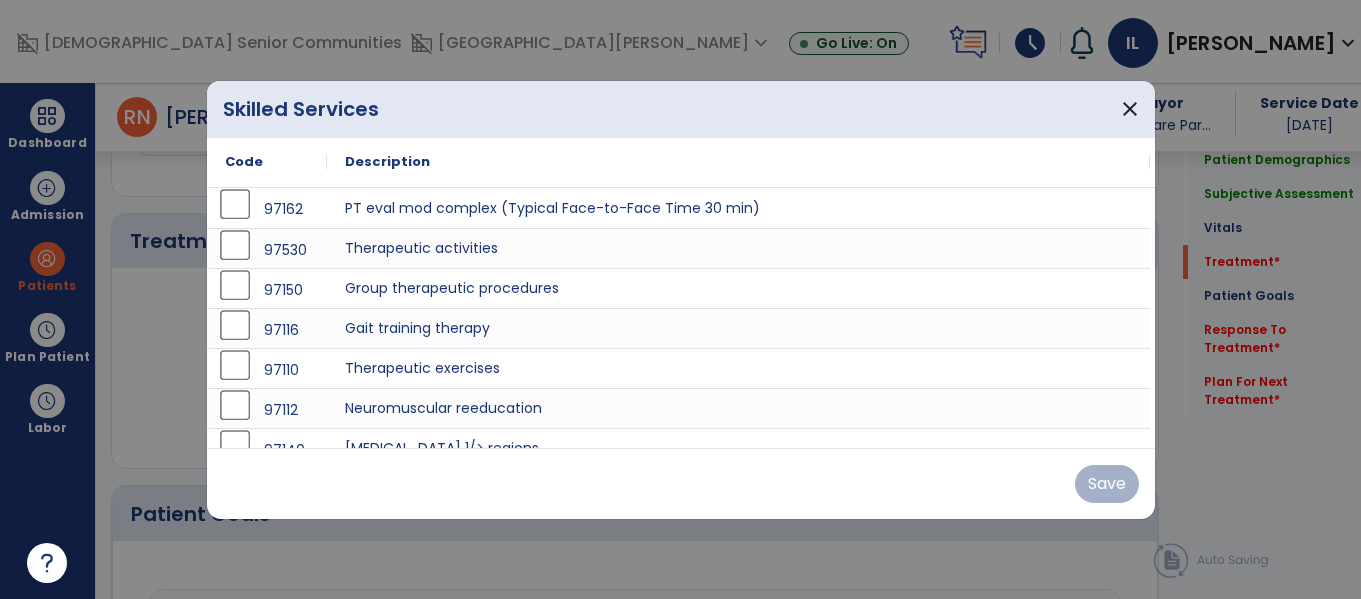 scroll, scrollTop: 1196, scrollLeft: 0, axis: vertical 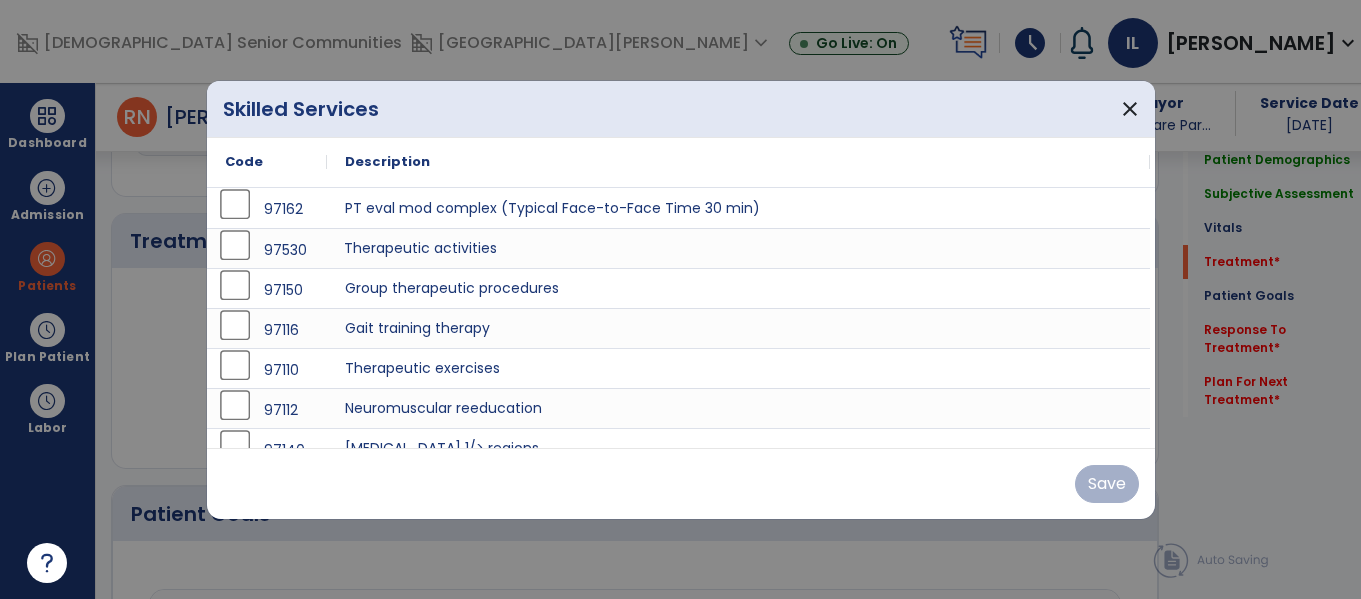 click on "Therapeutic activities" at bounding box center (738, 248) 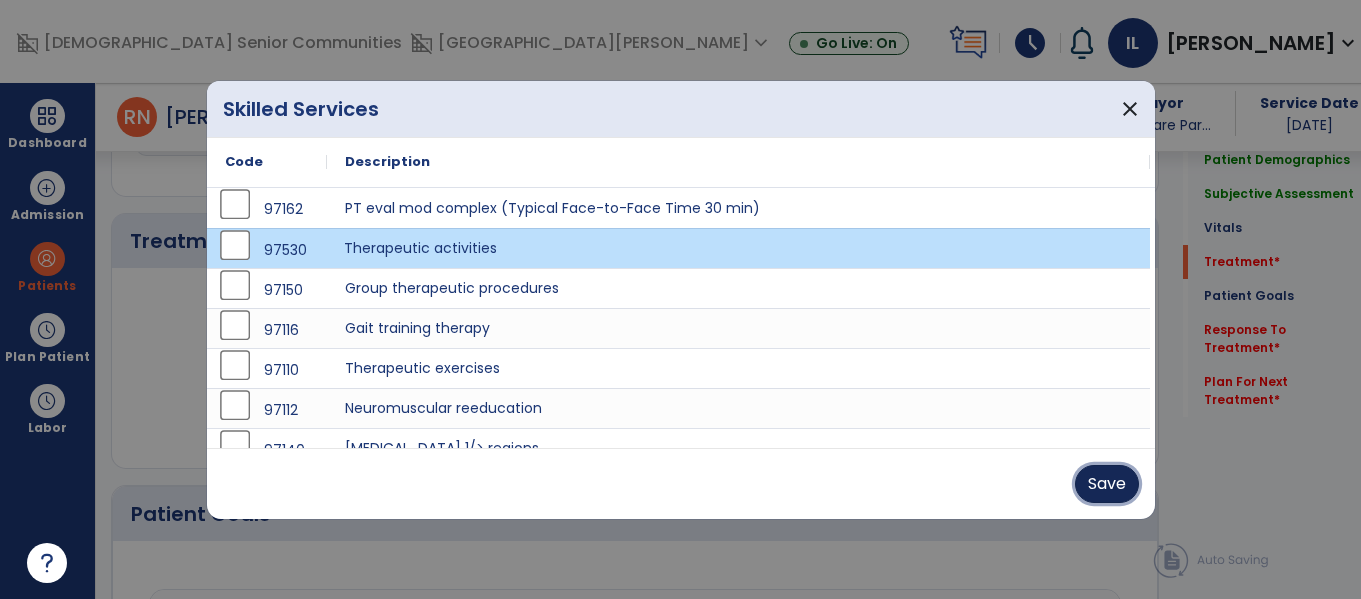 click on "Save" at bounding box center (1107, 484) 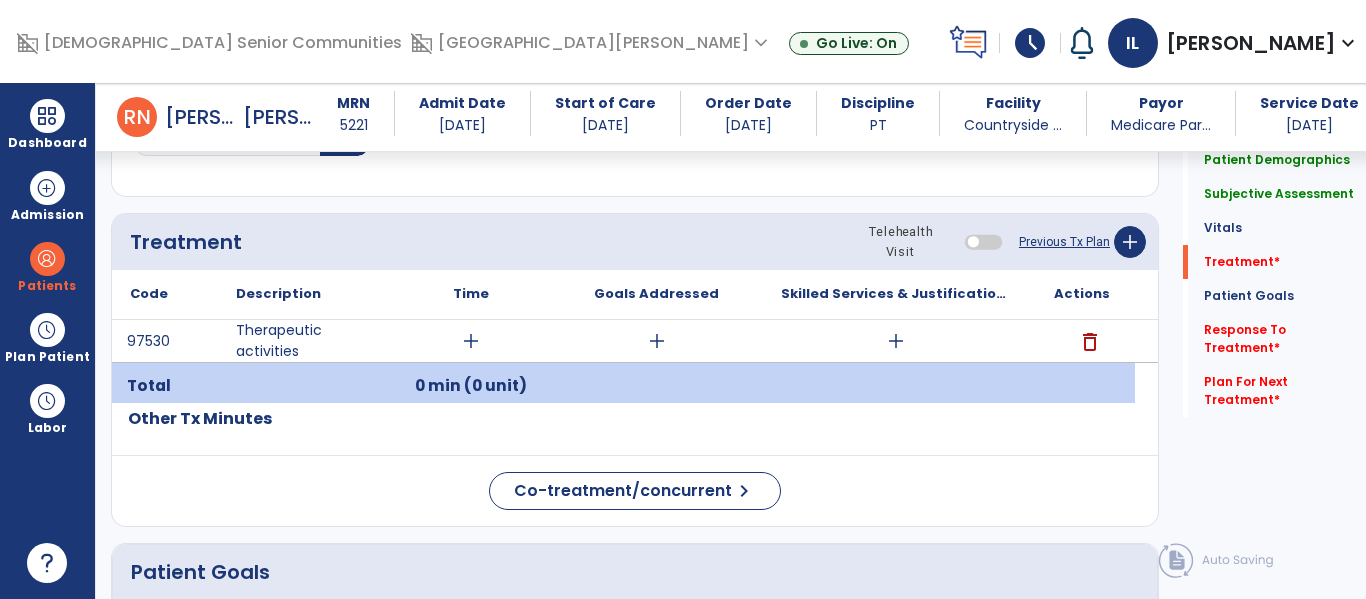 click on "add" at bounding box center (471, 341) 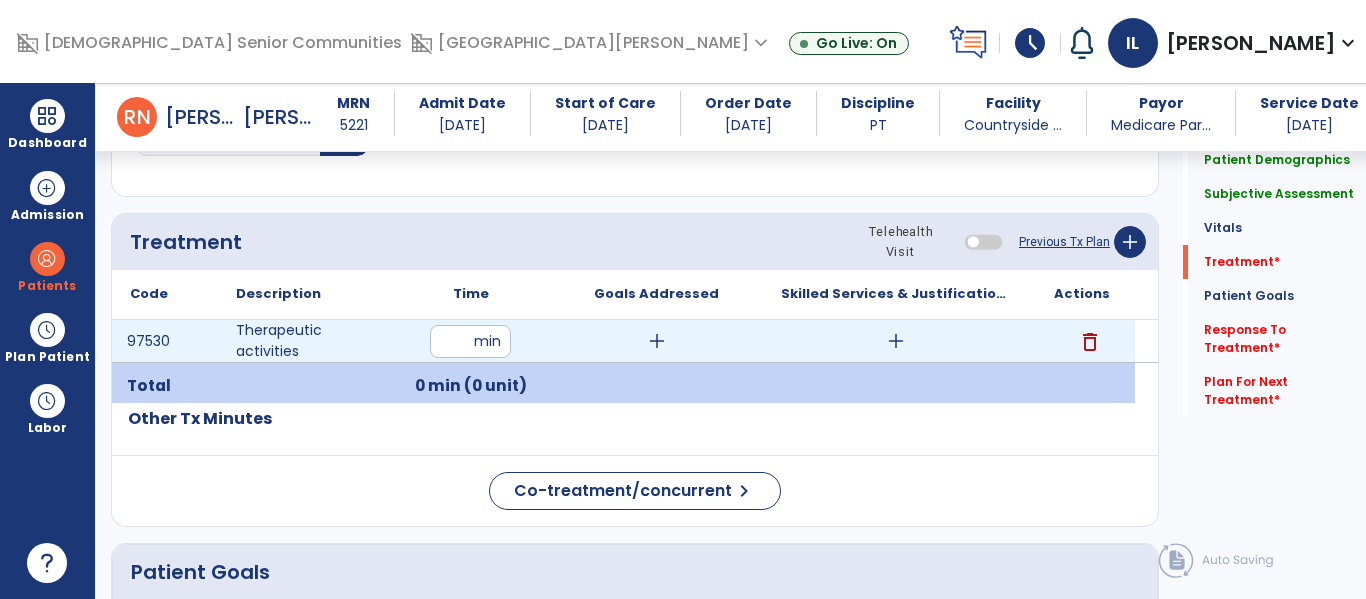 type on "**" 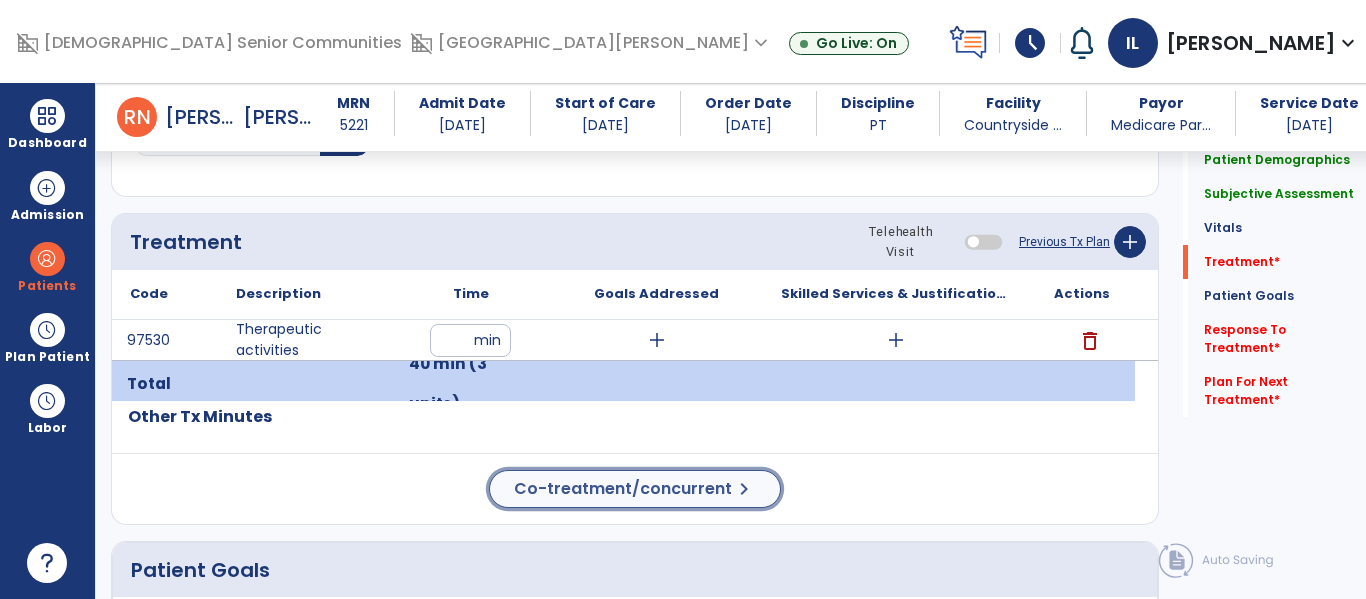 click on "Co-treatment/concurrent" 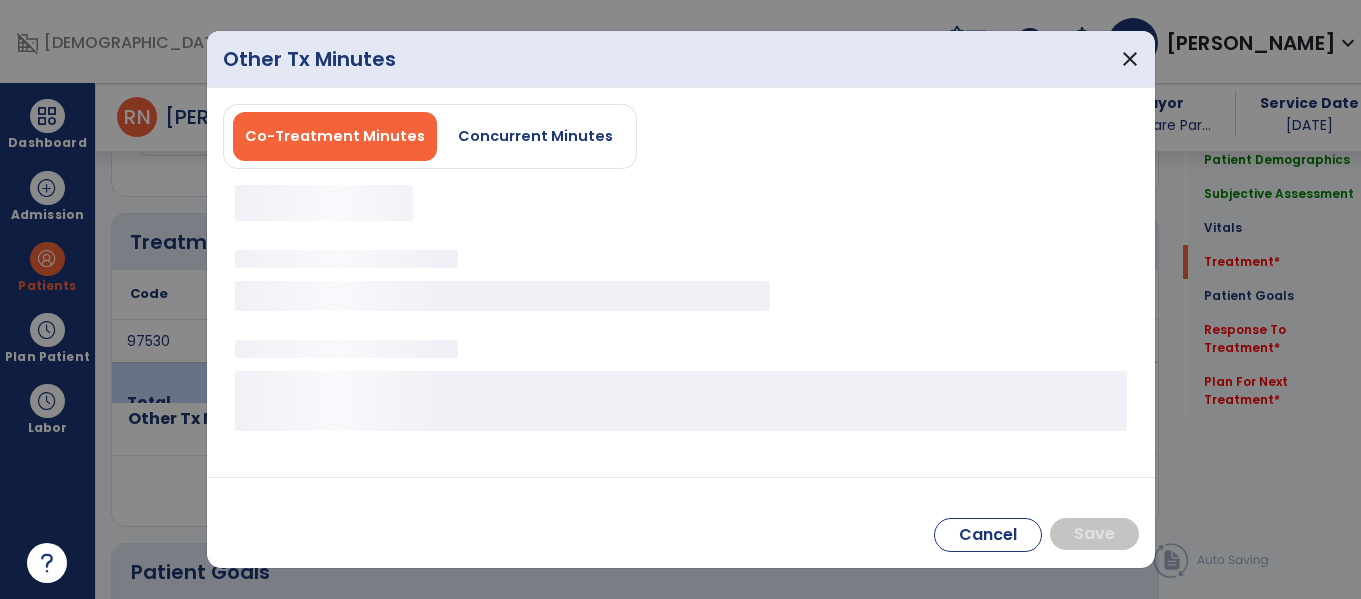 scroll, scrollTop: 1196, scrollLeft: 0, axis: vertical 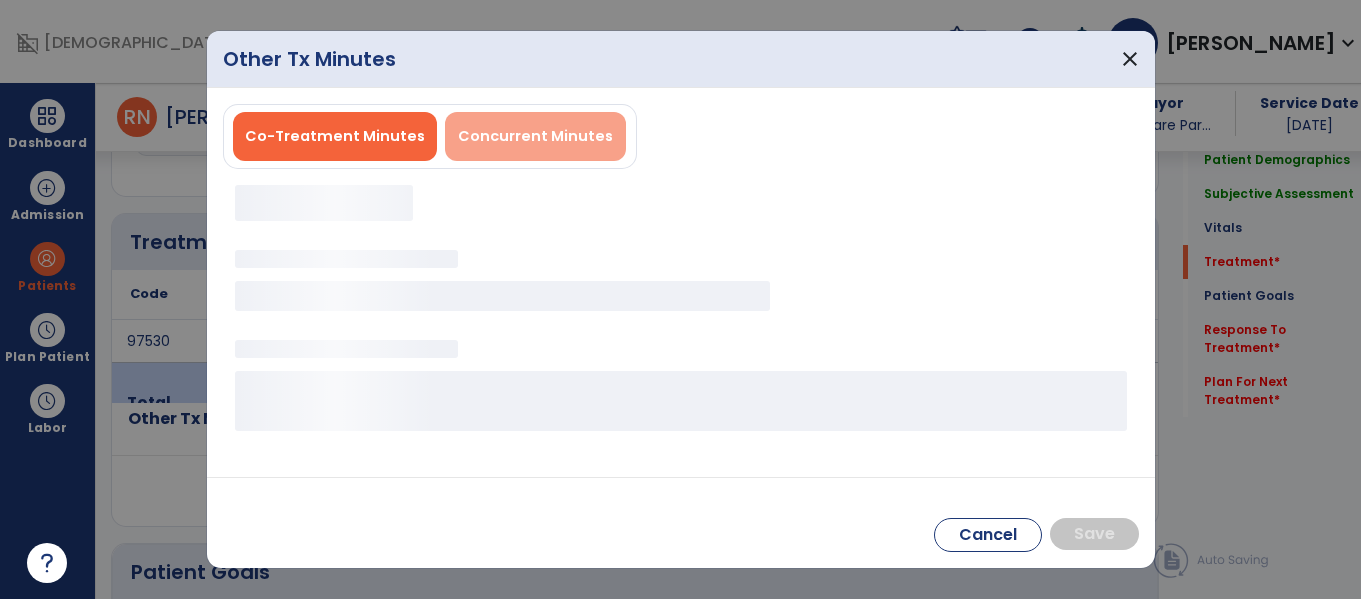 click on "Concurrent Minutes" at bounding box center [535, 136] 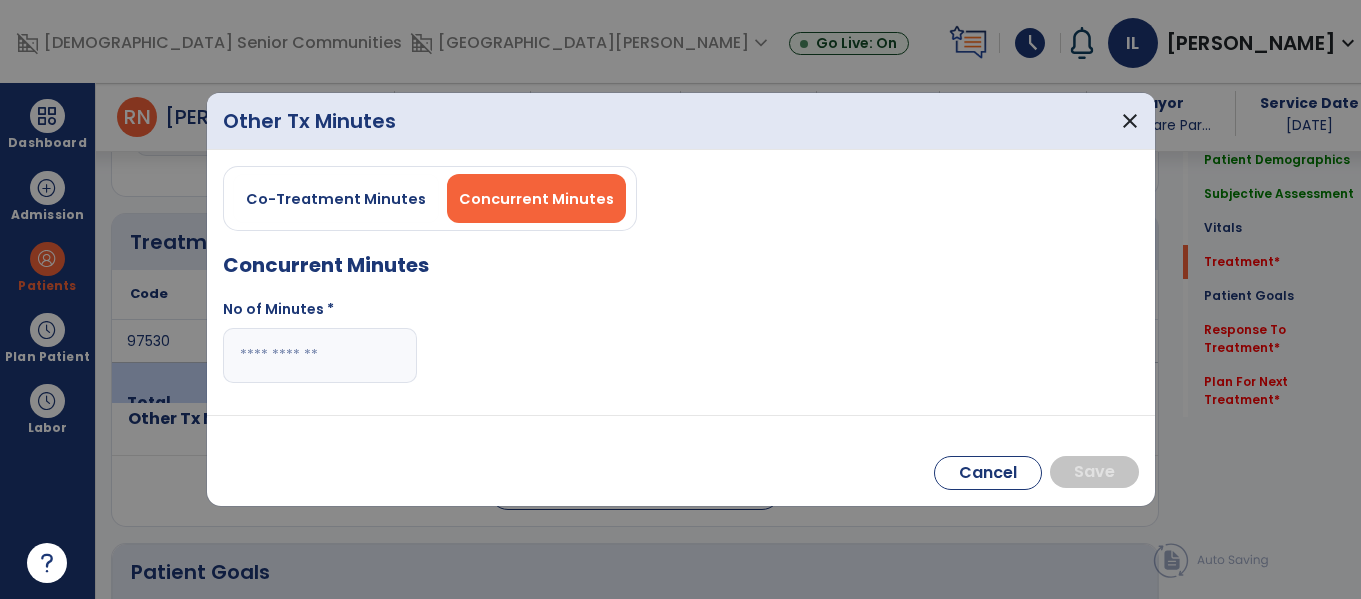 click at bounding box center (320, 355) 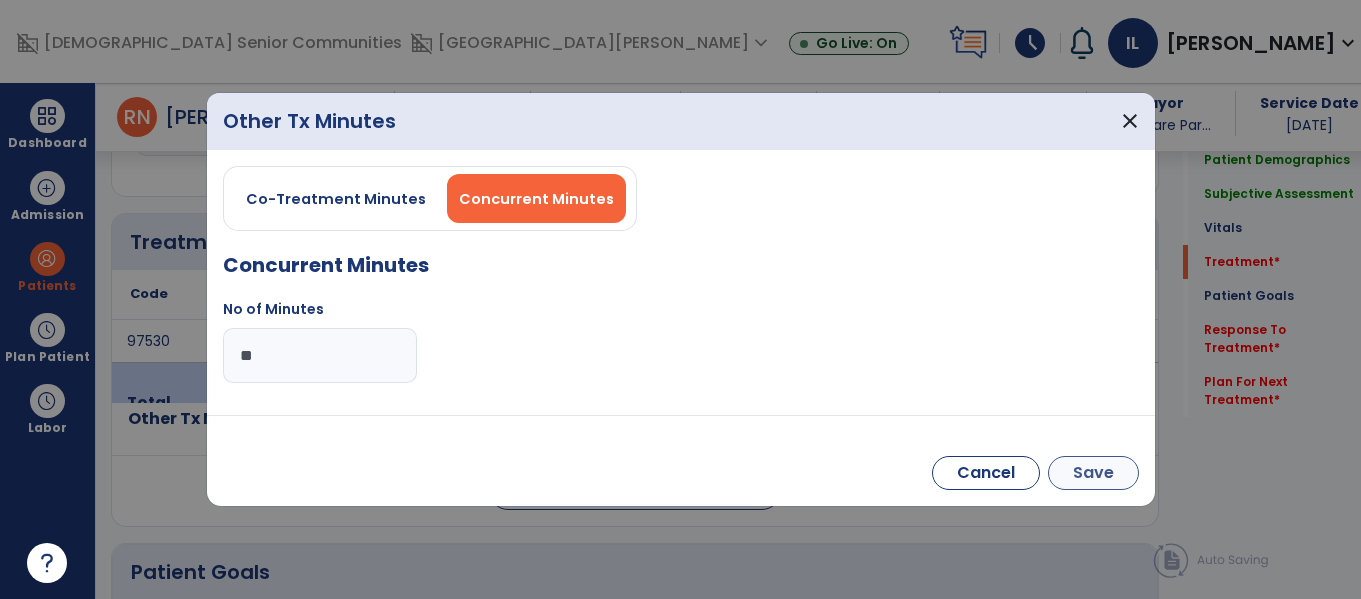 type on "**" 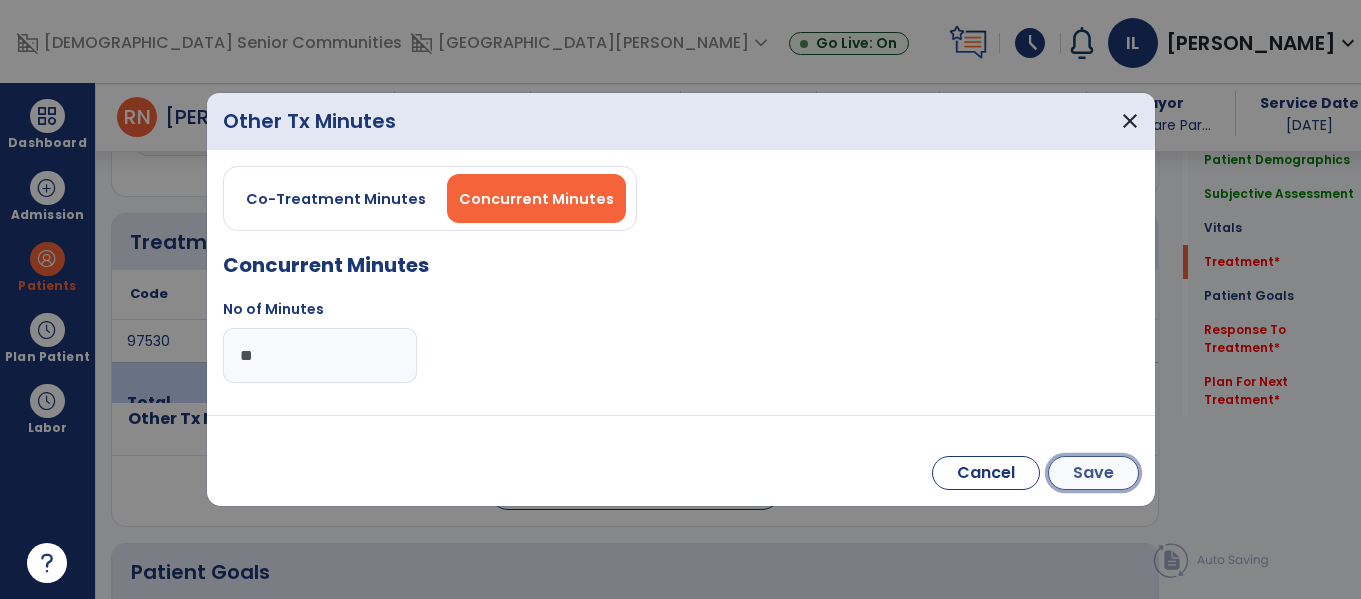 click on "Save" at bounding box center (1093, 473) 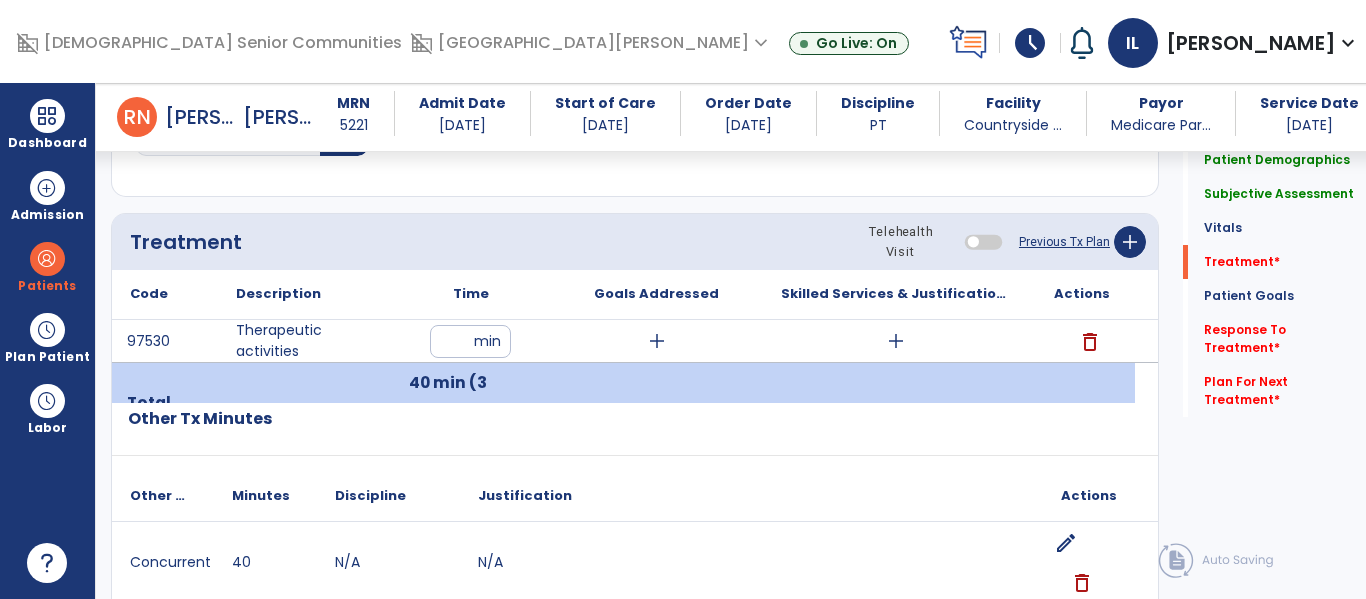 click on "add" at bounding box center (896, 341) 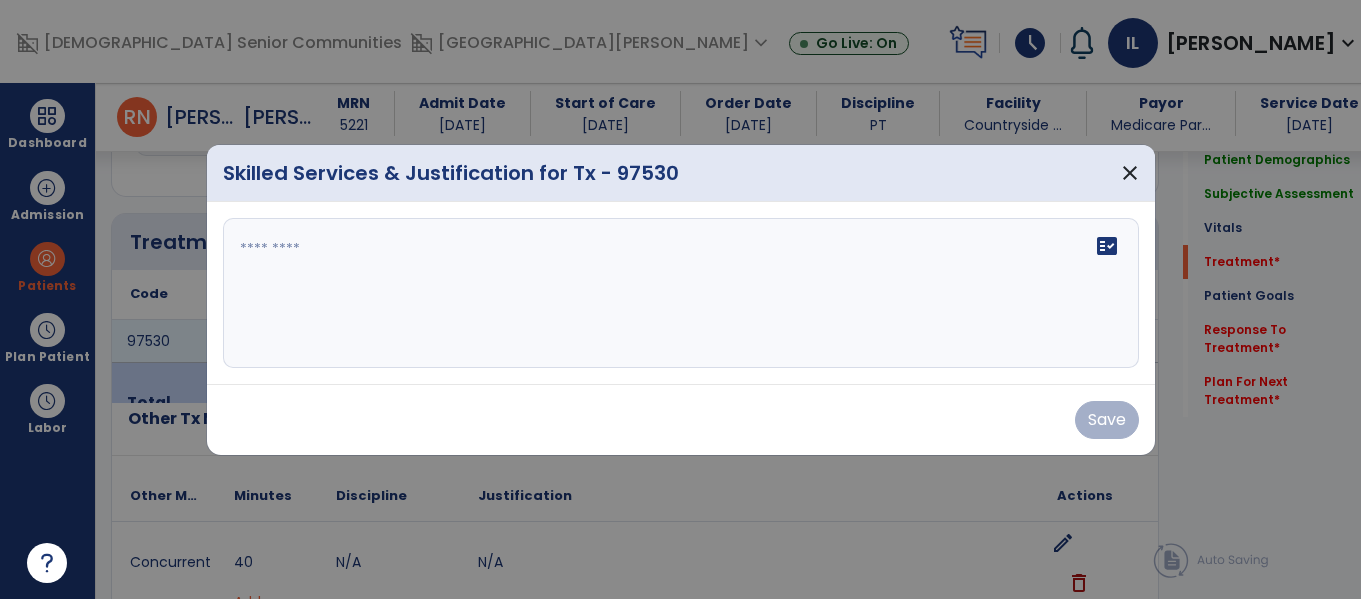 click on "fact_check" at bounding box center (681, 293) 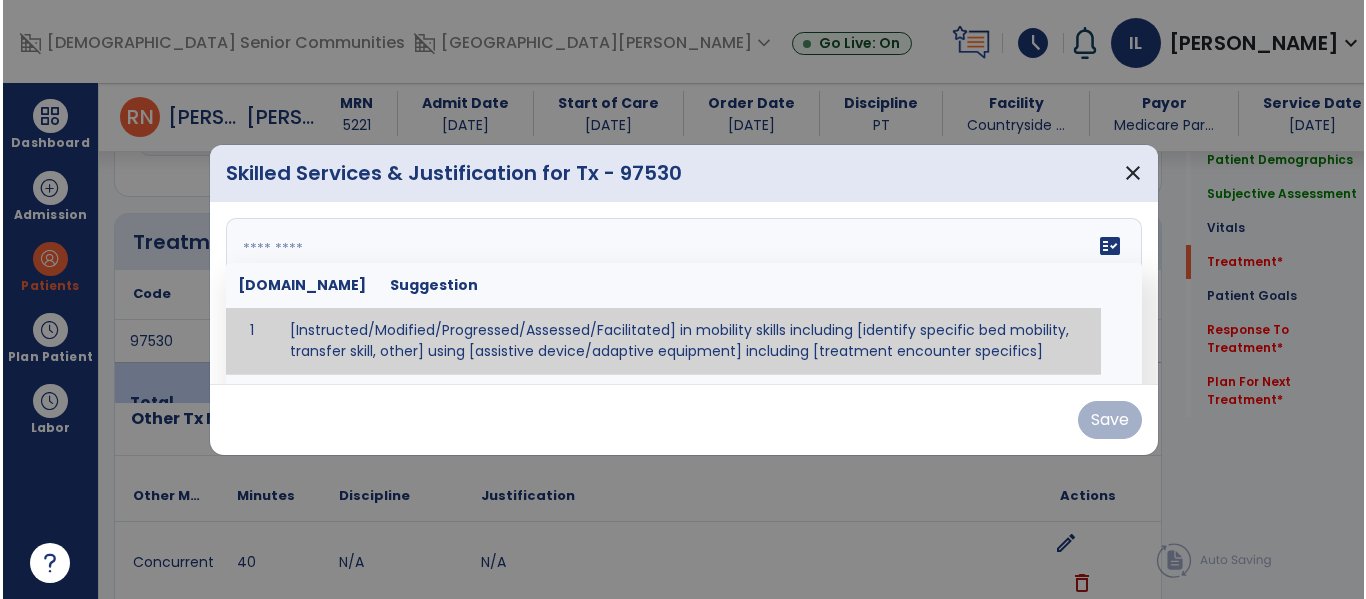 scroll, scrollTop: 1196, scrollLeft: 0, axis: vertical 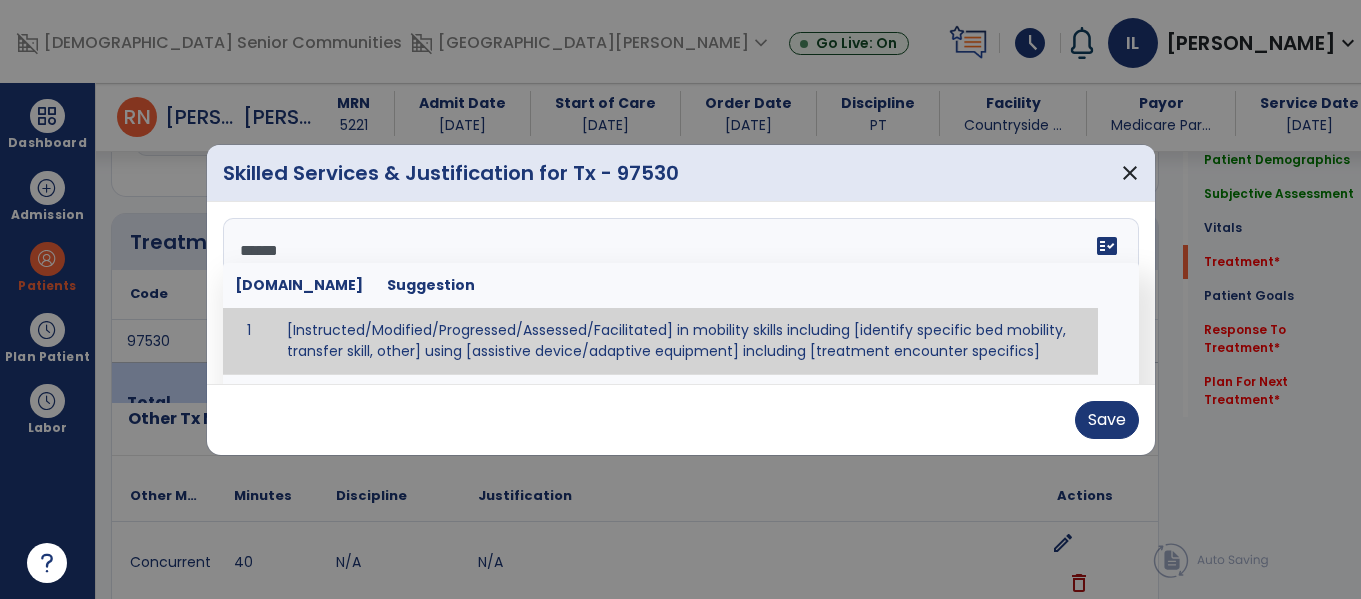 type on "*******" 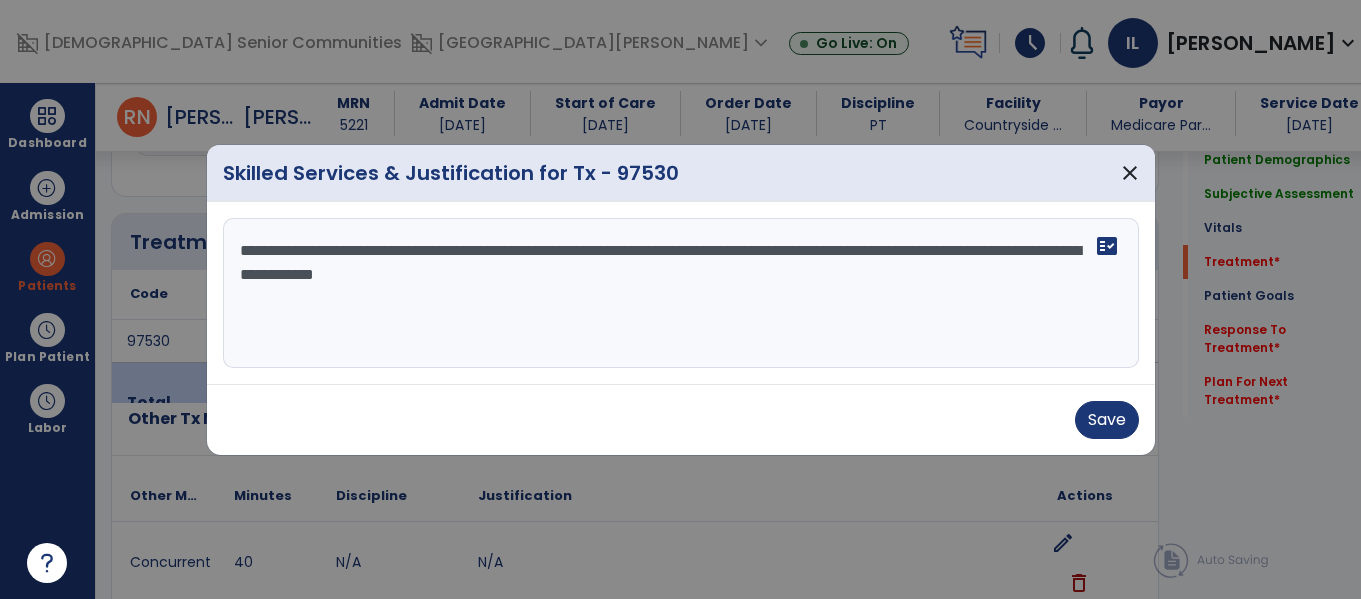 click on "**********" at bounding box center [681, 293] 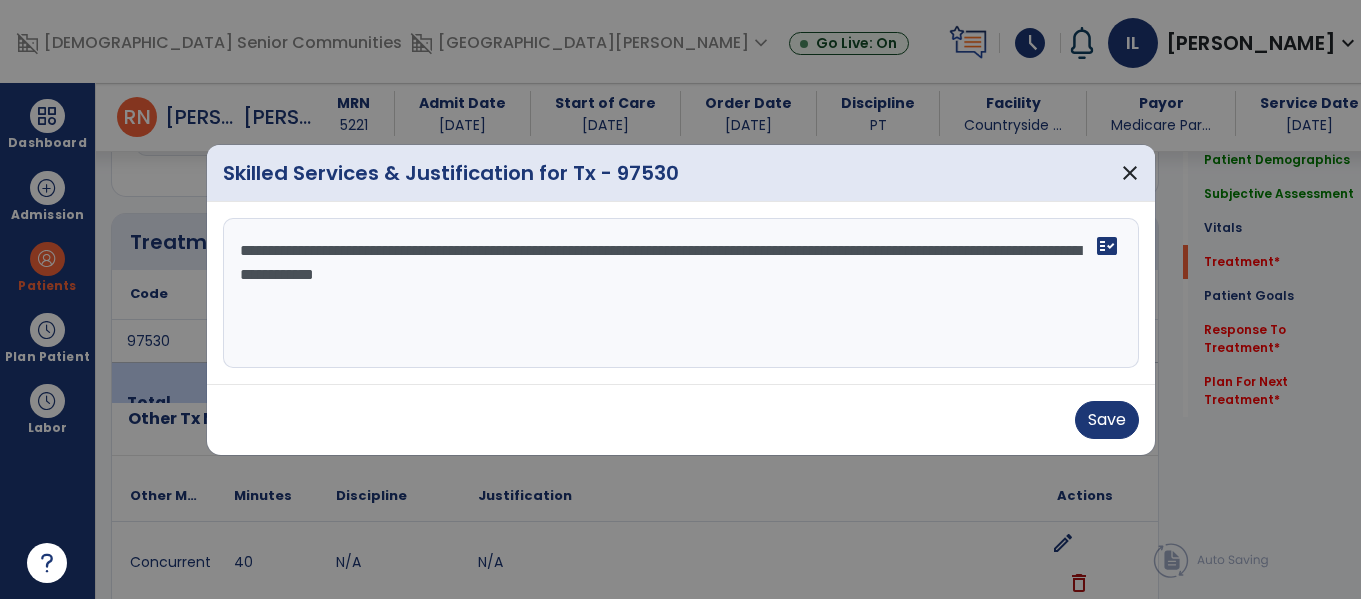 click on "**********" at bounding box center [681, 293] 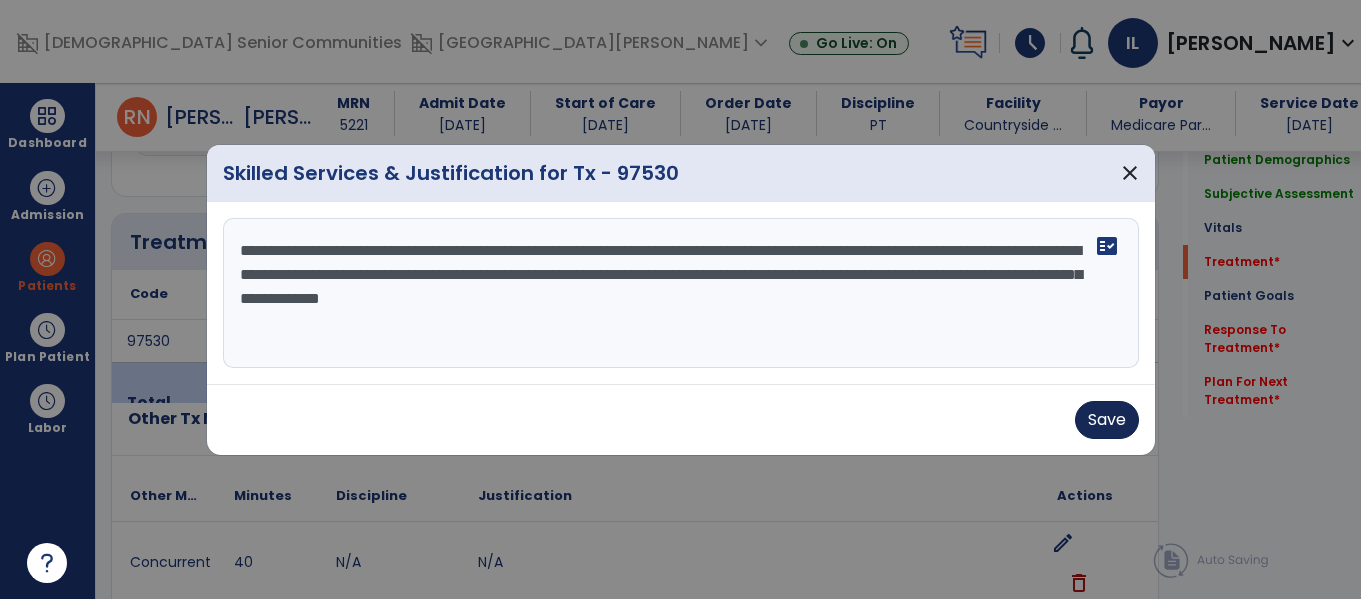 type on "**********" 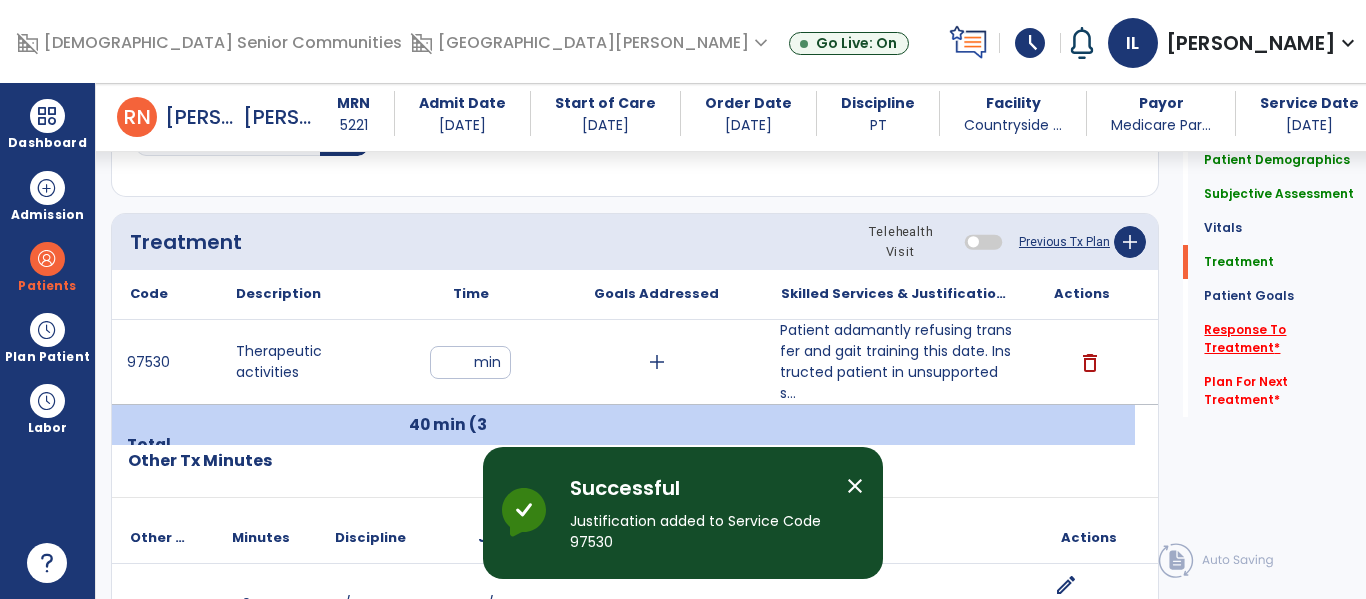 click on "Response To Treatment   *" 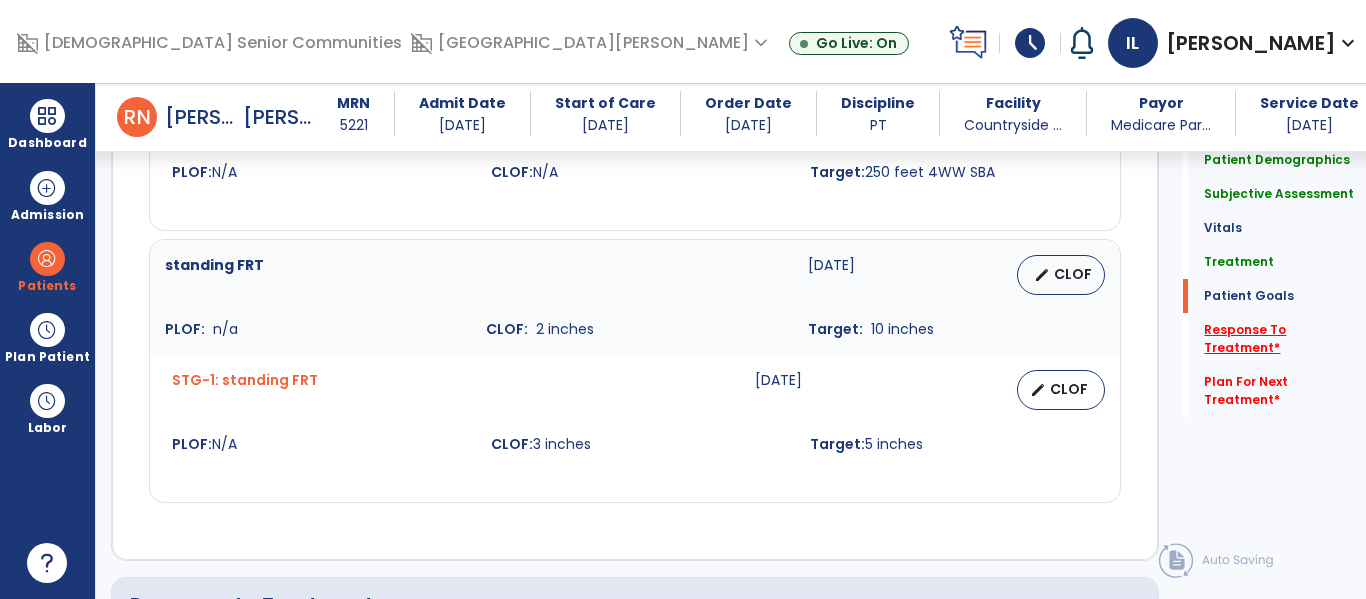 scroll, scrollTop: 3334, scrollLeft: 0, axis: vertical 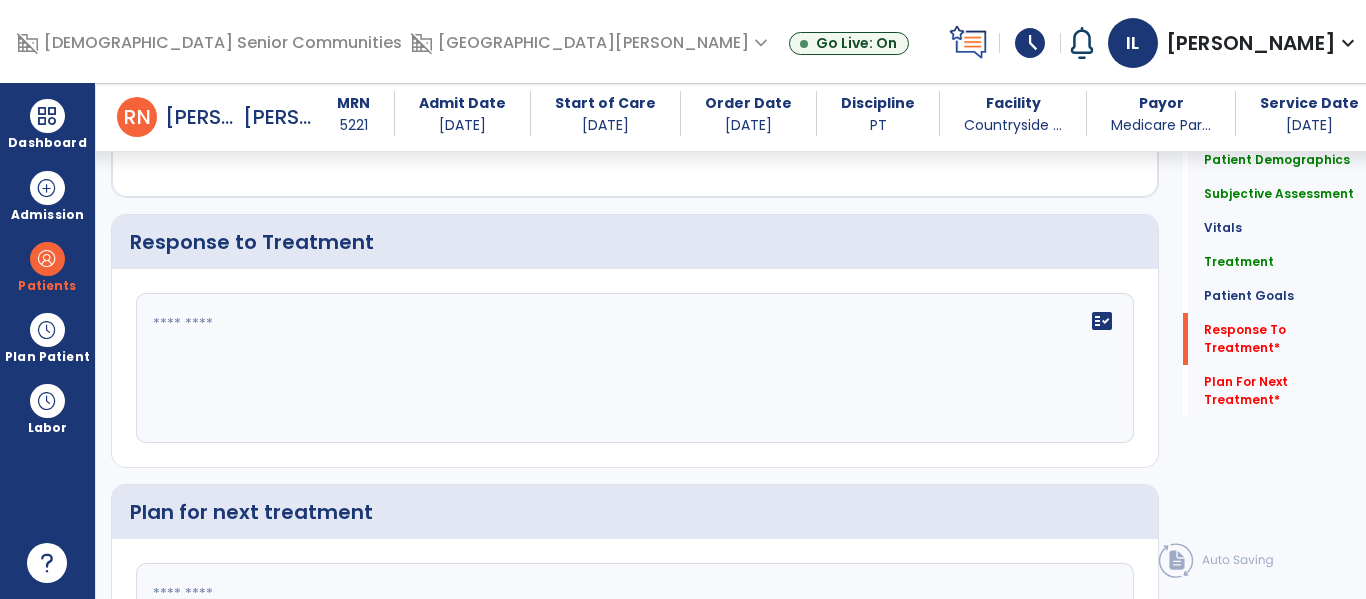 click 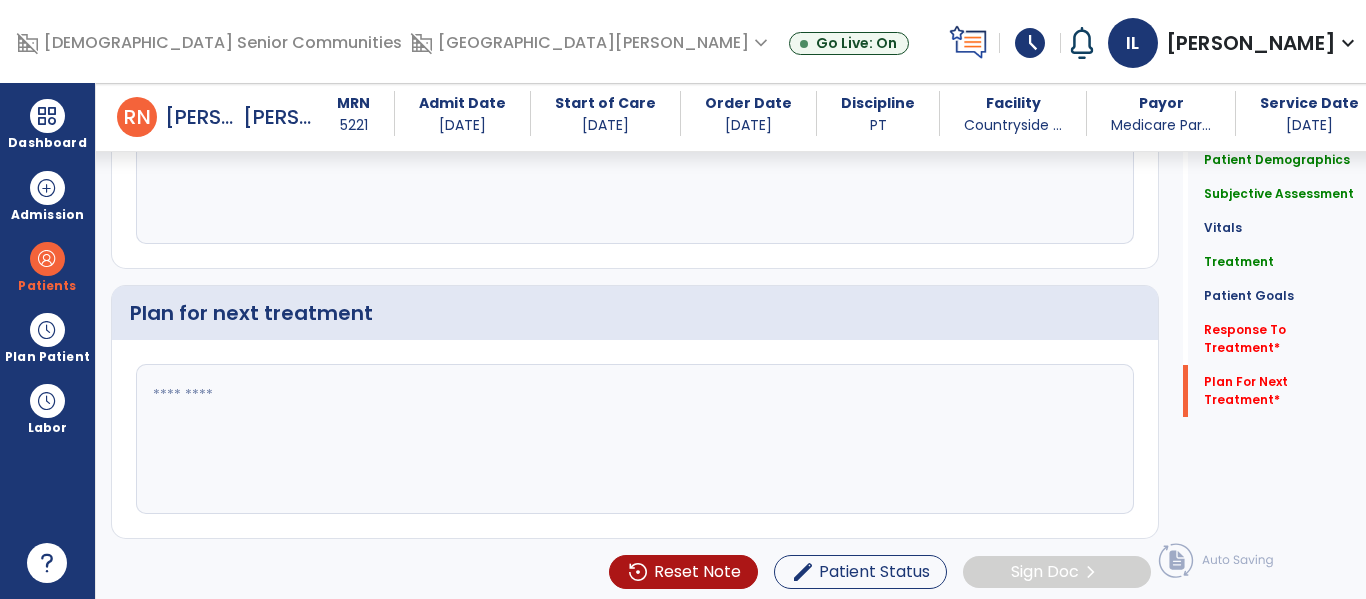 scroll, scrollTop: 3539, scrollLeft: 0, axis: vertical 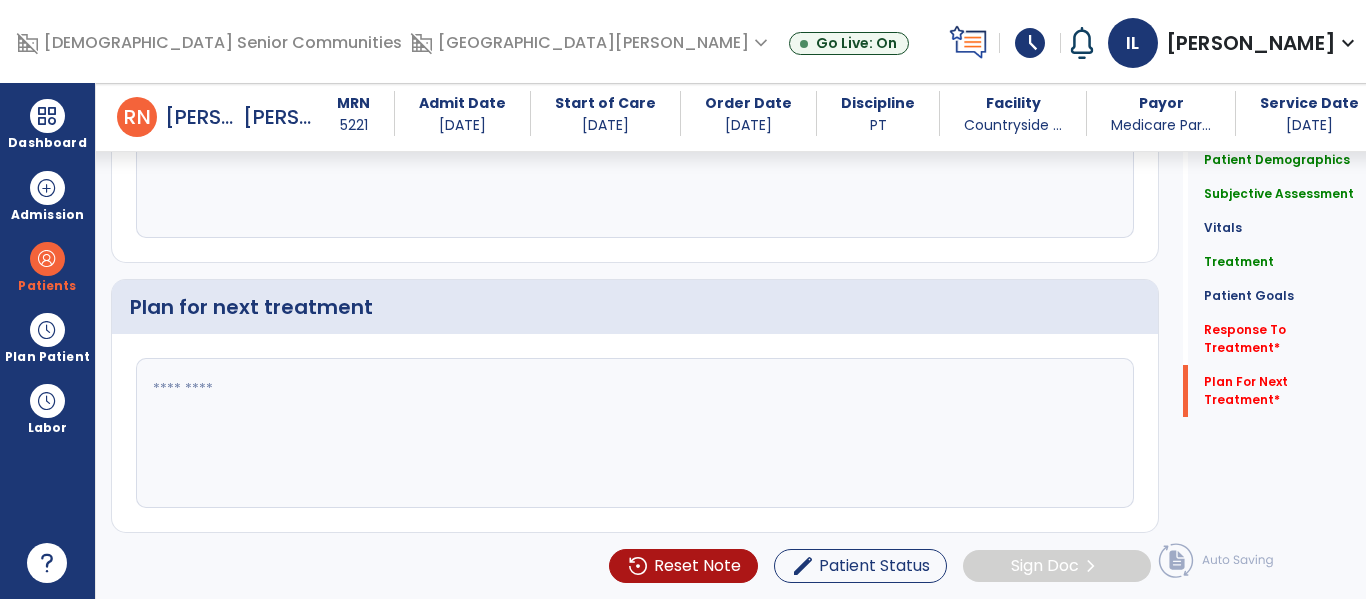 type on "**********" 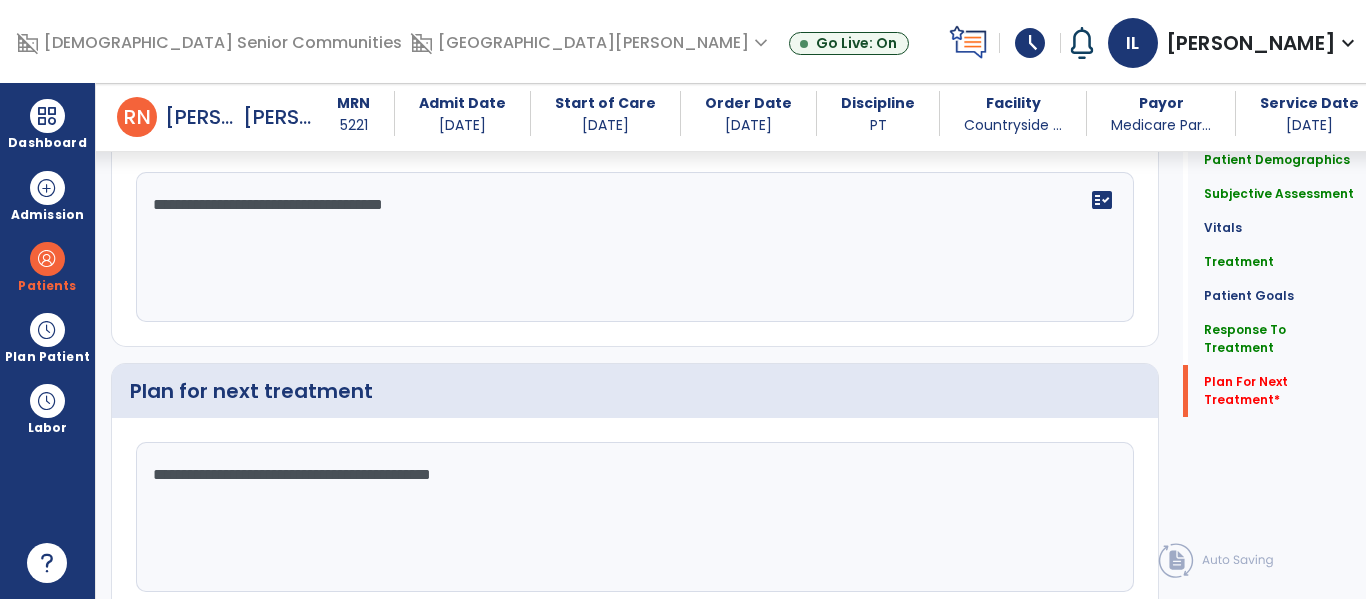 scroll, scrollTop: 3539, scrollLeft: 0, axis: vertical 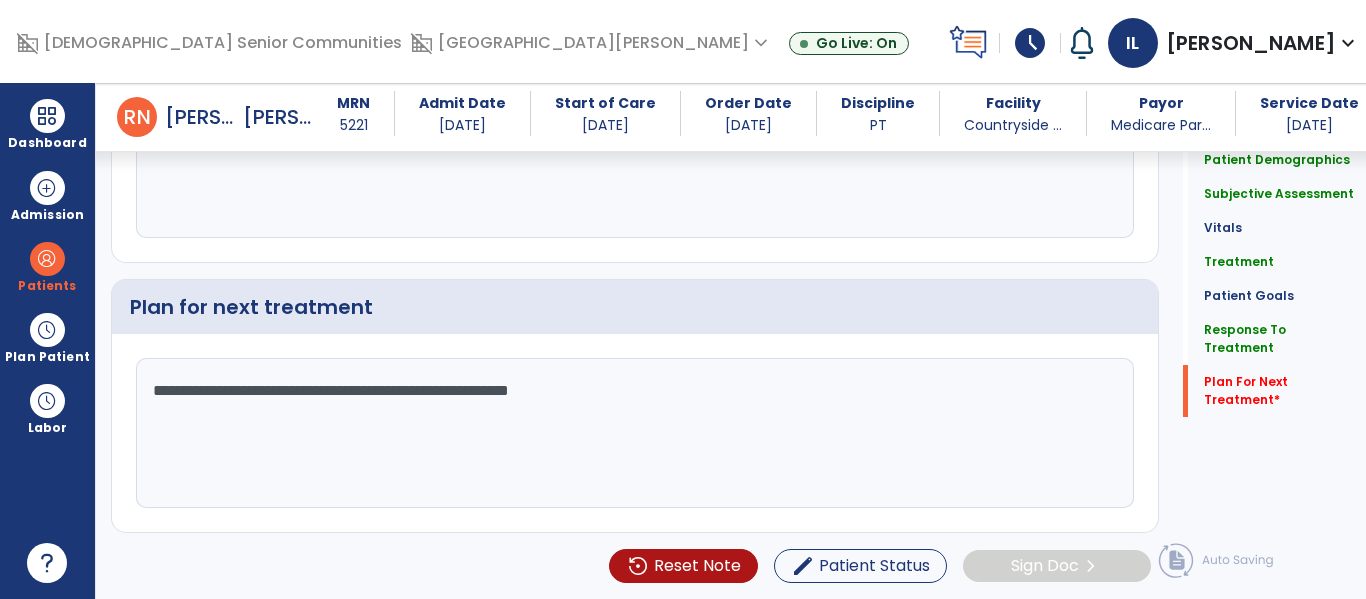 type on "**********" 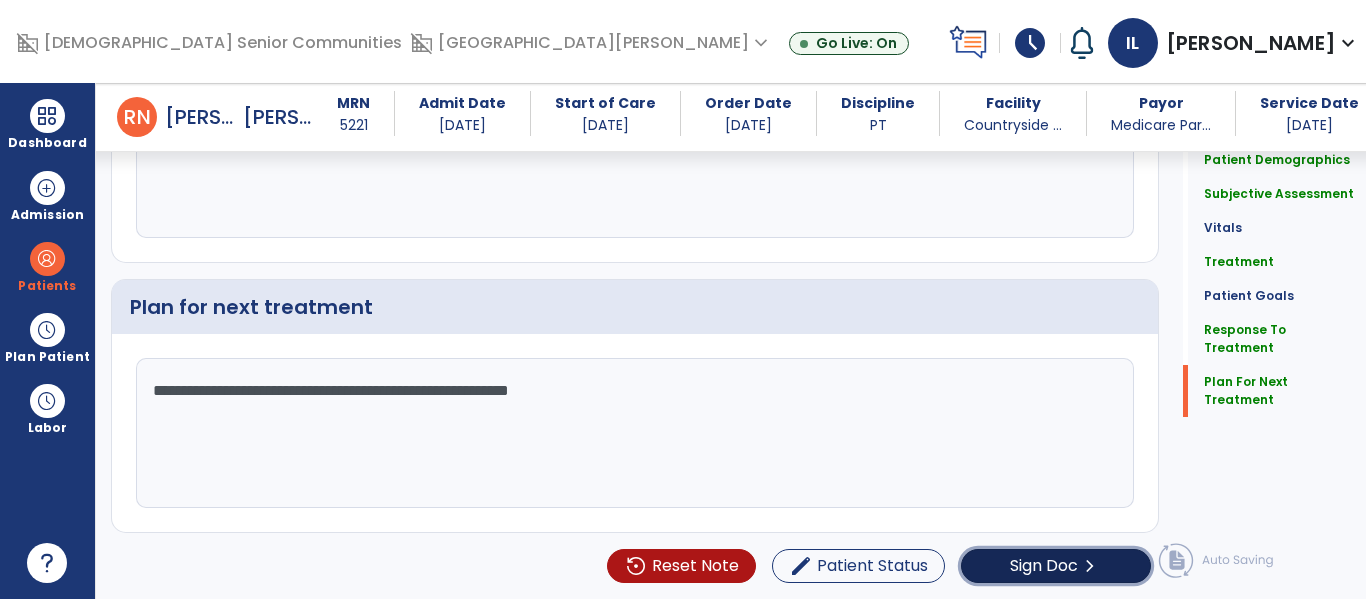 click on "Sign Doc  chevron_right" 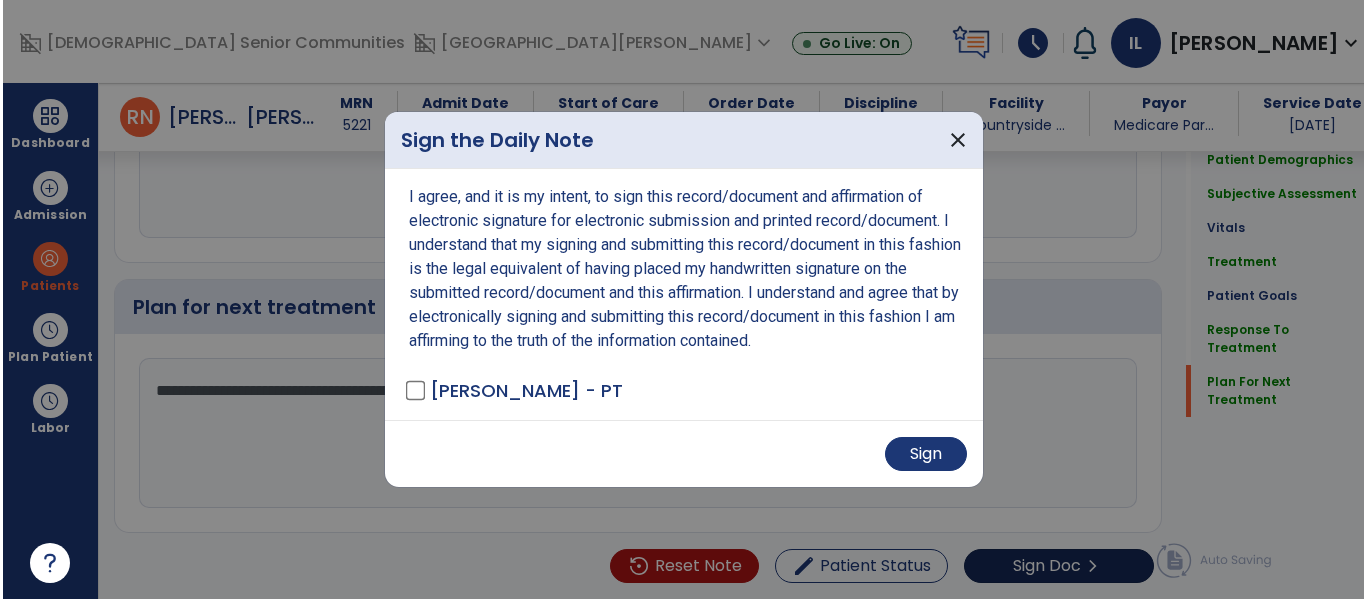 scroll, scrollTop: 3579, scrollLeft: 0, axis: vertical 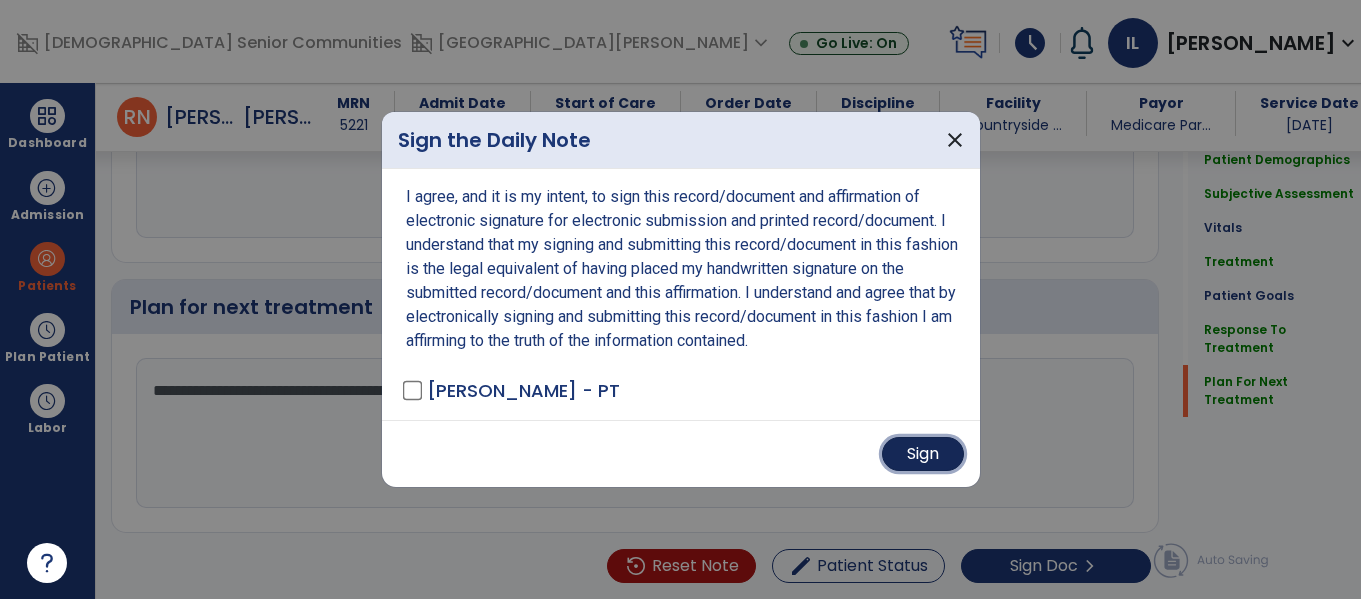 click on "Sign" at bounding box center [923, 454] 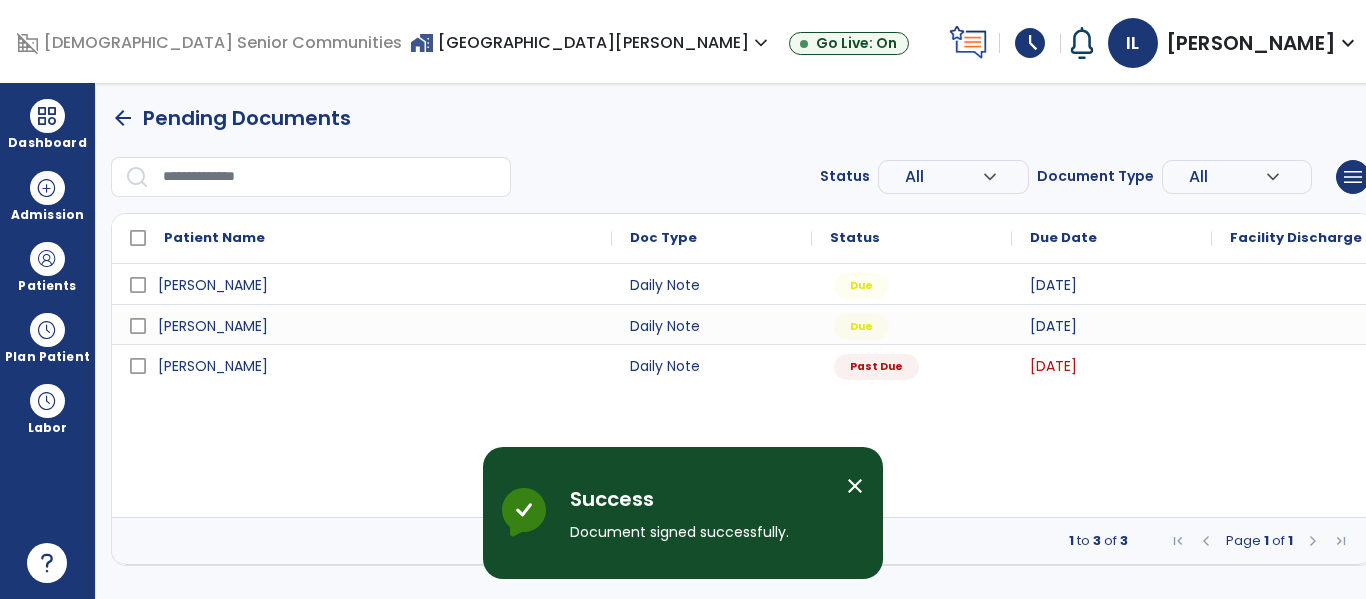 scroll, scrollTop: 0, scrollLeft: 0, axis: both 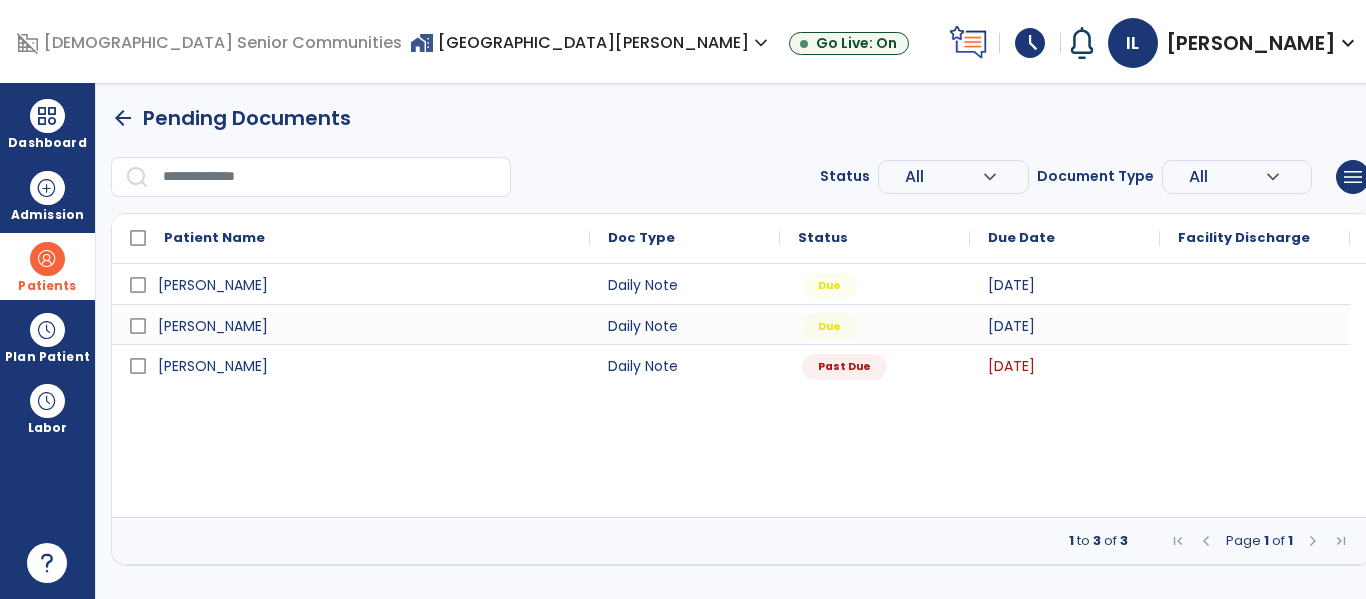 click at bounding box center [47, 259] 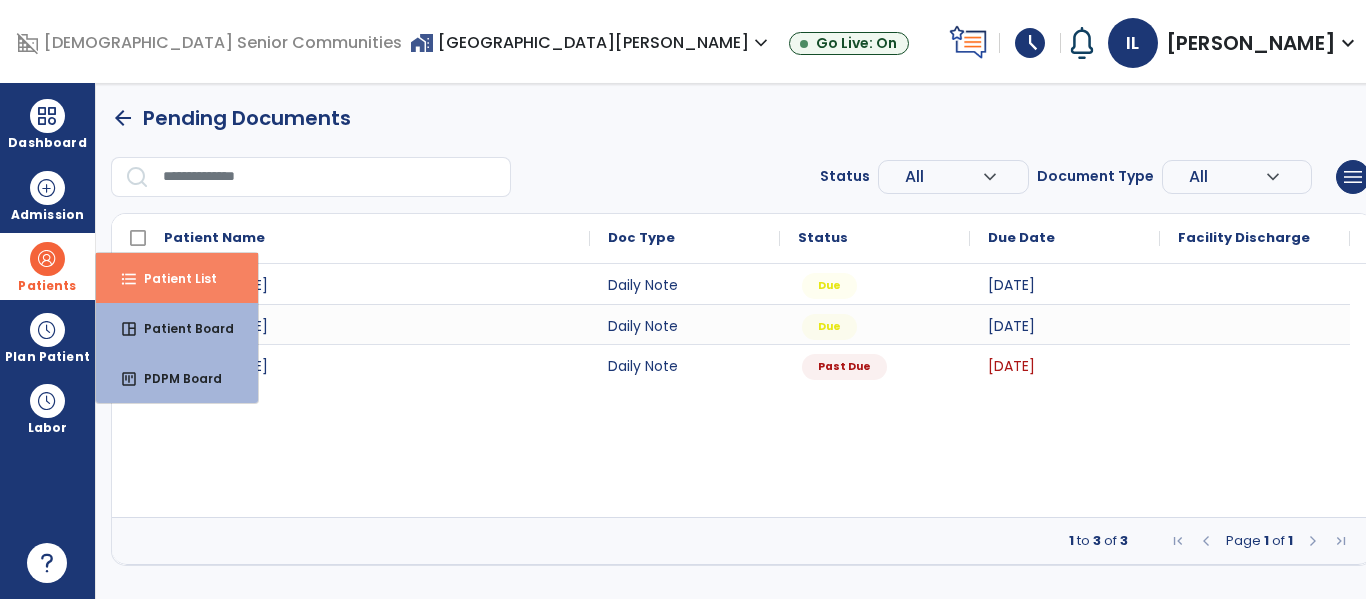 click on "Patient List" at bounding box center [172, 278] 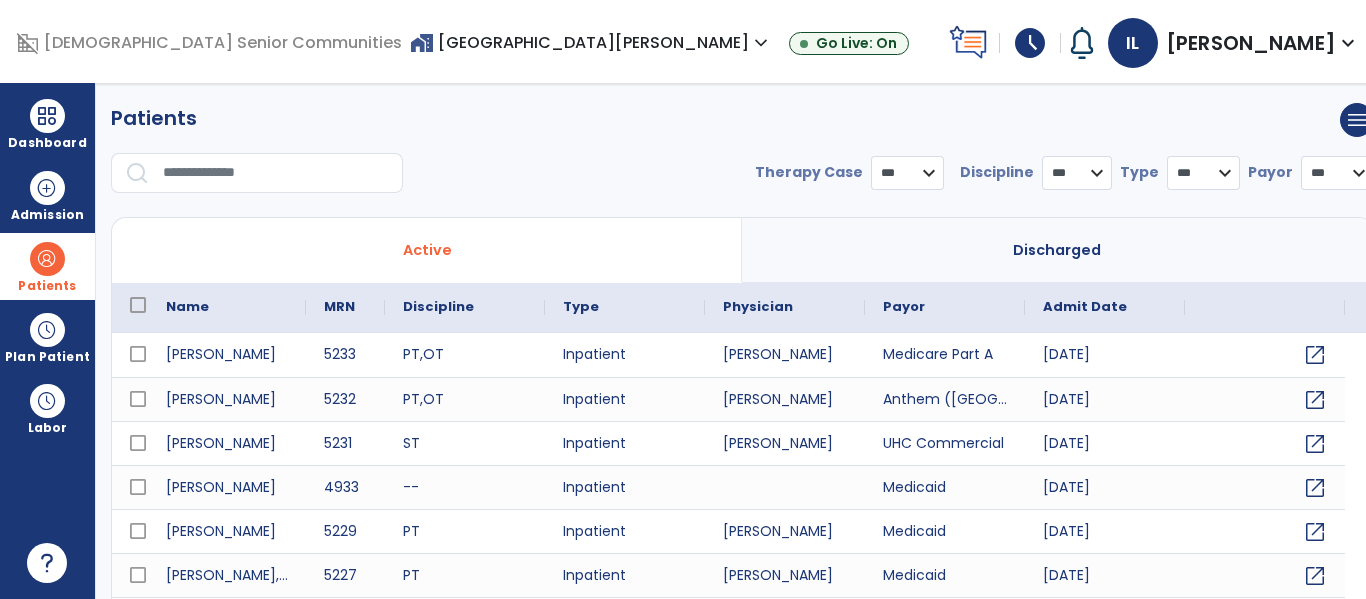select on "***" 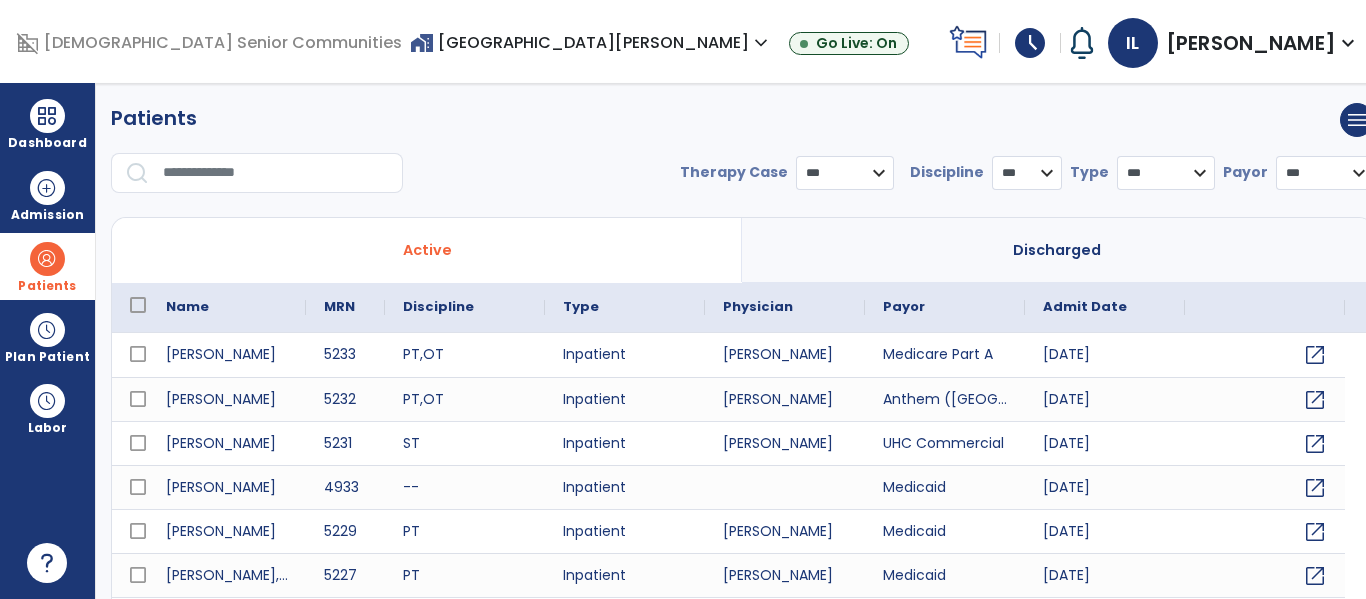 click at bounding box center (276, 173) 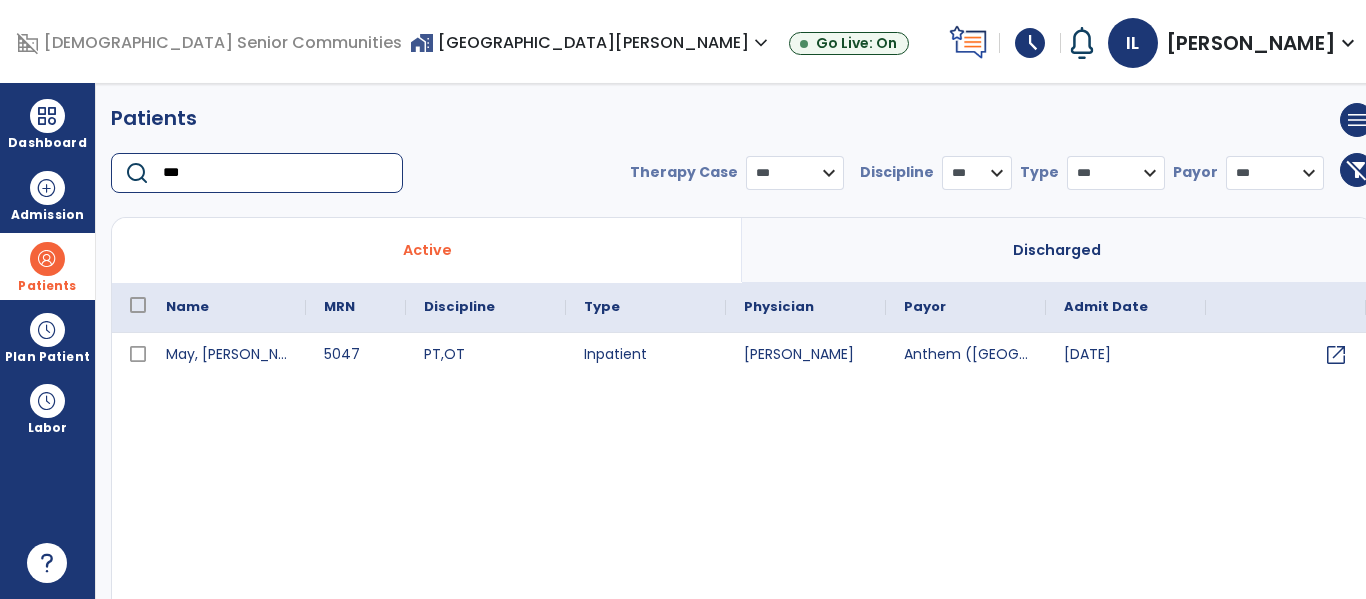 type on "***" 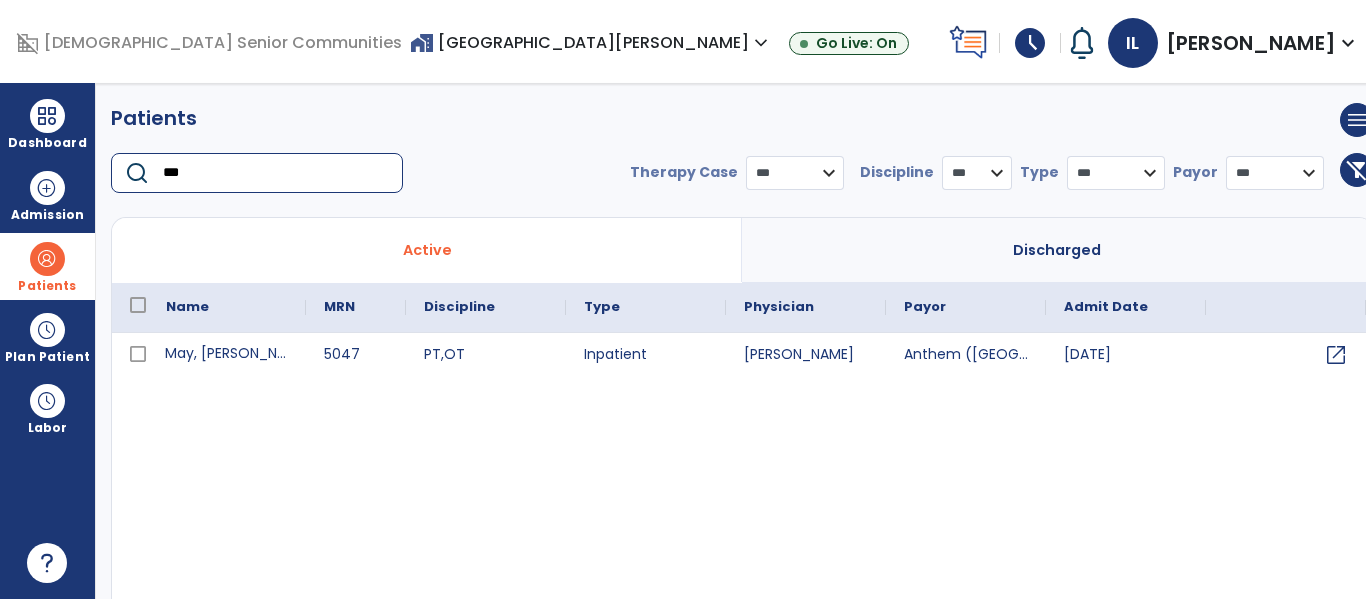 click on "May, [PERSON_NAME]" at bounding box center (227, 355) 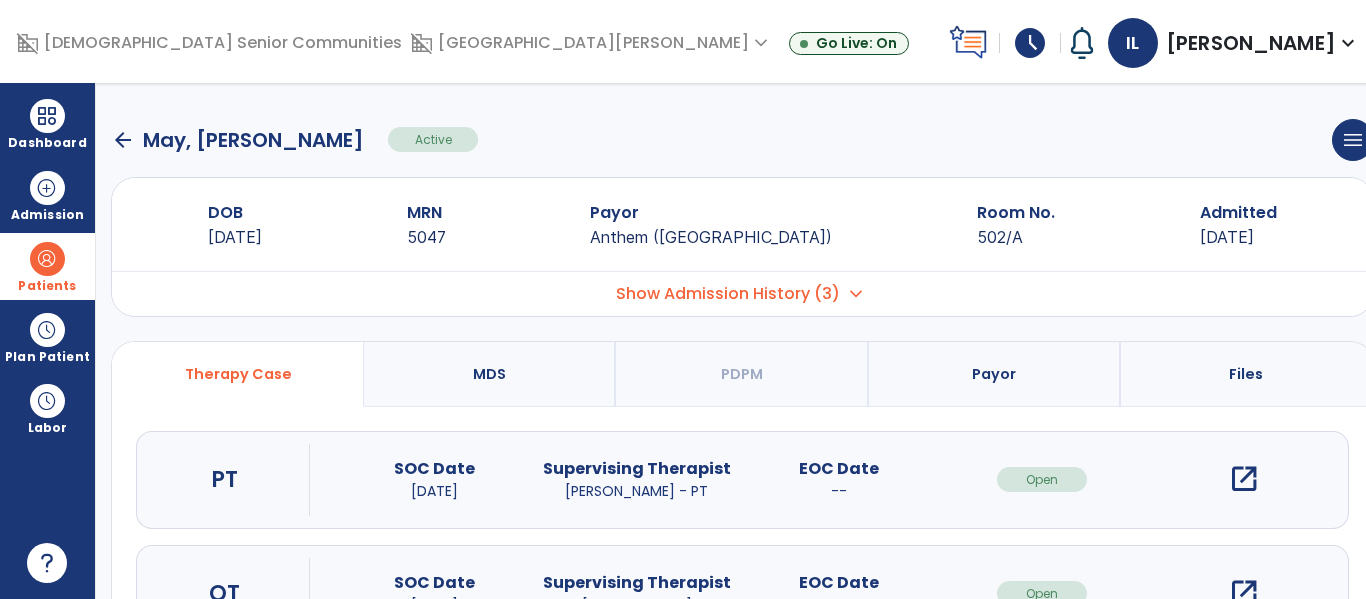 click on "open_in_new" at bounding box center (1244, 479) 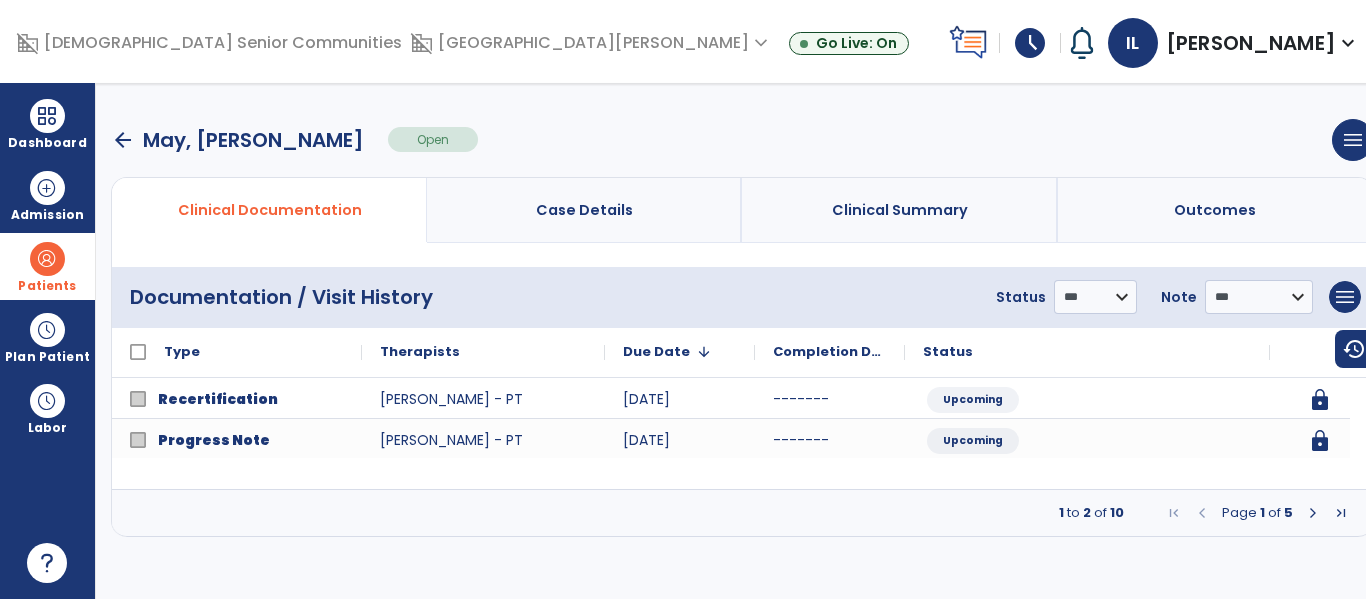 click at bounding box center [1313, 513] 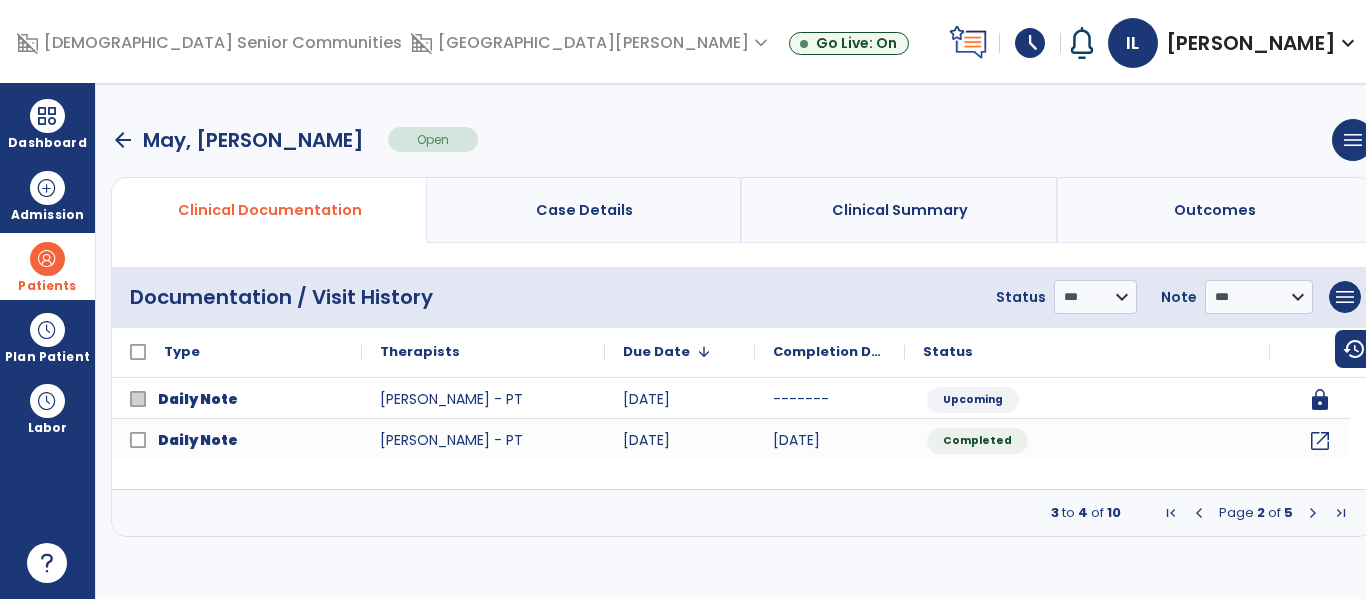 click at bounding box center [1313, 513] 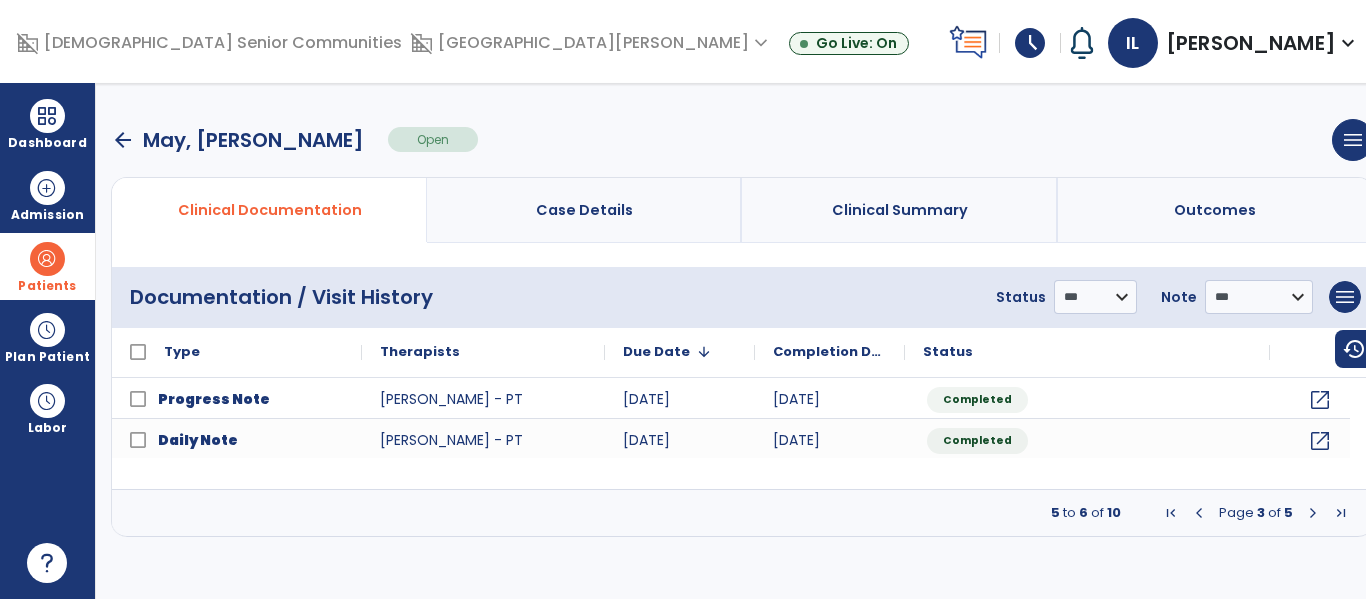 click at bounding box center (1313, 513) 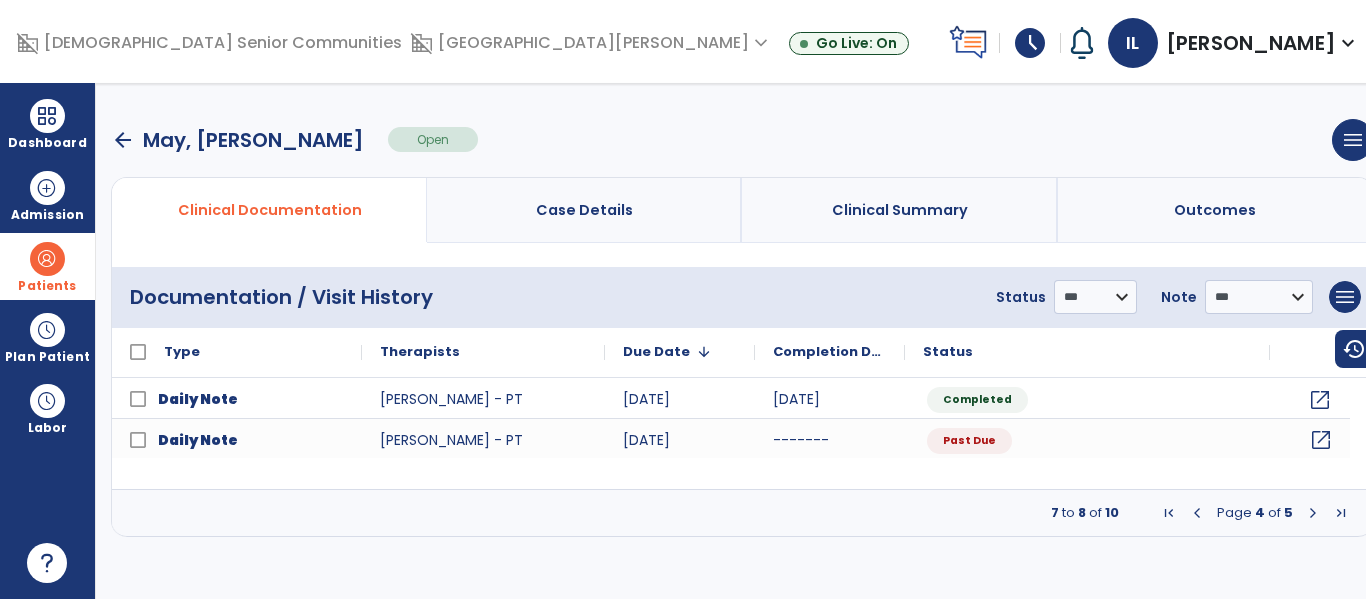 click on "open_in_new" 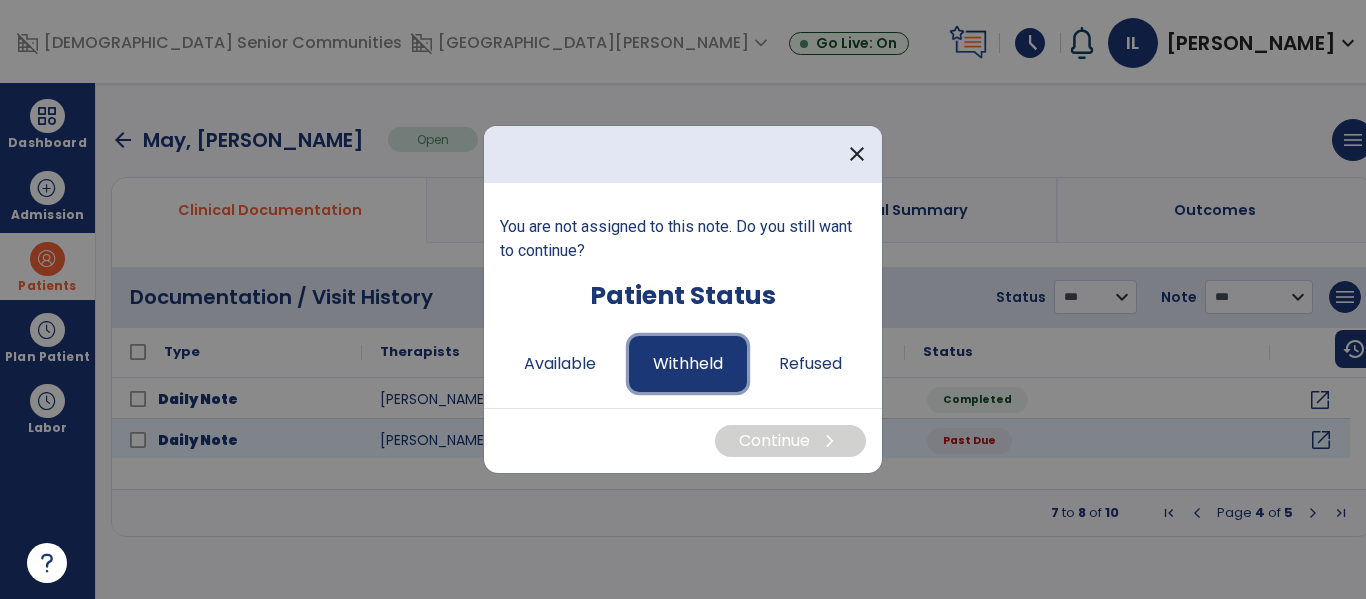 click on "Withheld" at bounding box center [688, 364] 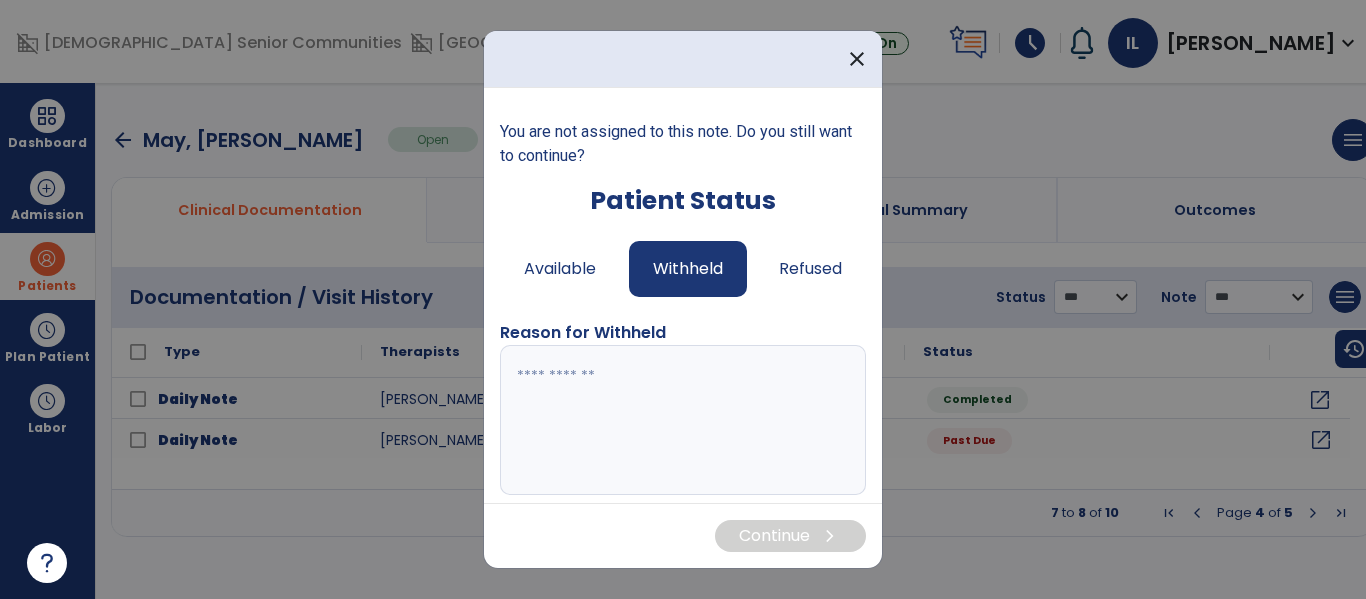 click at bounding box center [680, 420] 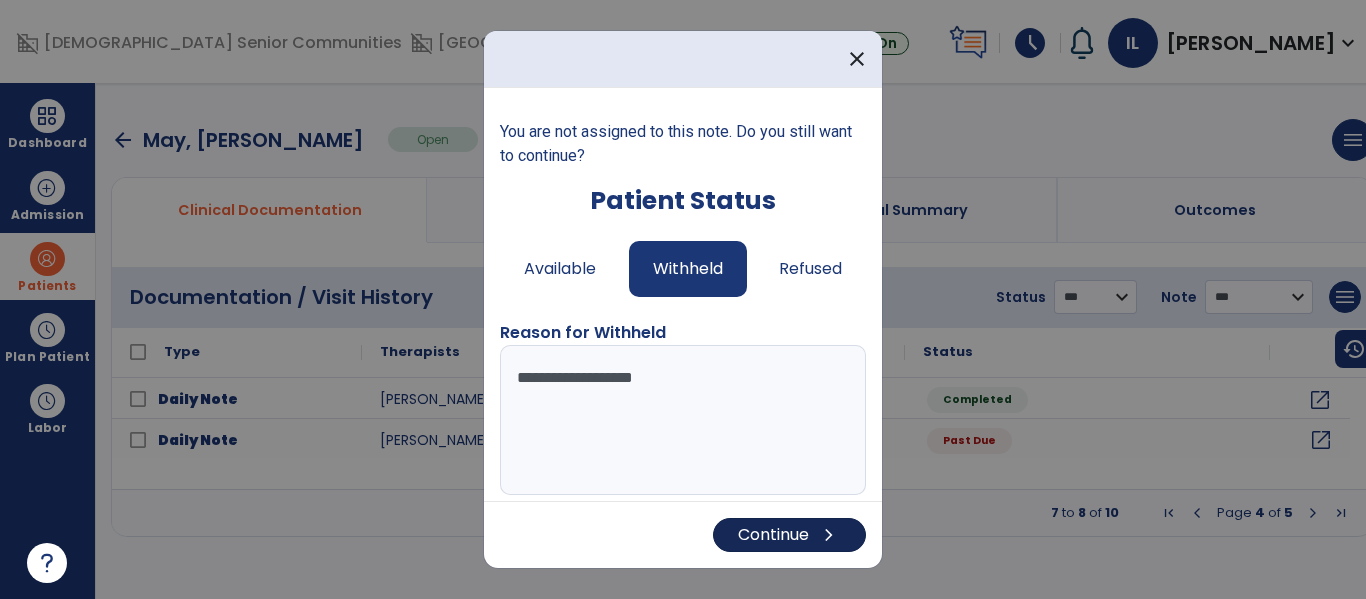 type on "**********" 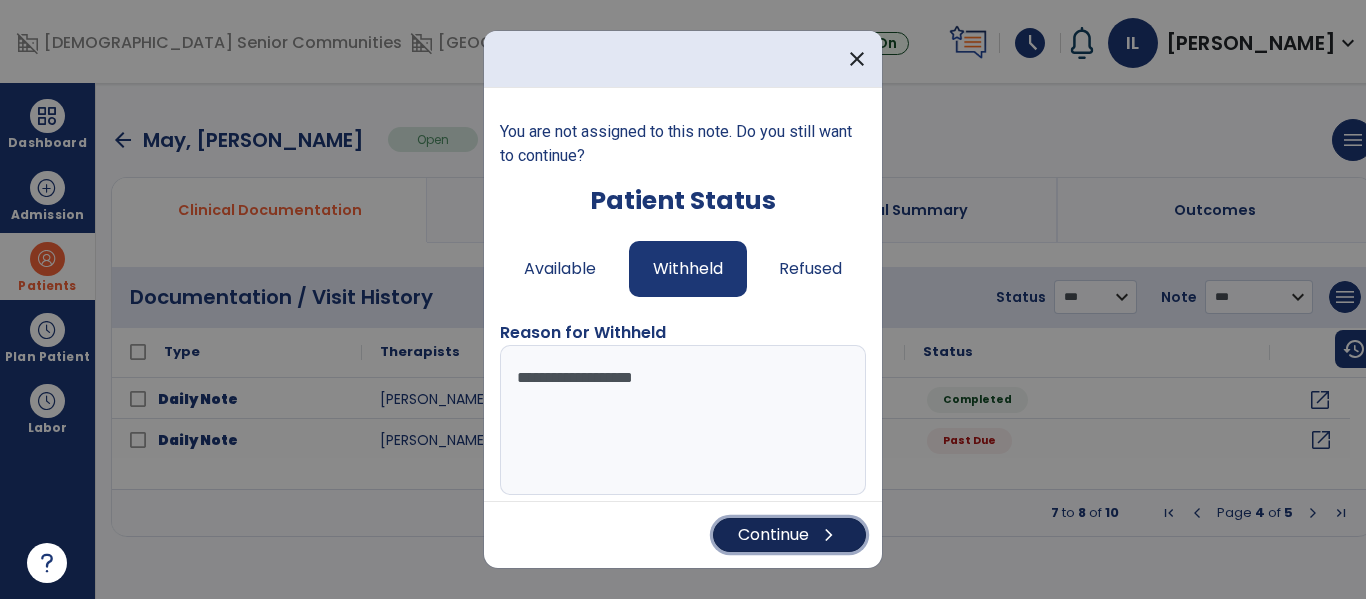 click on "Continue   chevron_right" at bounding box center [789, 535] 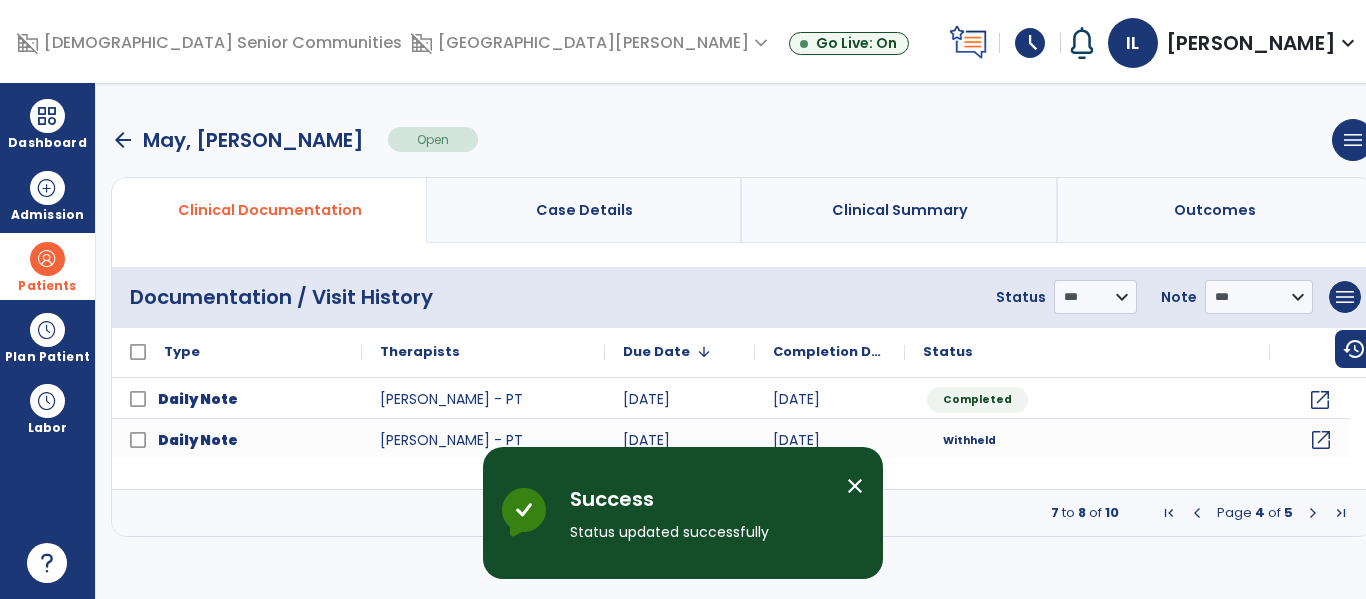 click at bounding box center (1313, 513) 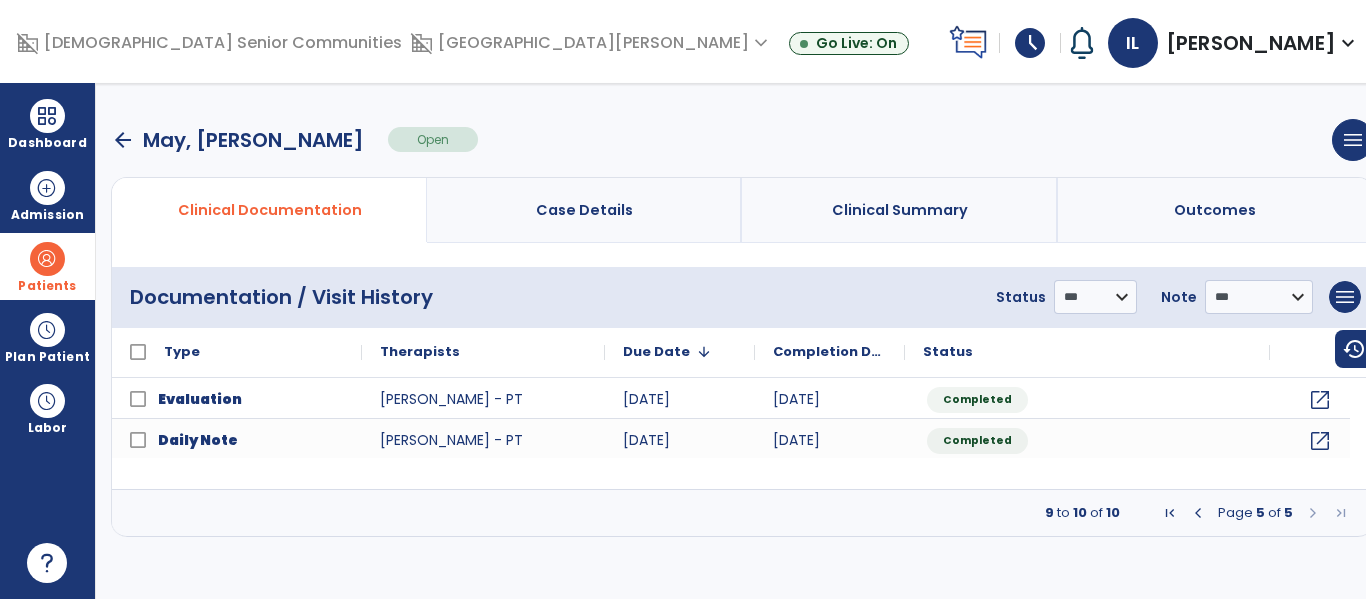 click at bounding box center (1313, 513) 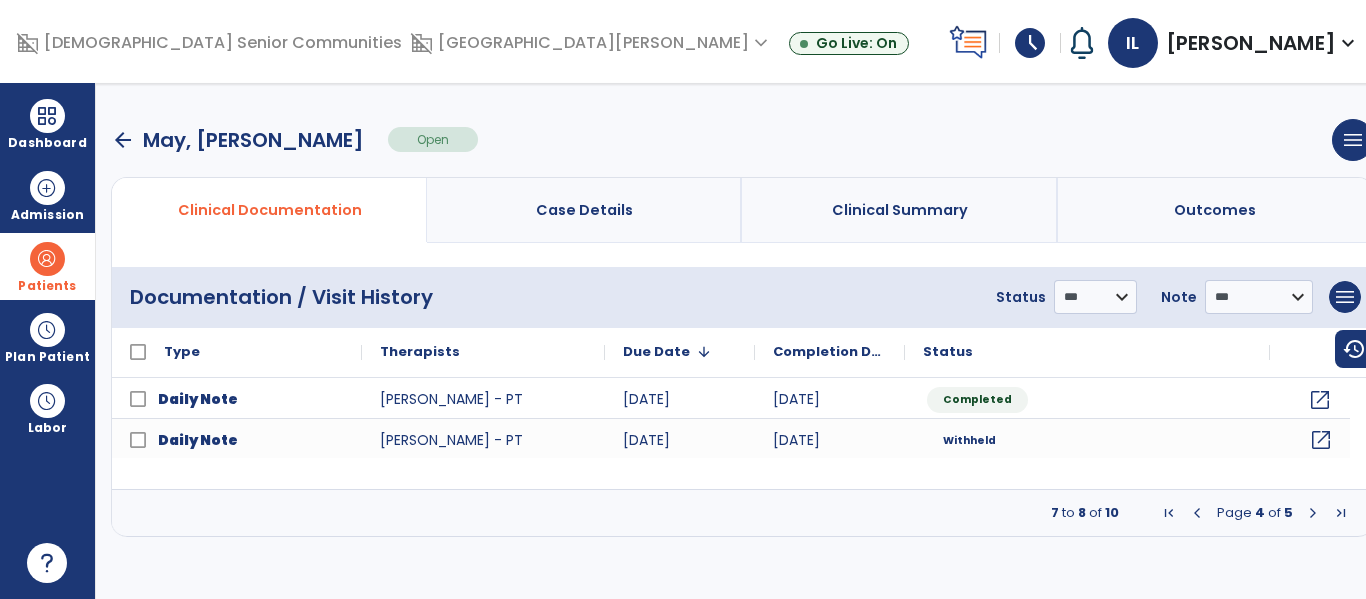 click at bounding box center [1197, 513] 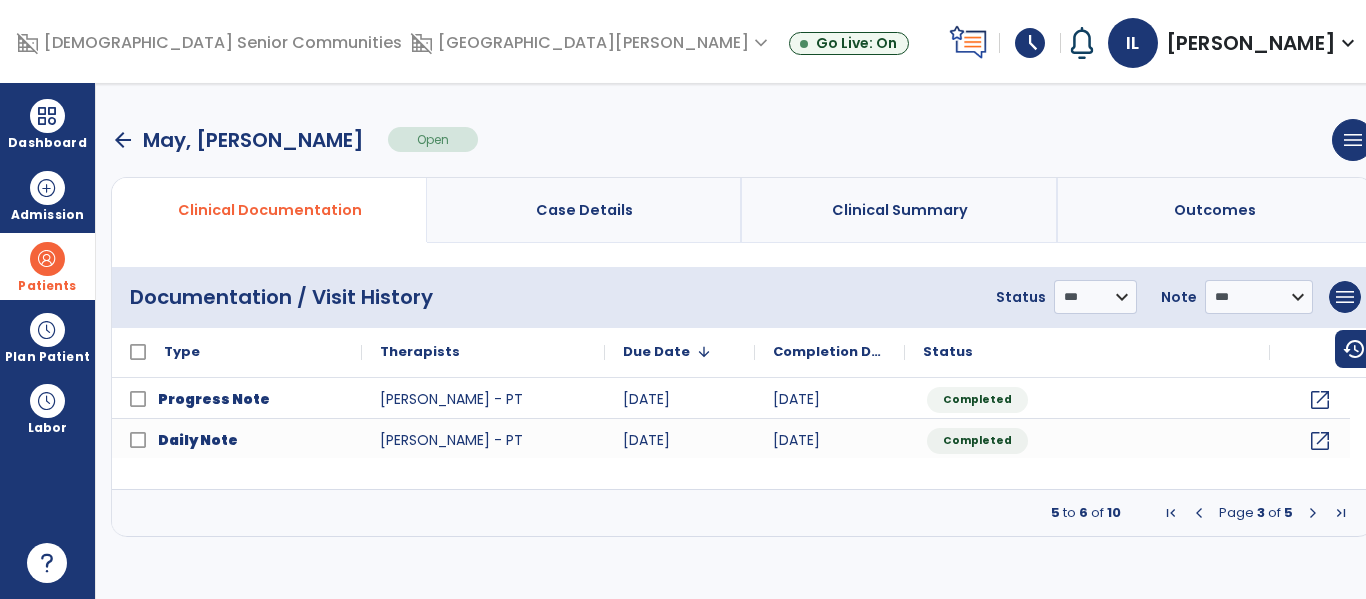 click at bounding box center [1313, 513] 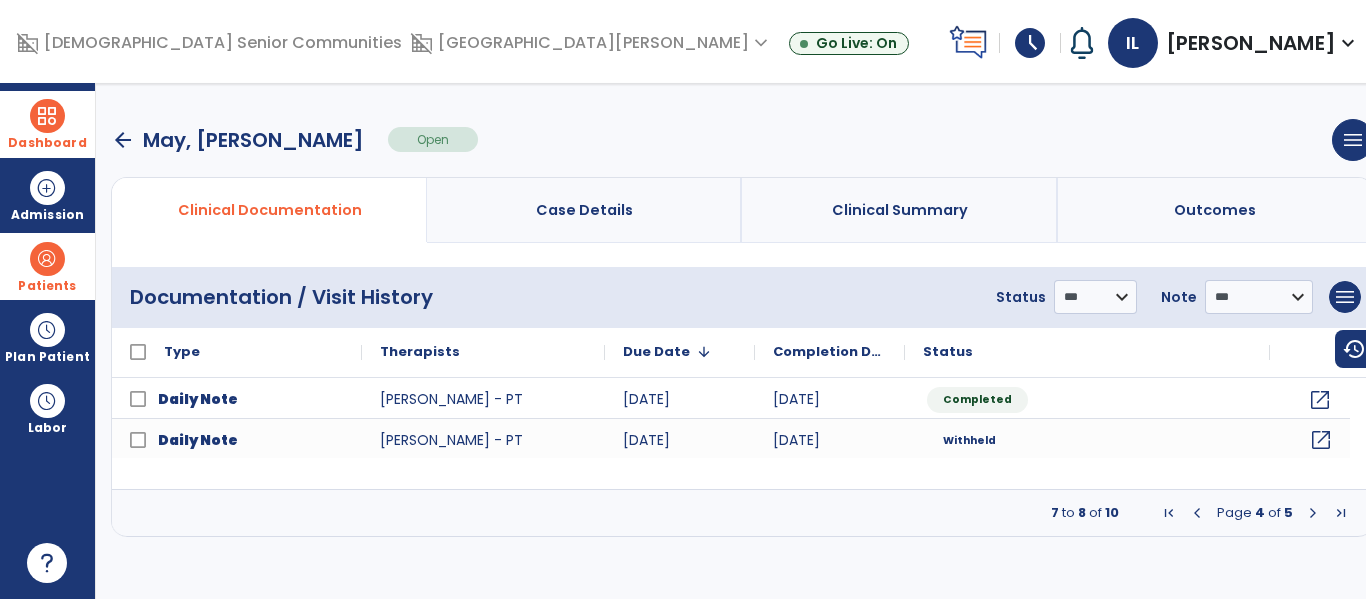 click at bounding box center (47, 116) 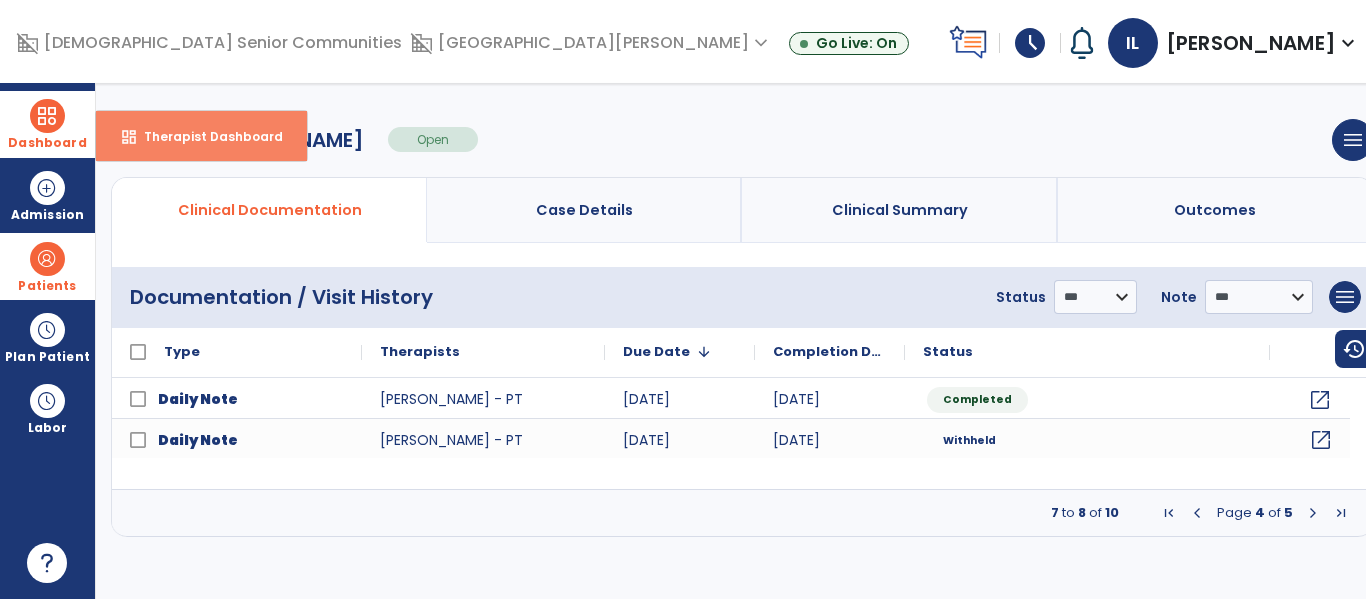 click on "dashboard  Therapist Dashboard" at bounding box center (201, 136) 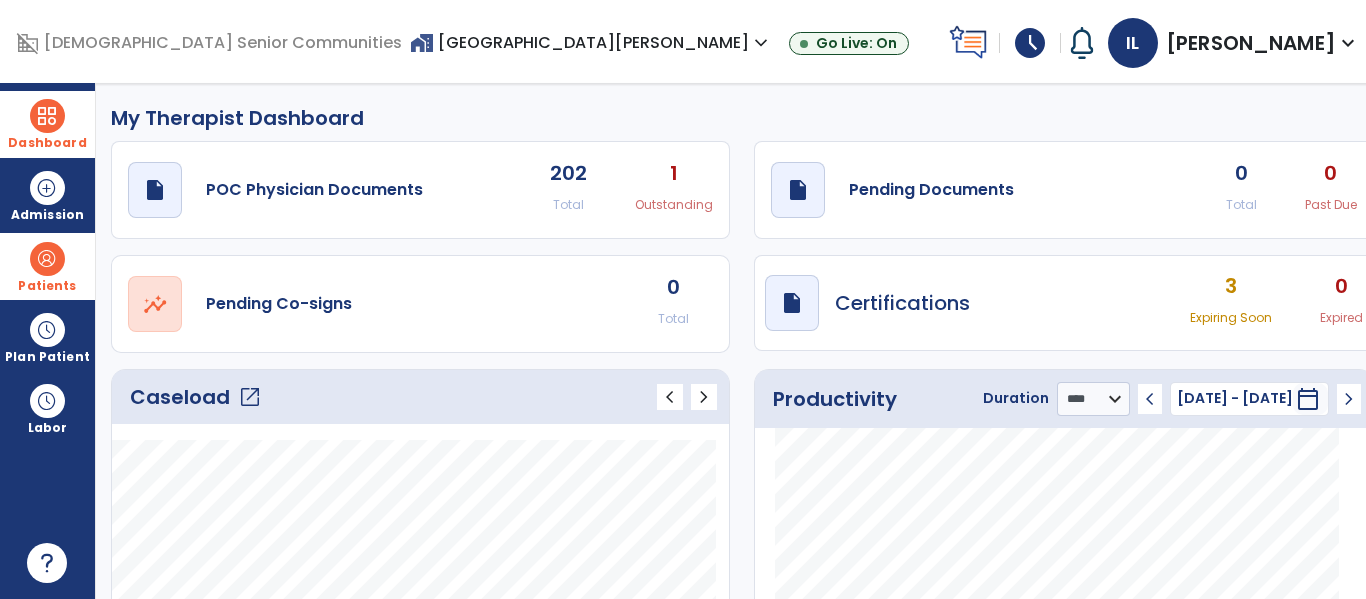 click on "0 Past Due" 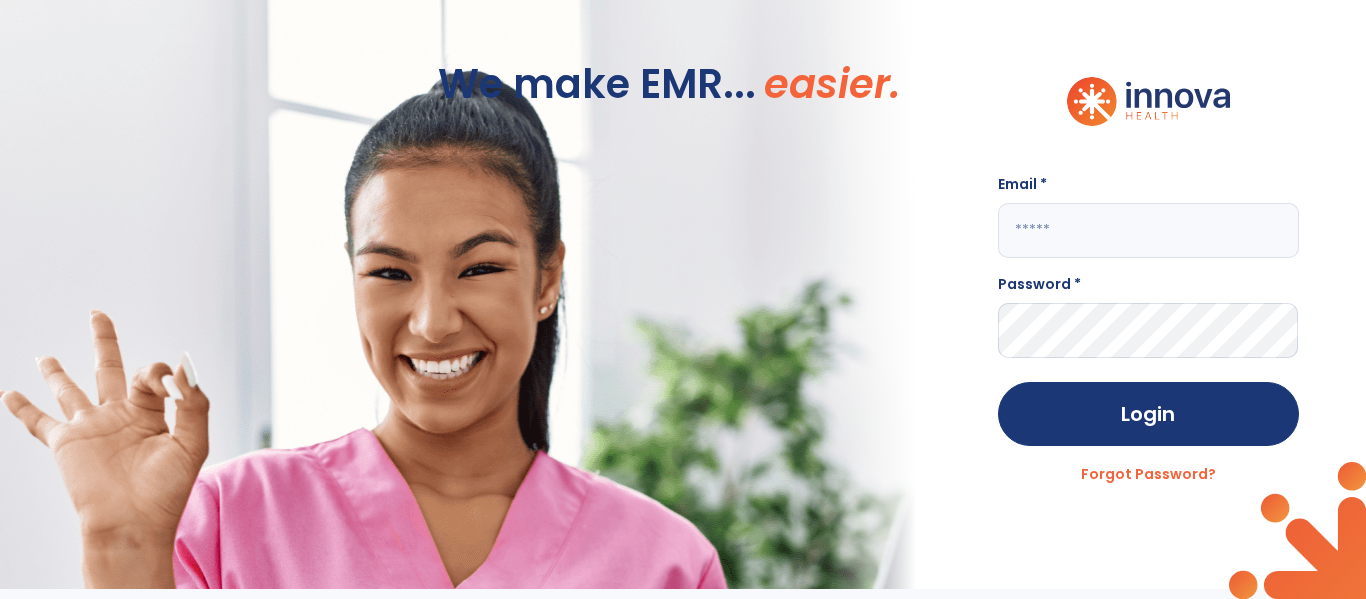 click 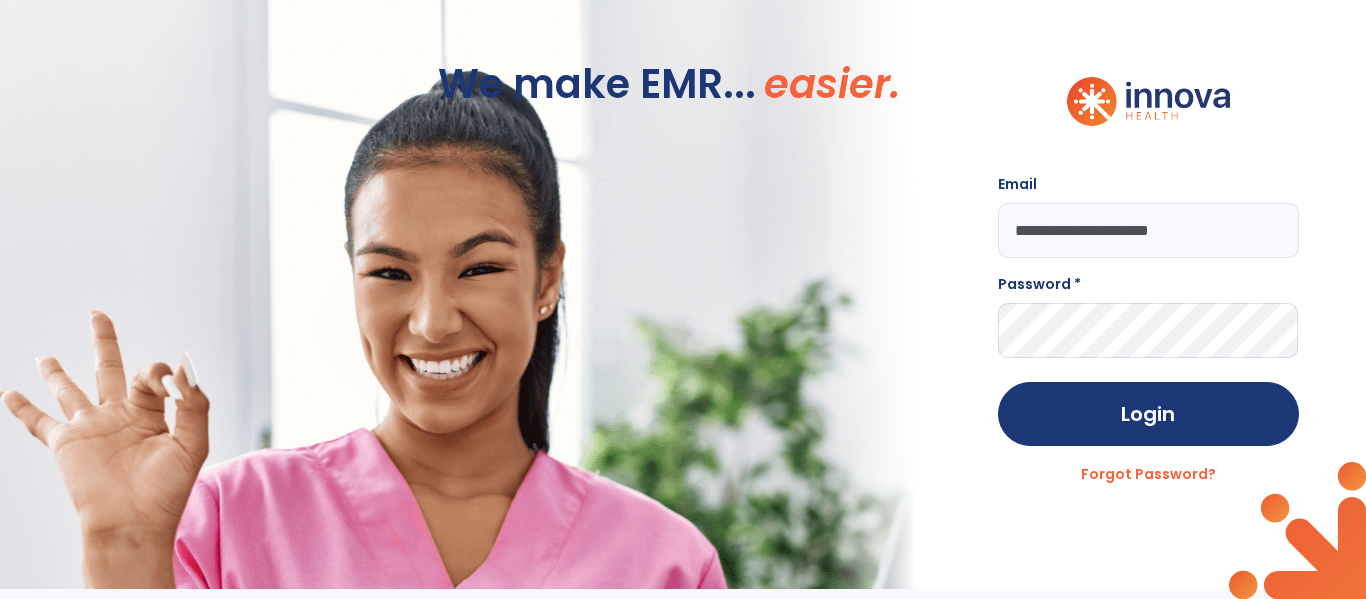 type on "**********" 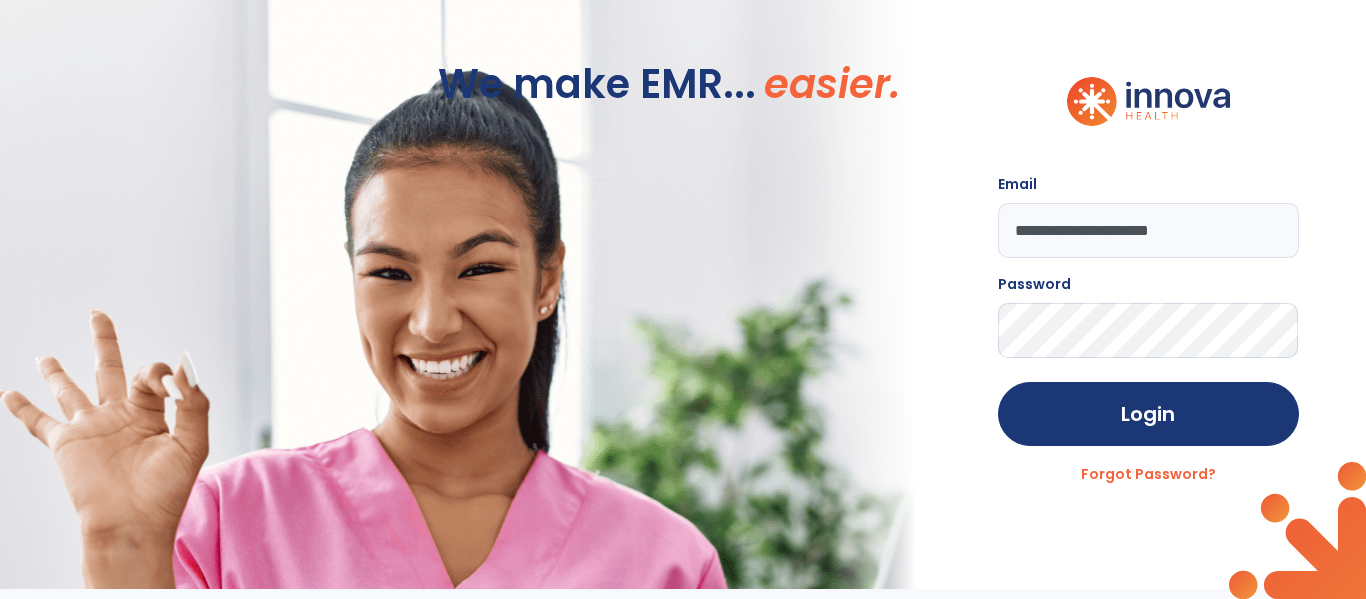 click on "Login" 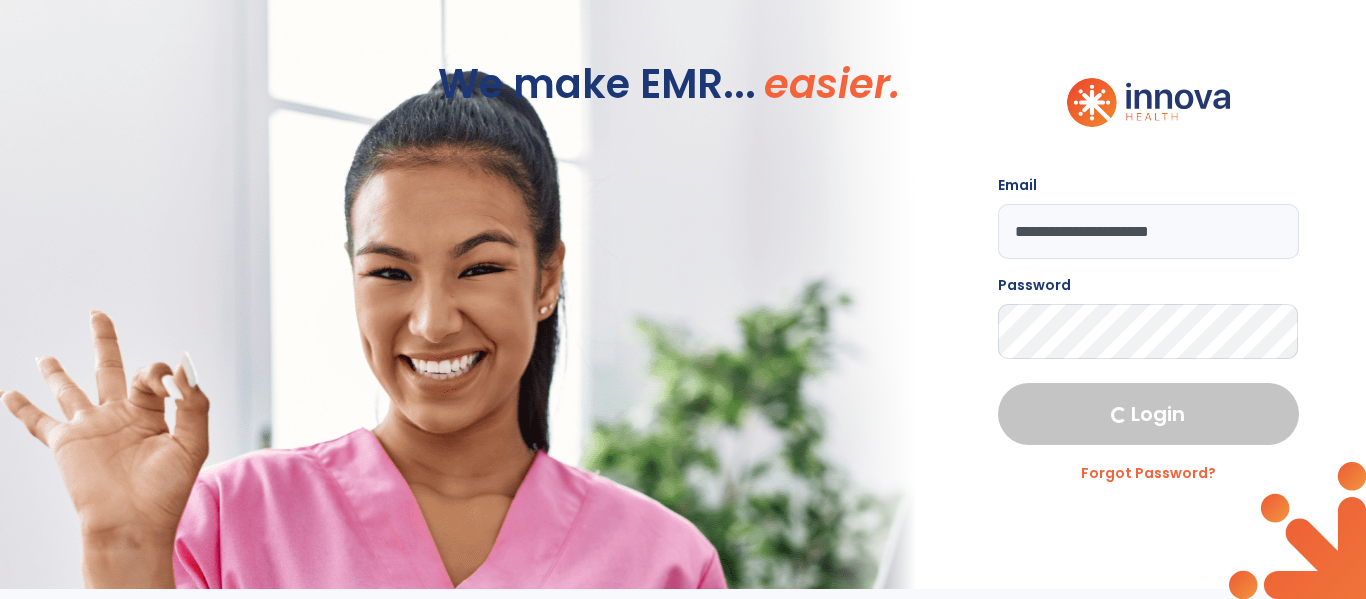 select on "****" 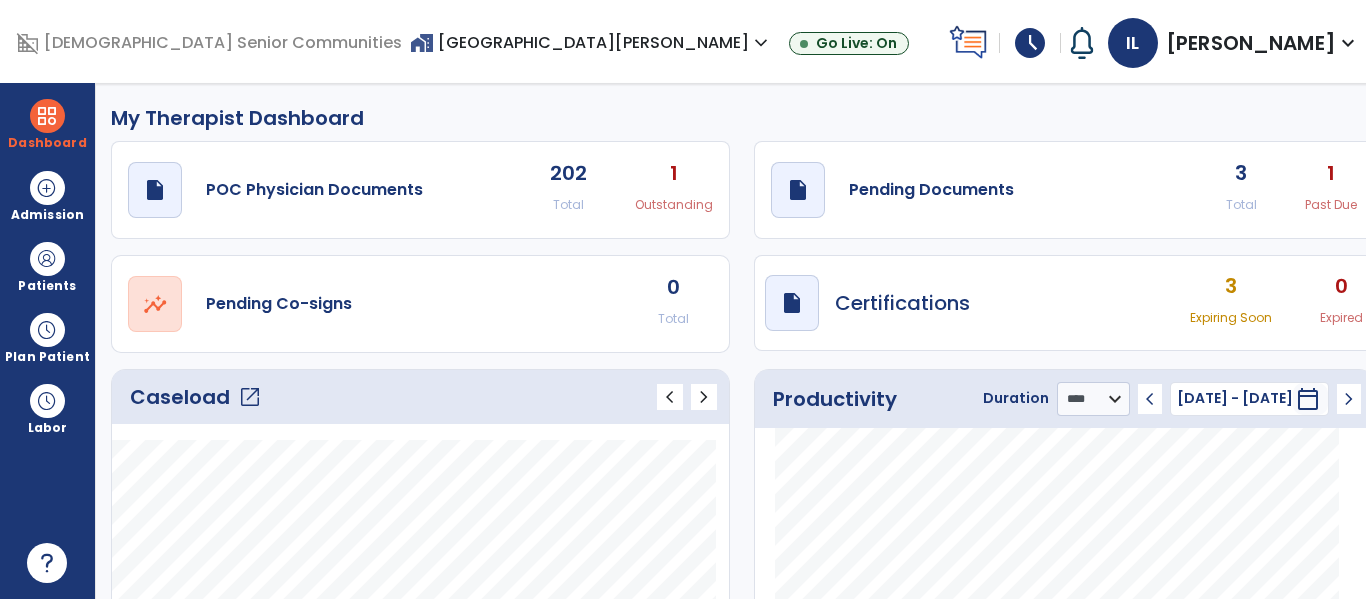 click on "draft   open_in_new  Pending Documents 3 Total 1 Past Due" 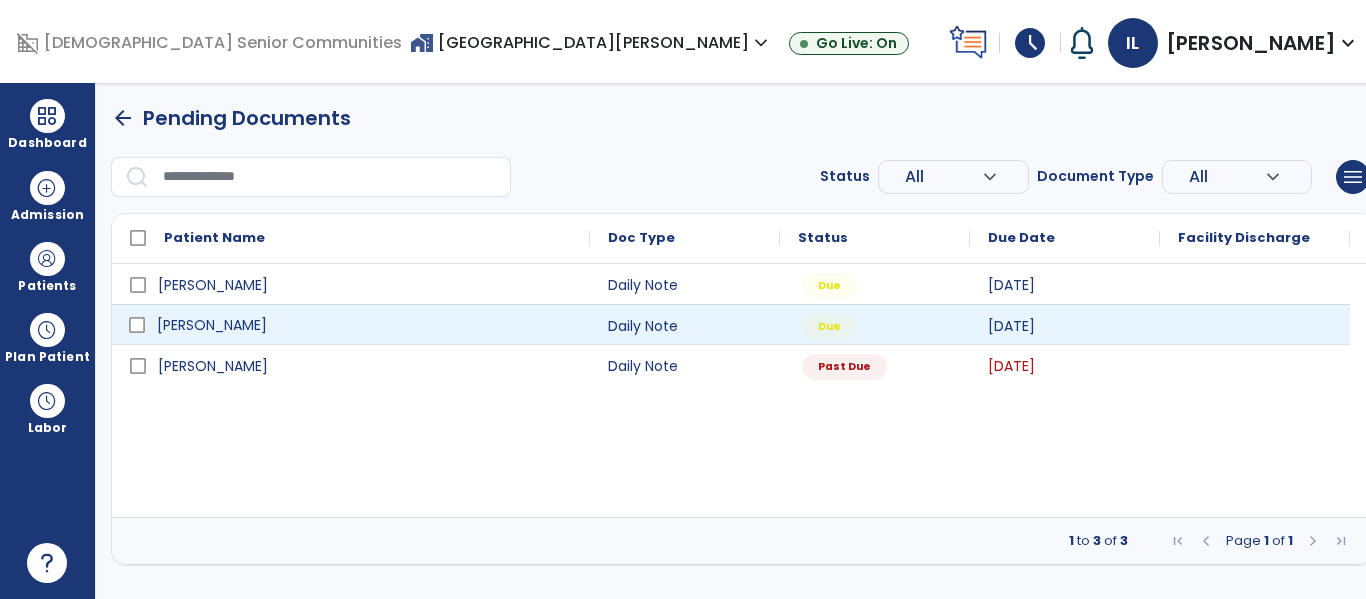 click on "[PERSON_NAME]" at bounding box center (365, 325) 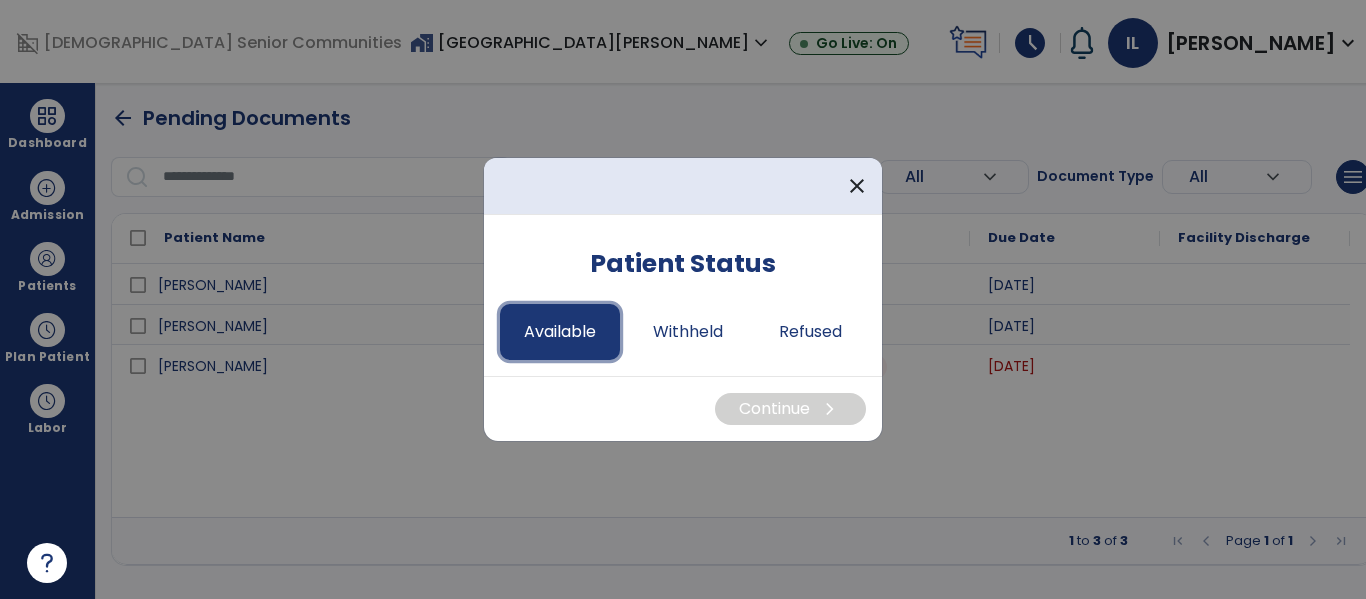 click on "Available" at bounding box center [560, 332] 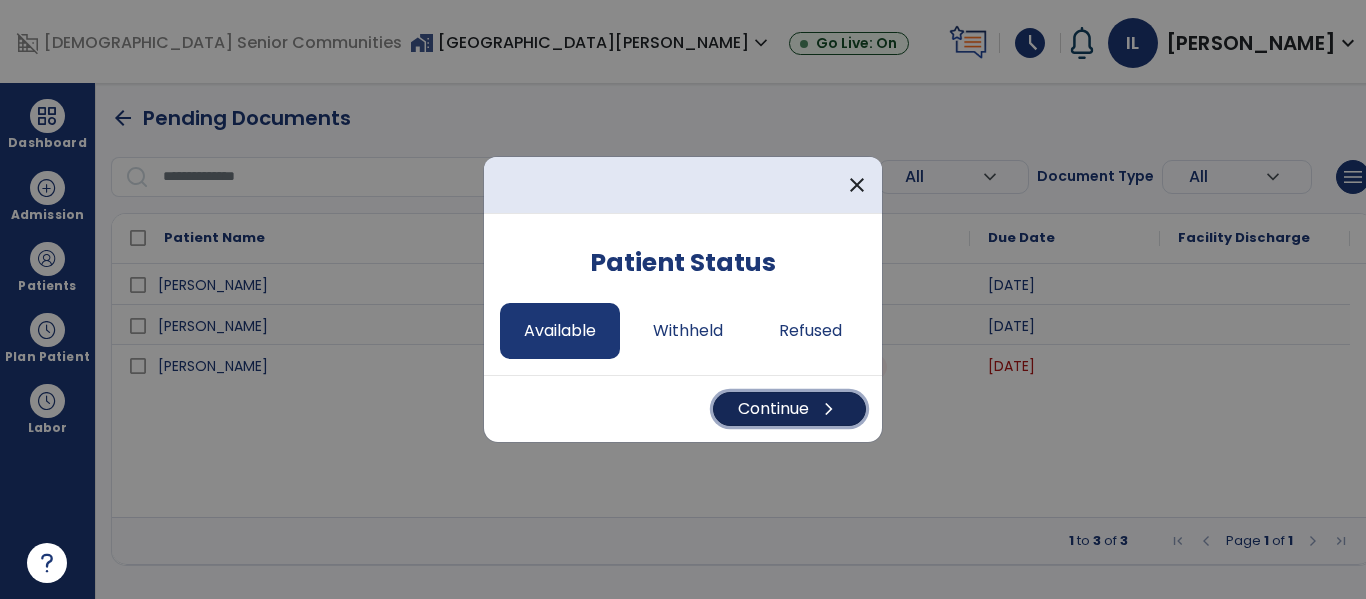 click on "Continue   chevron_right" at bounding box center (789, 409) 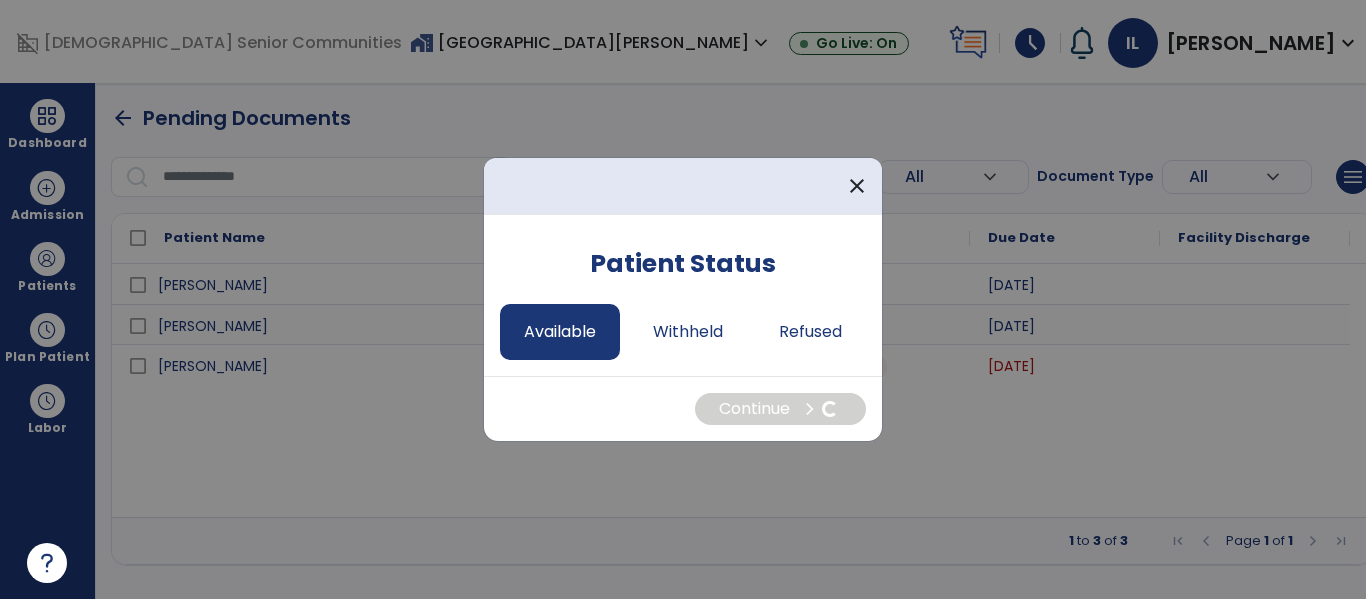 select on "*" 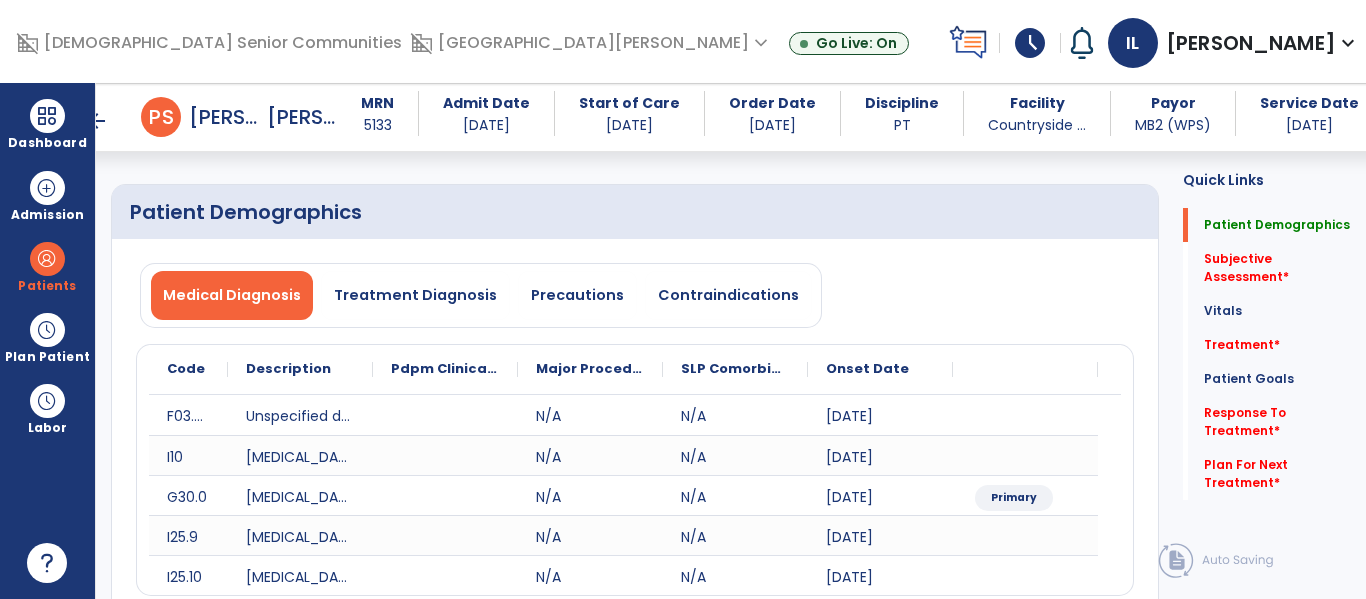 scroll, scrollTop: 82, scrollLeft: 0, axis: vertical 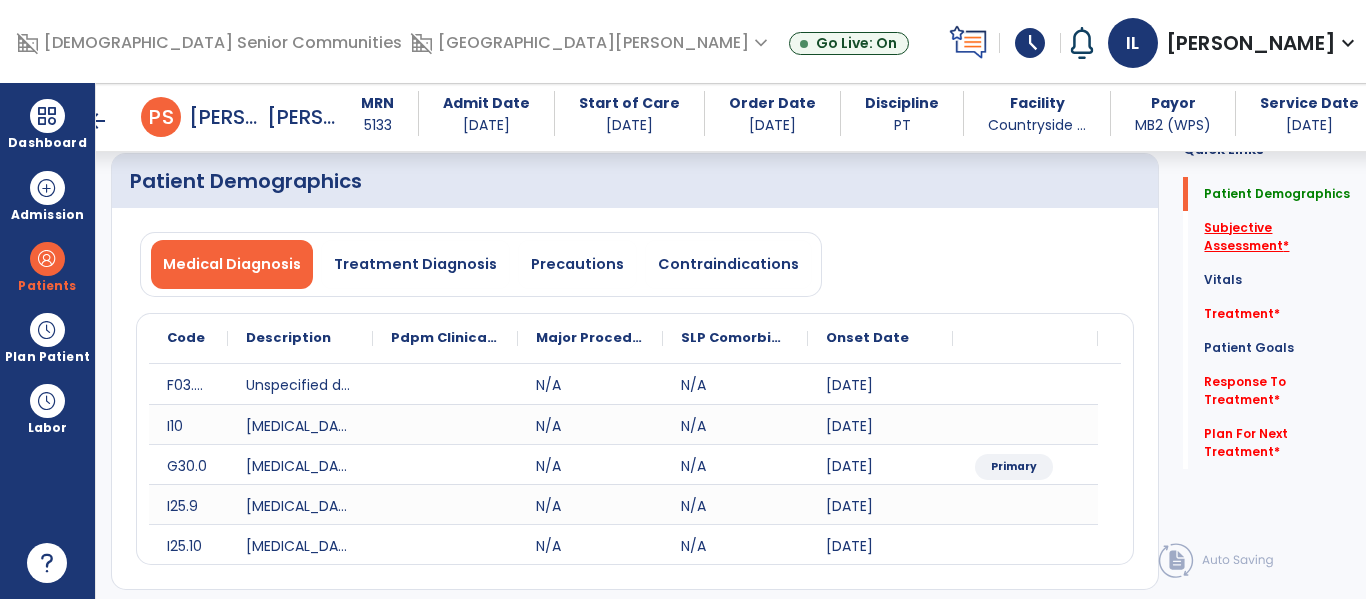 click on "Subjective Assessment   *" 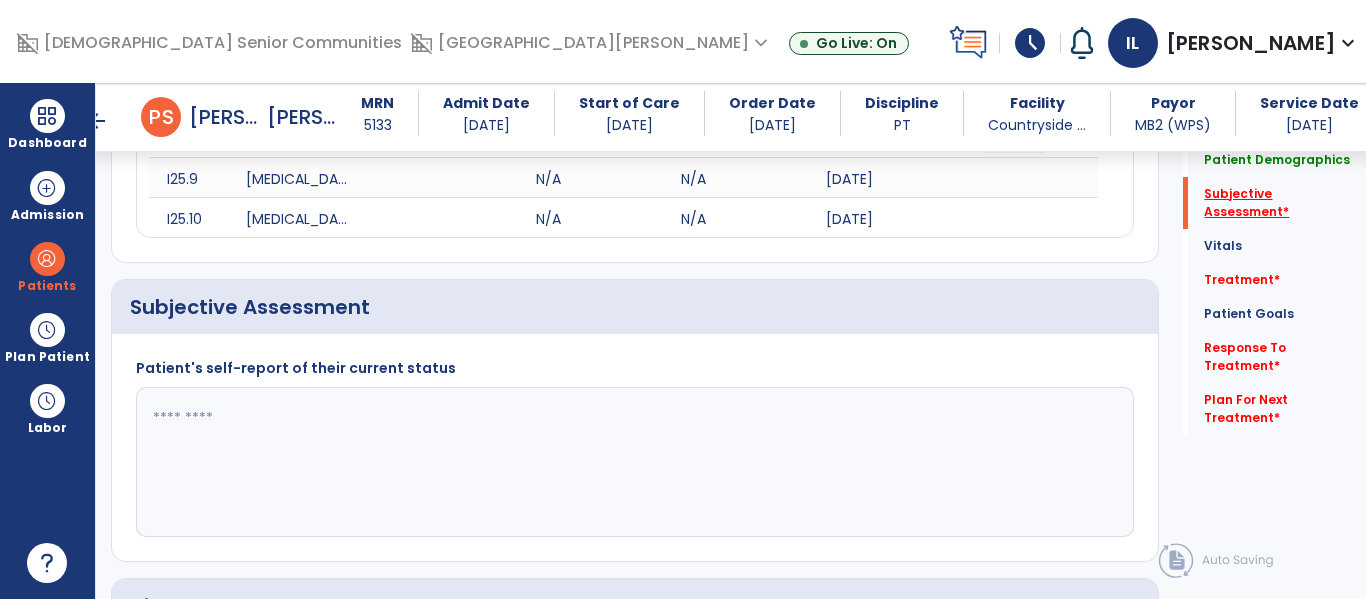 scroll, scrollTop: 488, scrollLeft: 0, axis: vertical 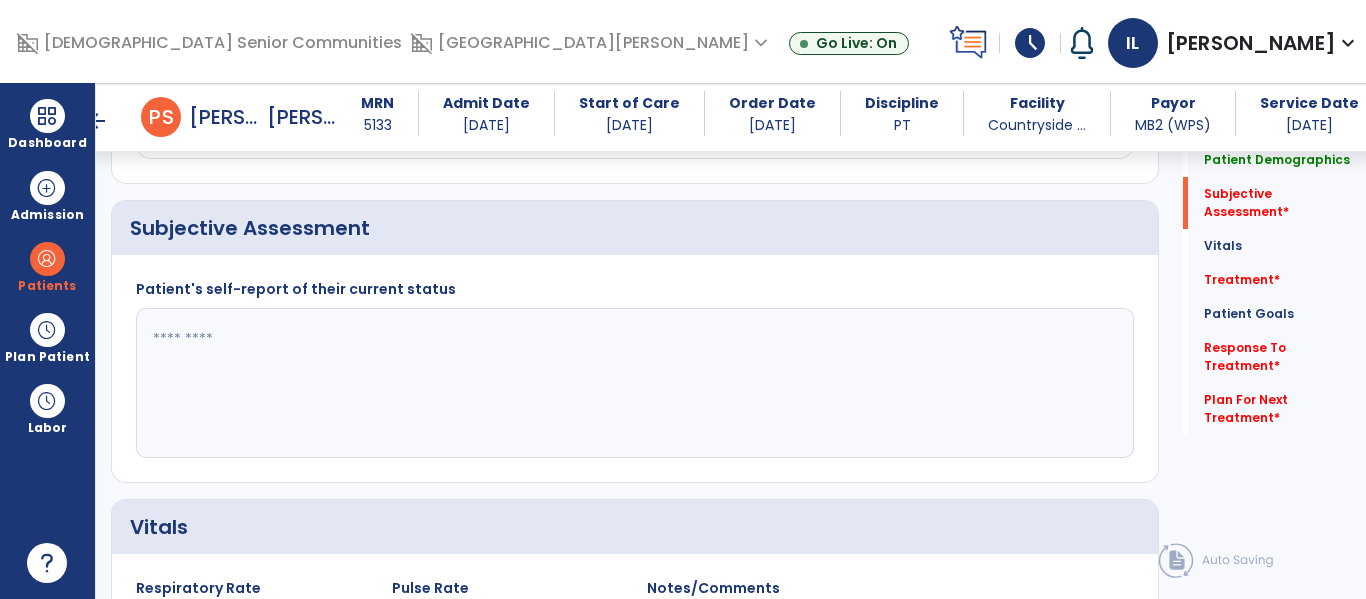 click 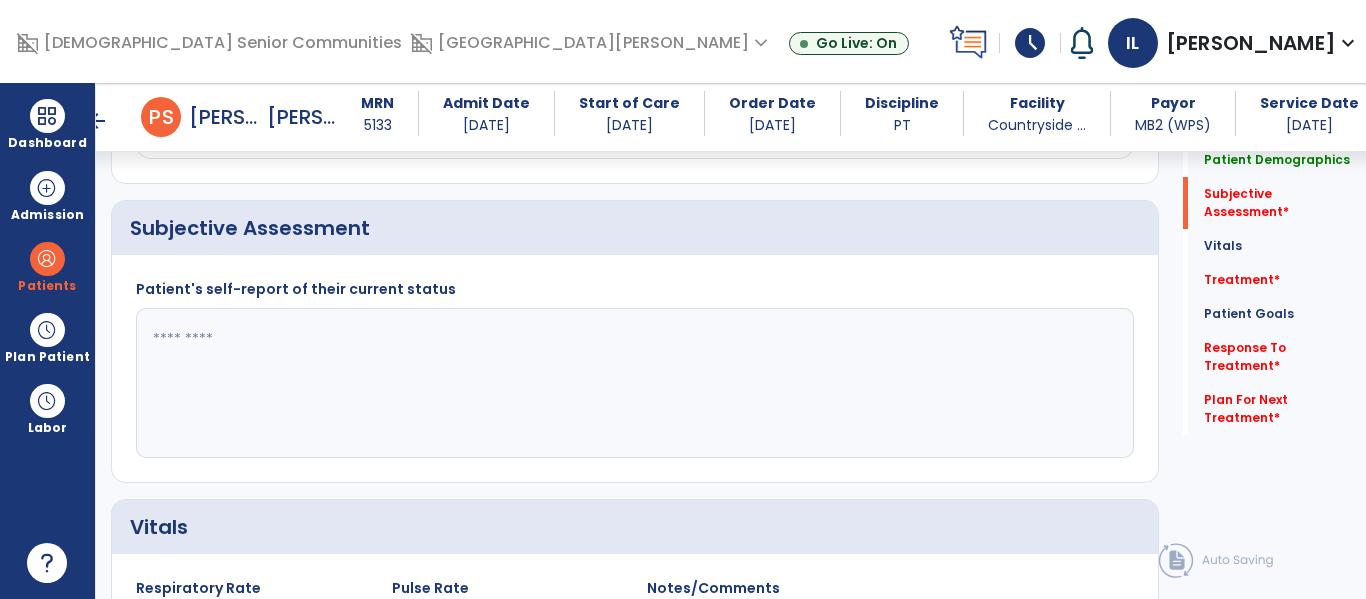 click 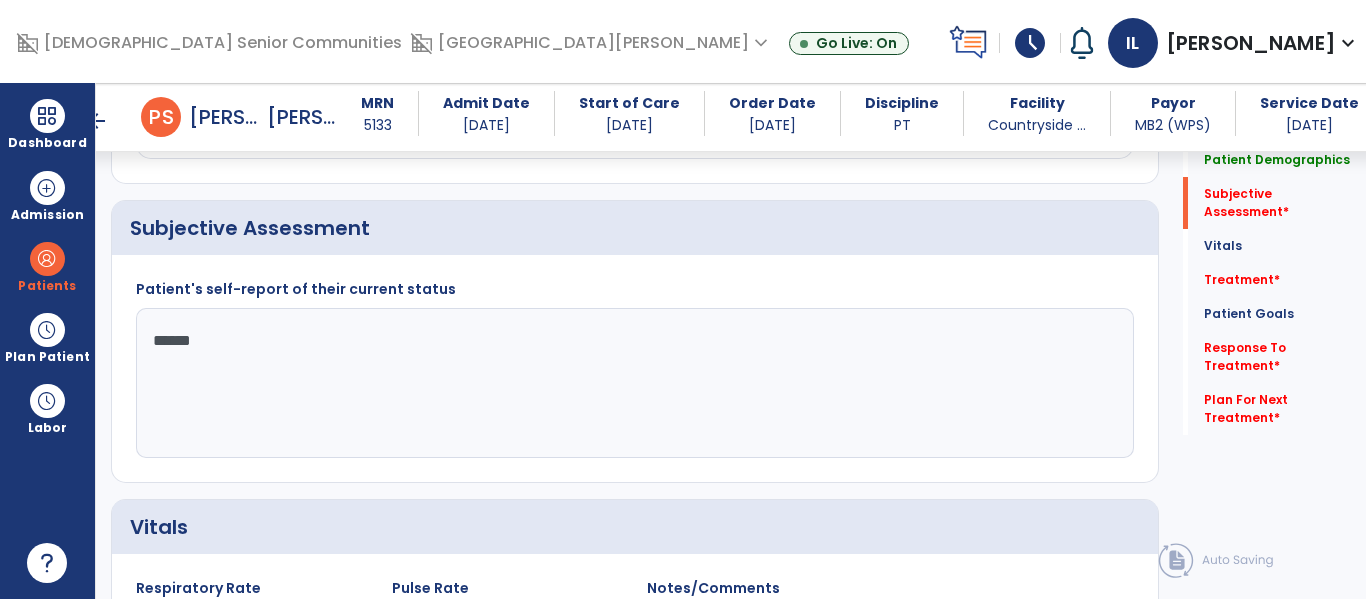 type on "*******" 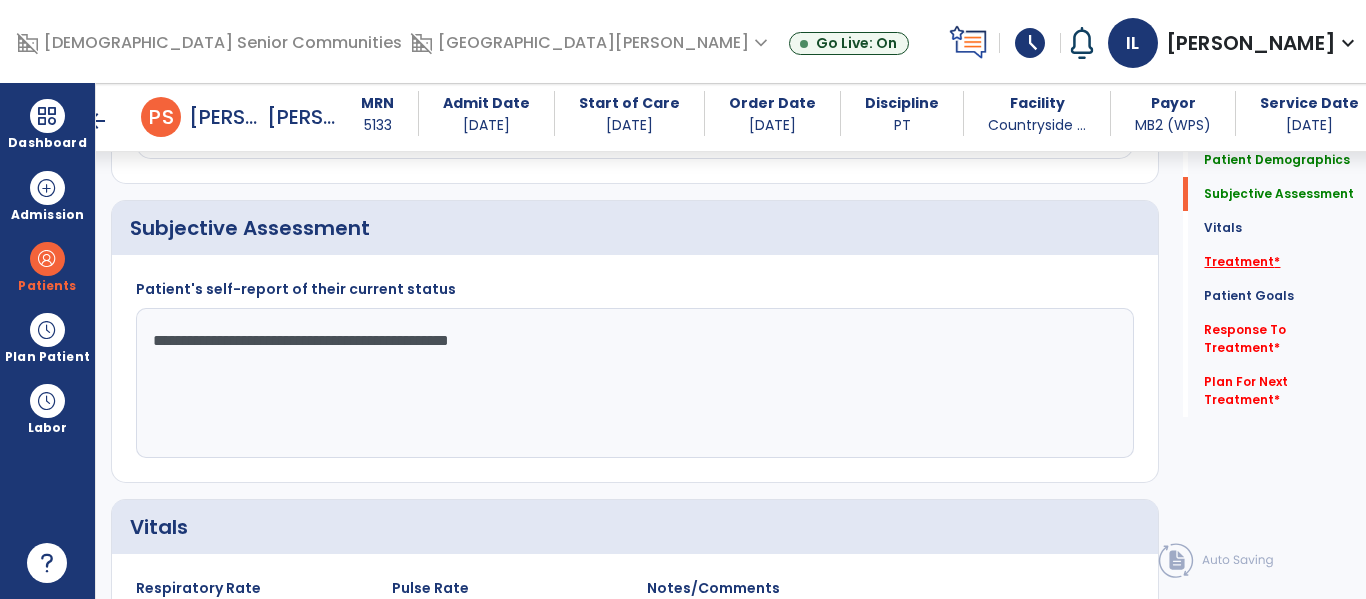 type on "**********" 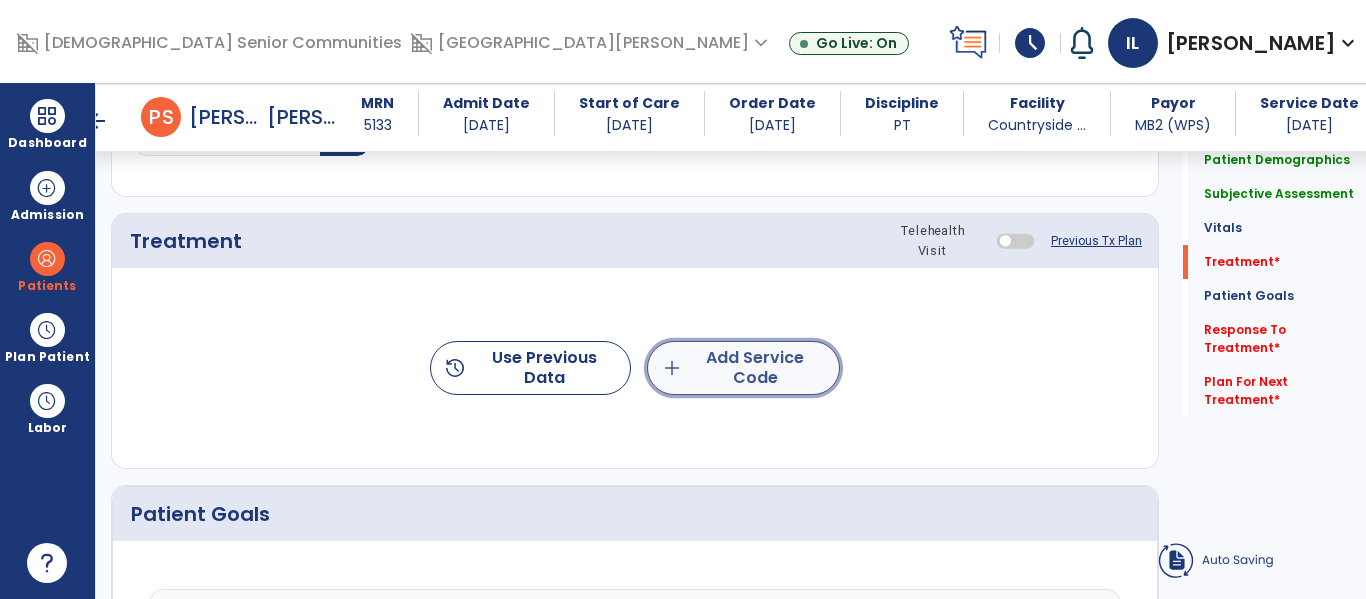 click on "add  Add Service Code" 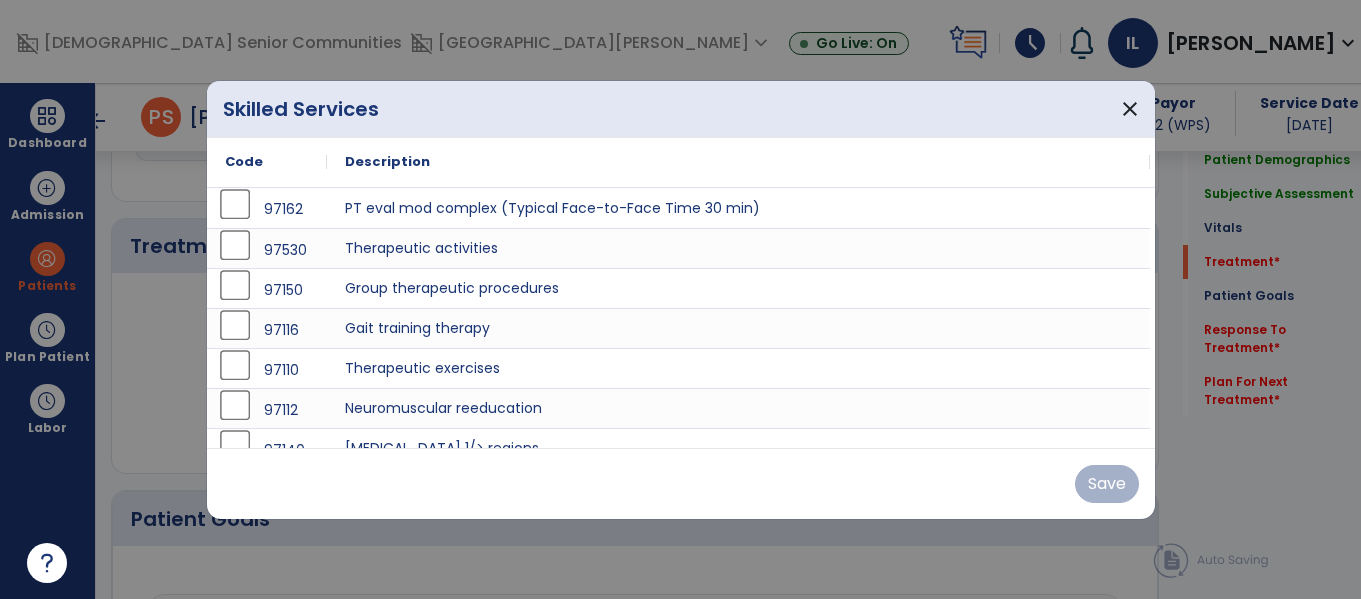 scroll, scrollTop: 1196, scrollLeft: 0, axis: vertical 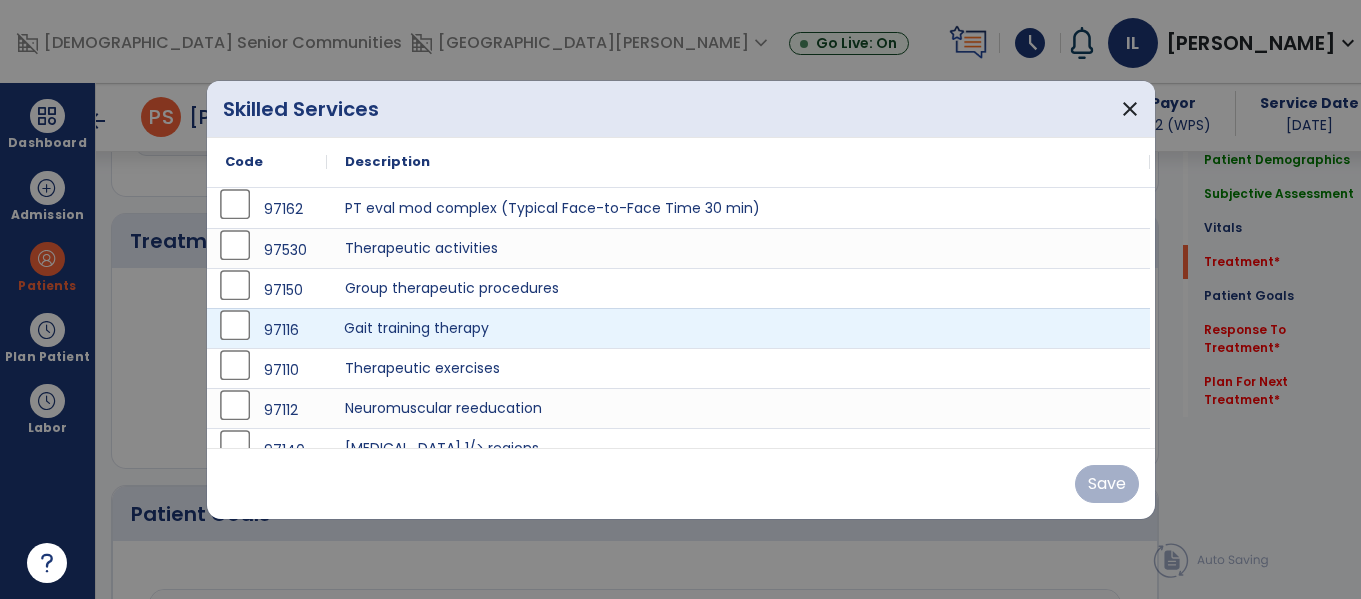 click on "Gait training therapy" at bounding box center (738, 328) 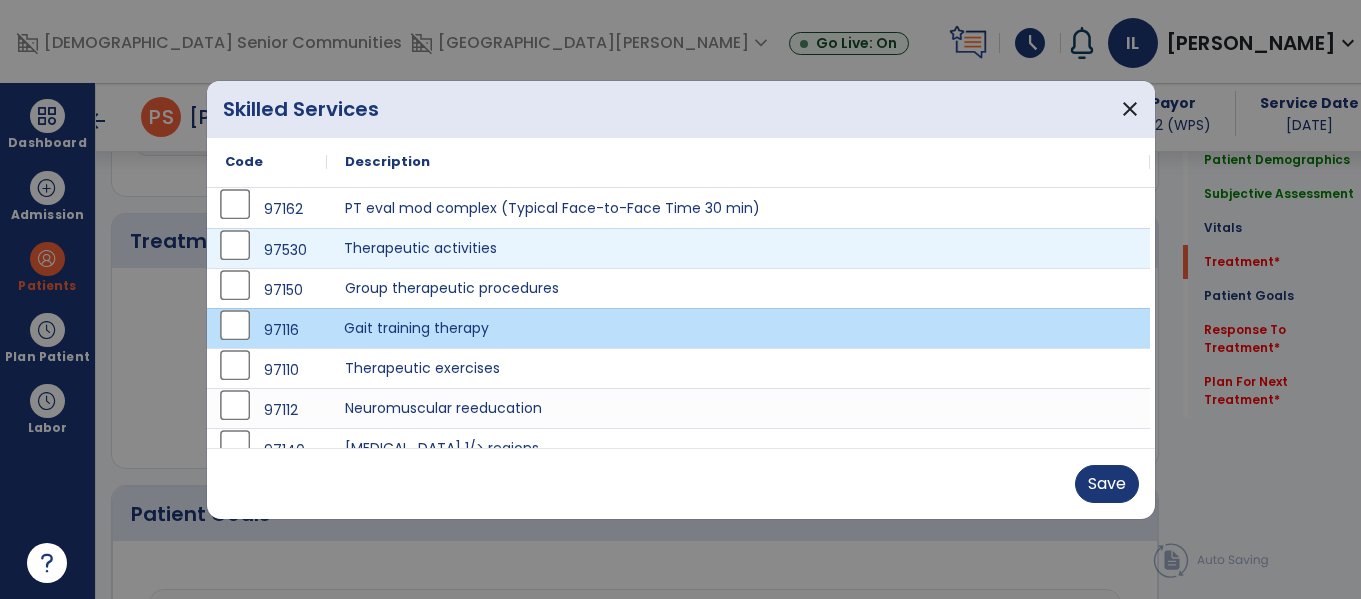 click on "Therapeutic activities" at bounding box center (738, 248) 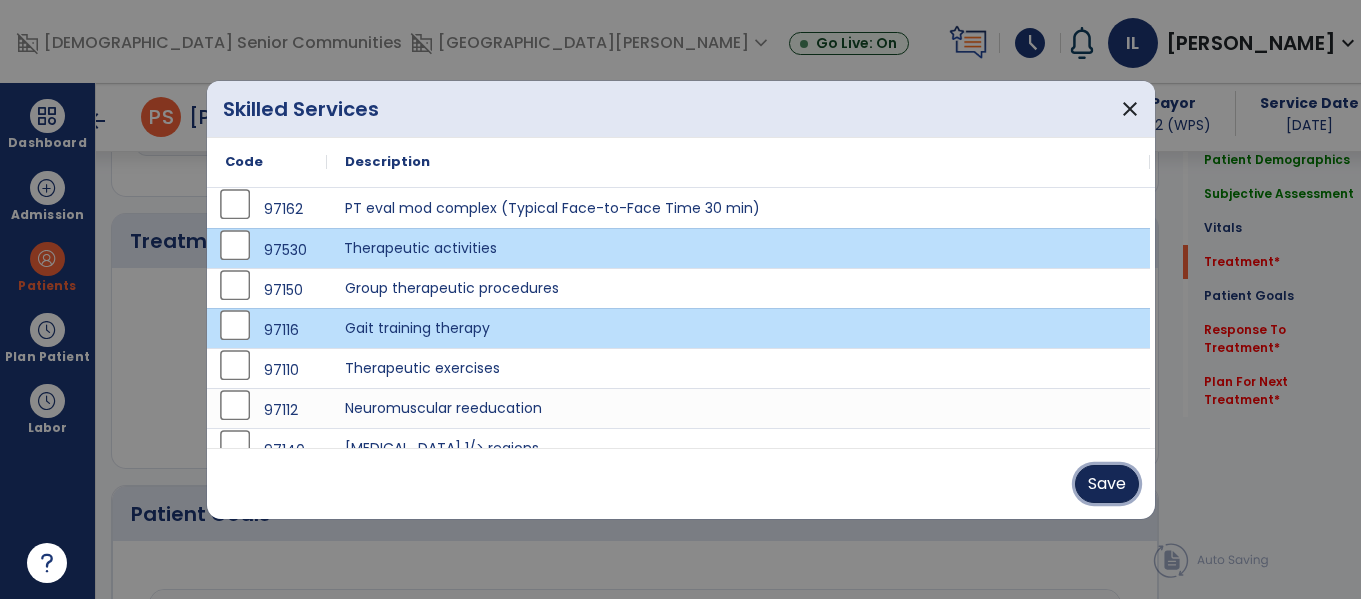 click on "Save" at bounding box center (1107, 484) 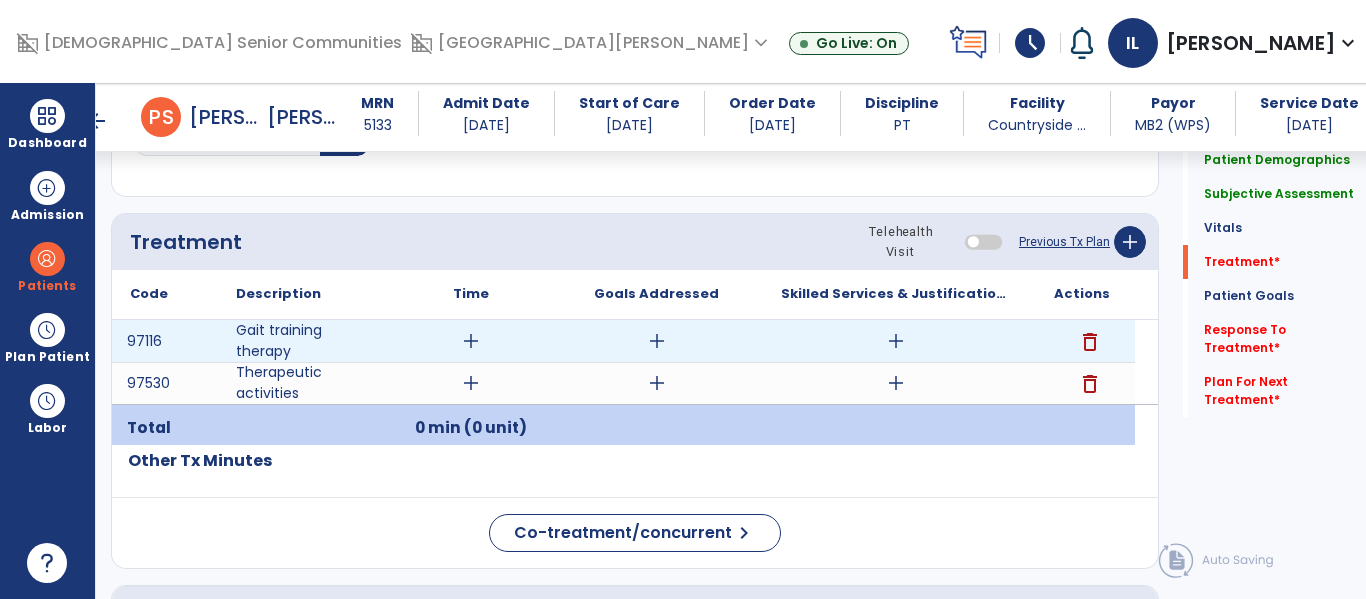 click on "add" at bounding box center (471, 341) 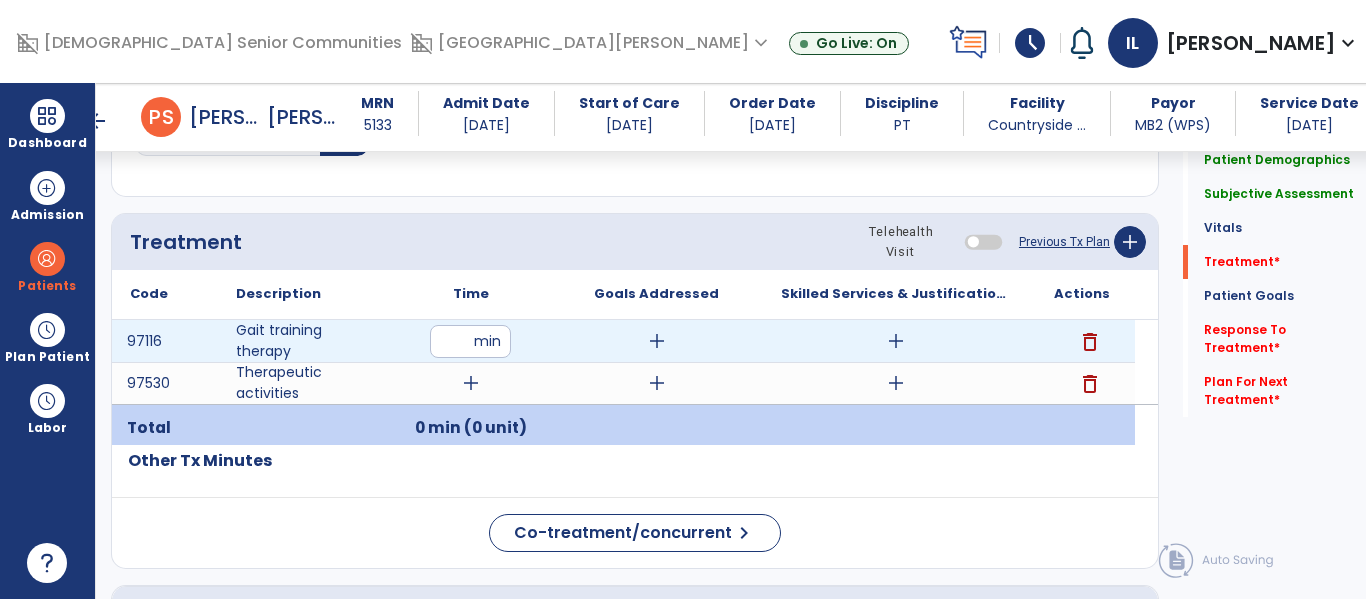 type on "**" 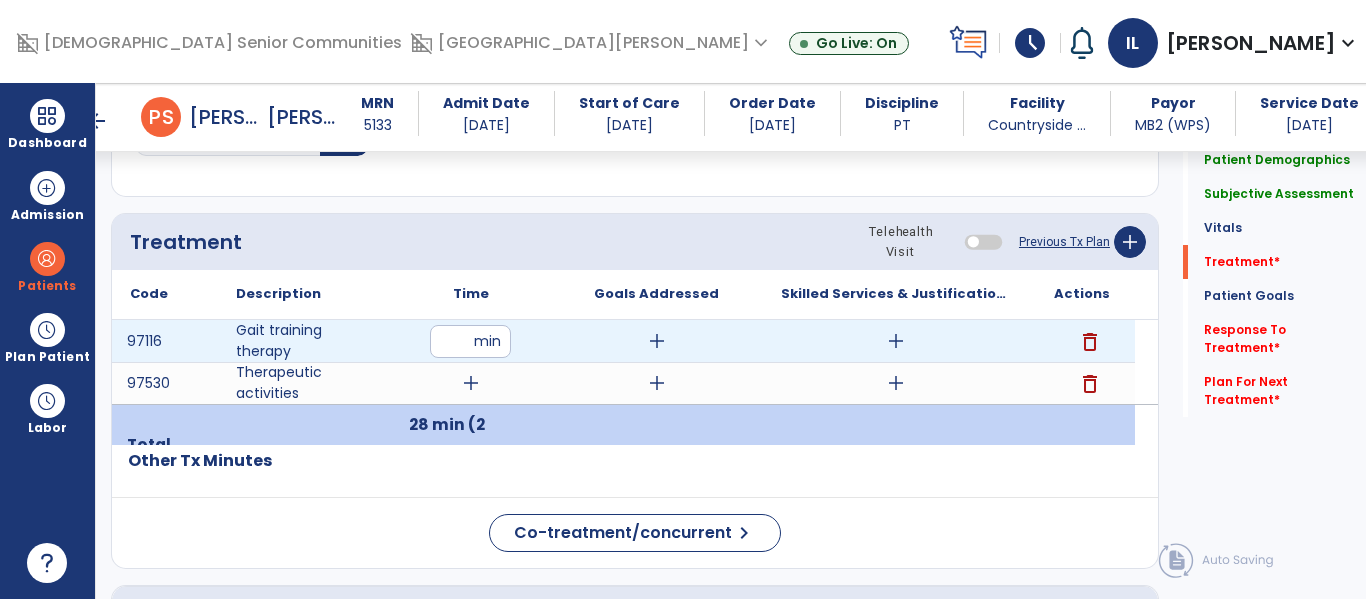 click on "**" at bounding box center (470, 341) 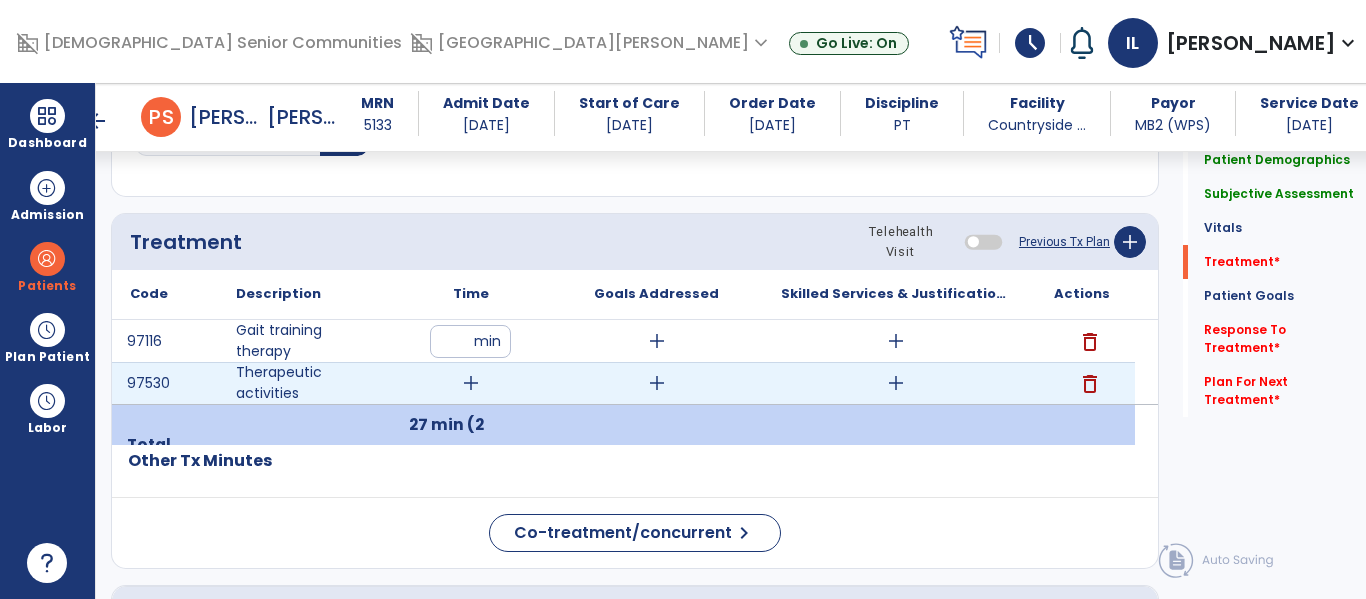 click on "add" at bounding box center [471, 383] 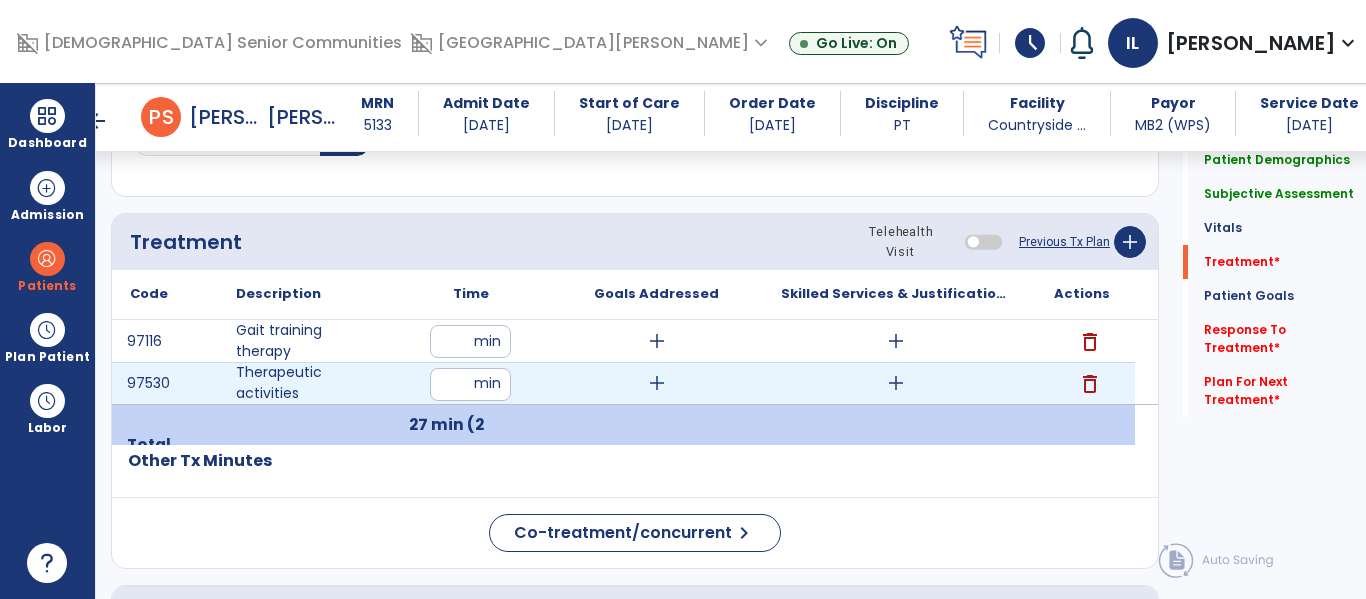 type on "**" 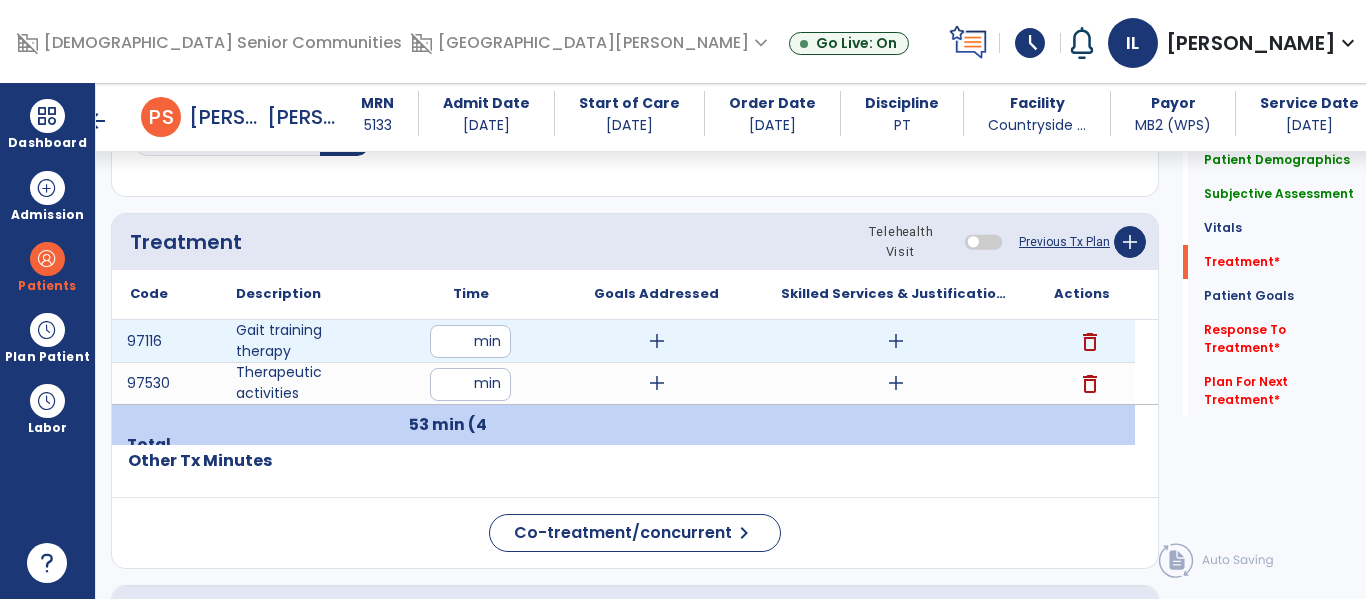 click on "add" at bounding box center (896, 341) 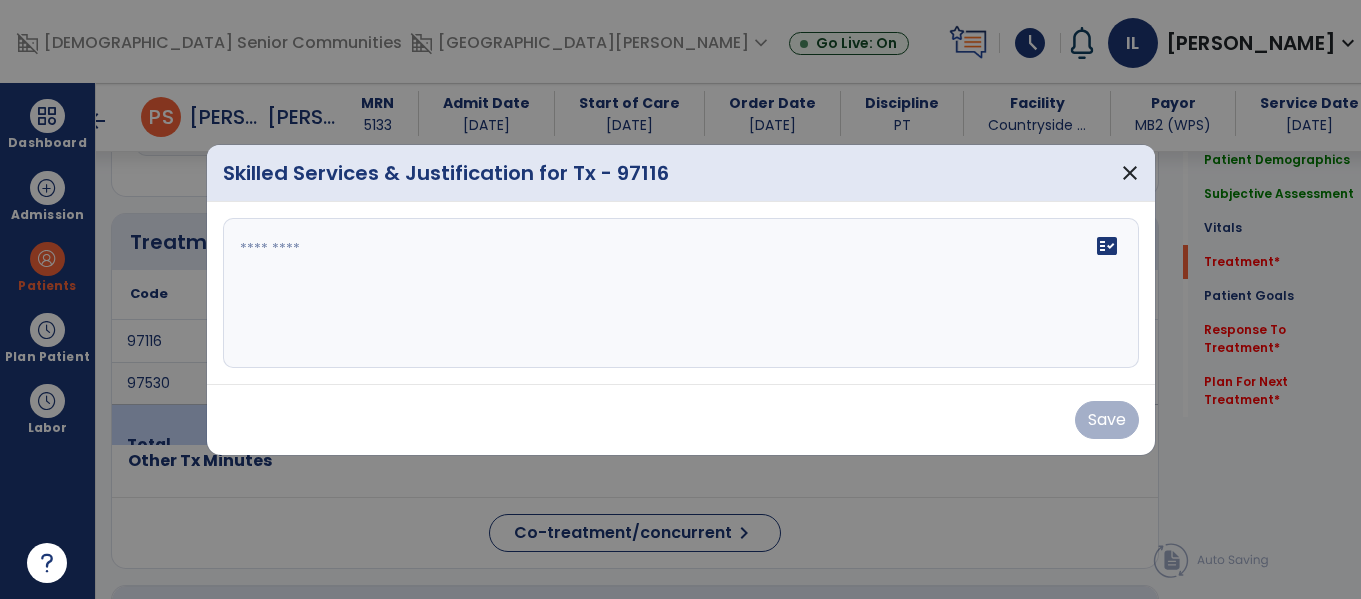 scroll, scrollTop: 1196, scrollLeft: 0, axis: vertical 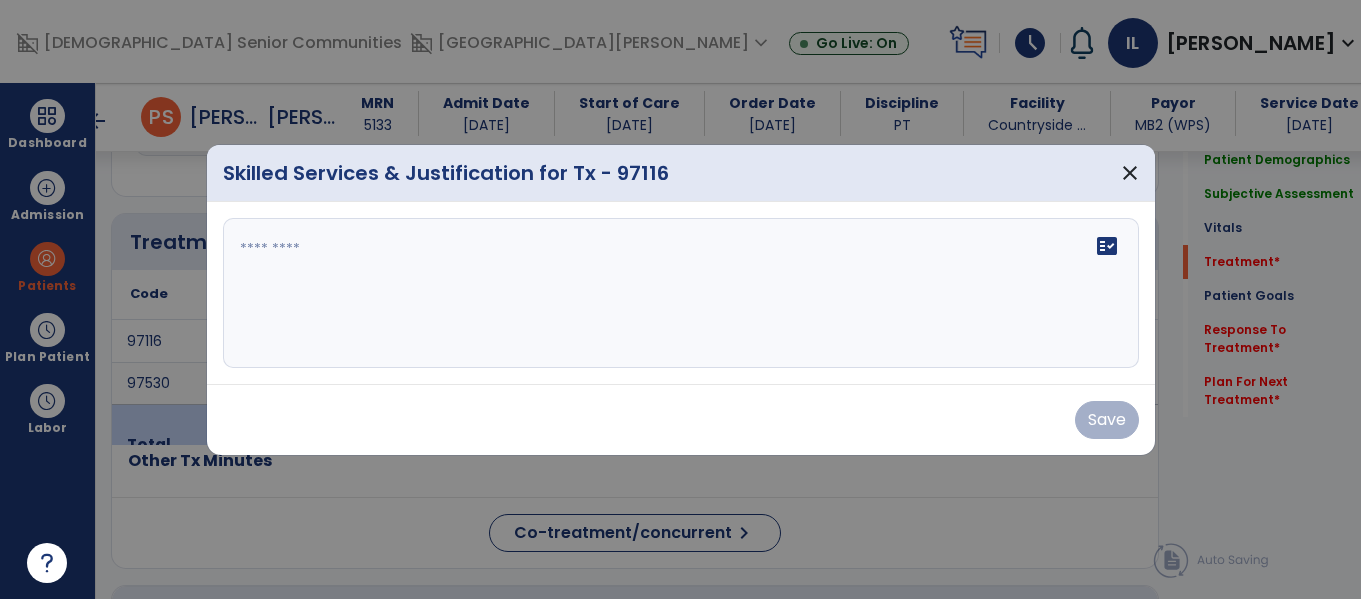 click on "fact_check" at bounding box center [681, 293] 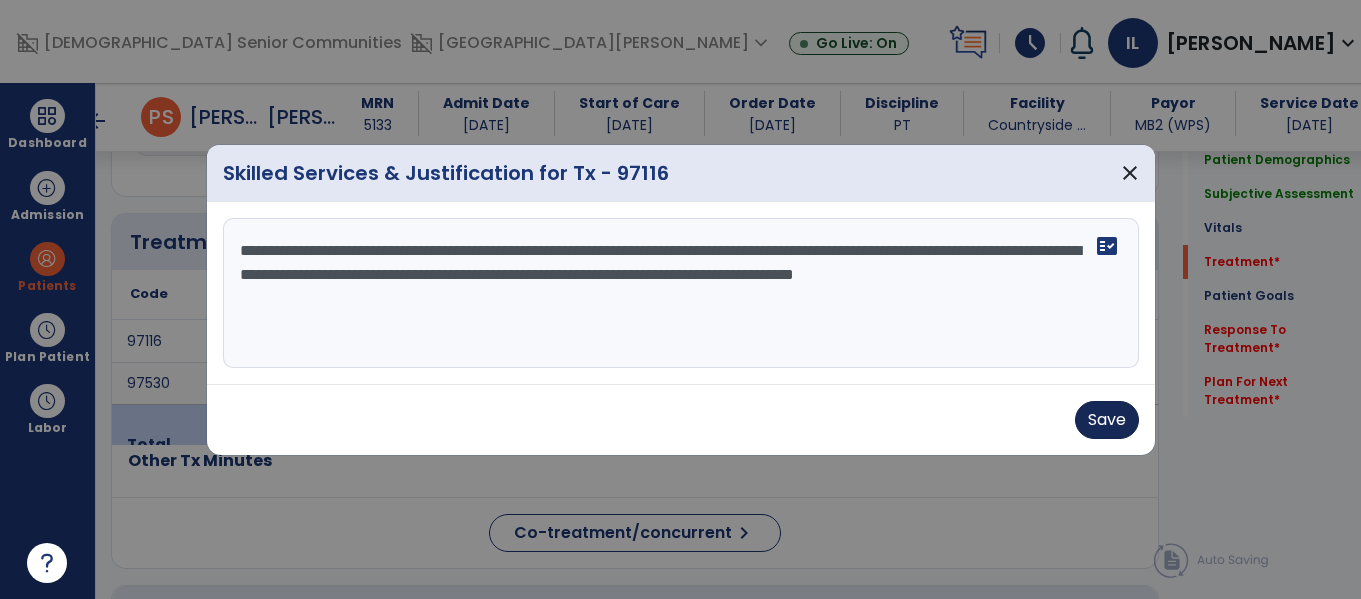 type on "**********" 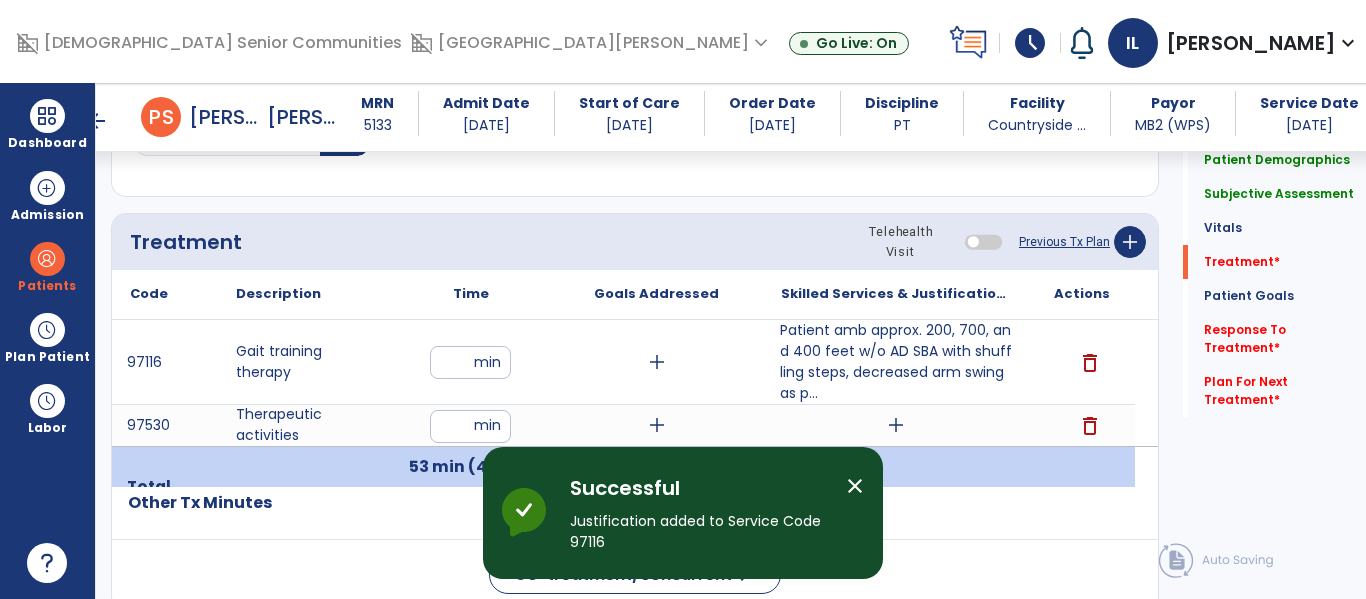 click on "add" at bounding box center (896, 425) 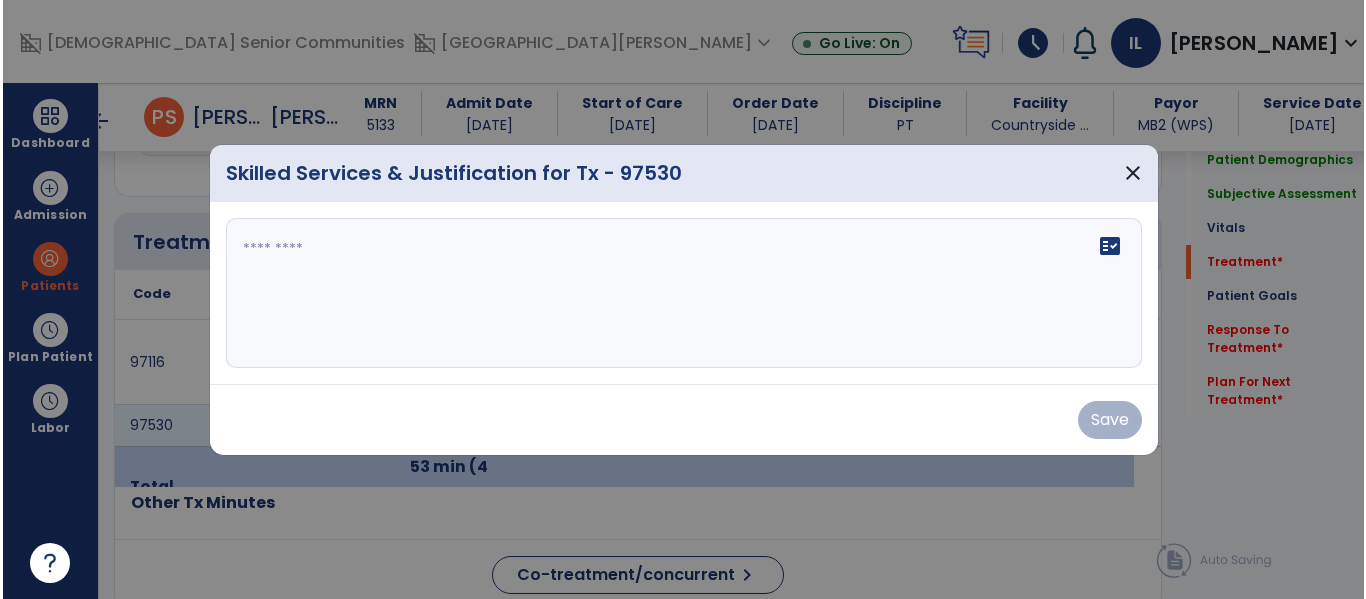 scroll, scrollTop: 1196, scrollLeft: 0, axis: vertical 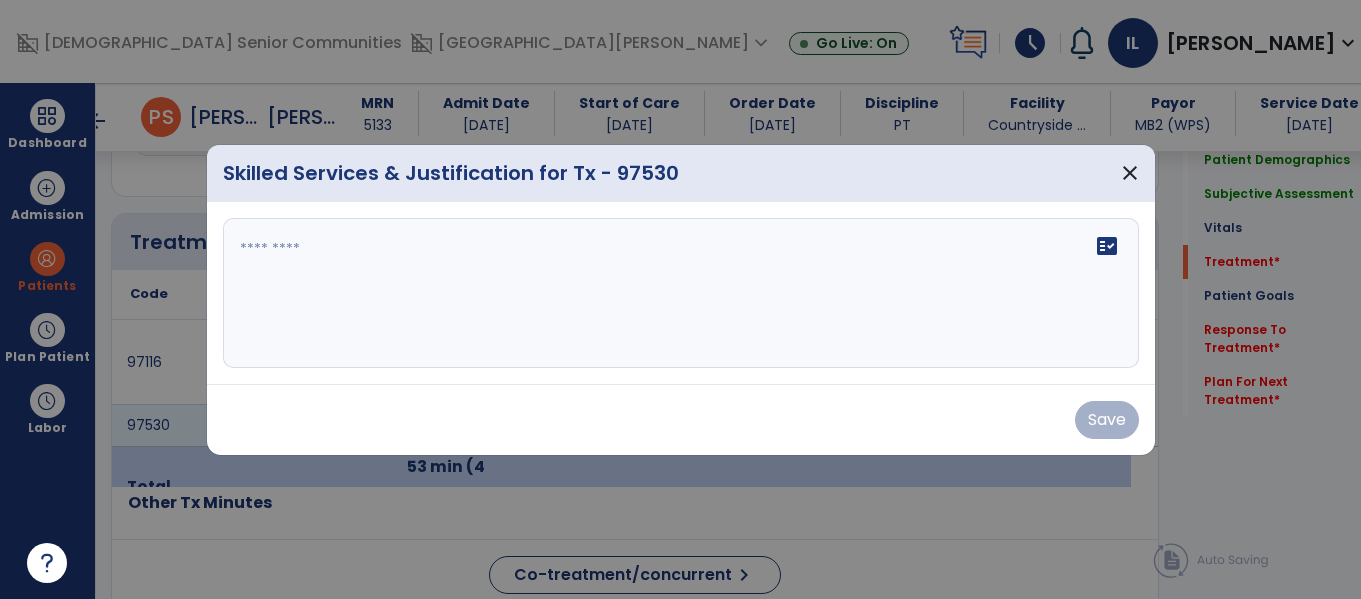 click on "fact_check" at bounding box center (681, 293) 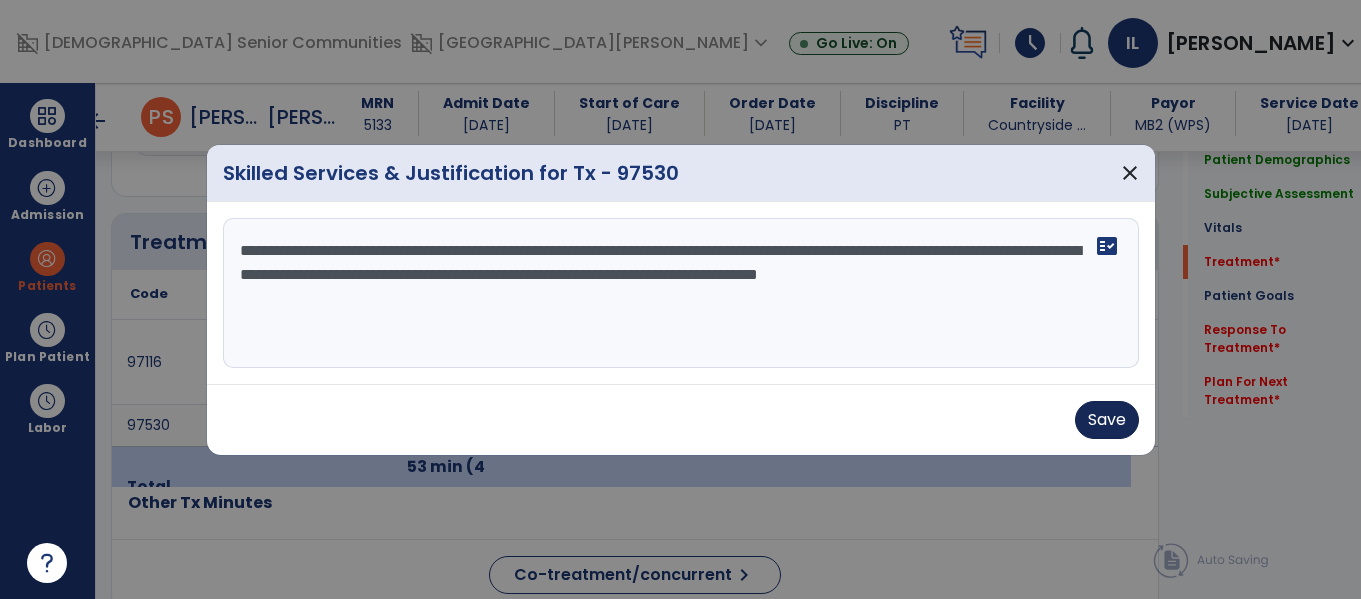 type on "**********" 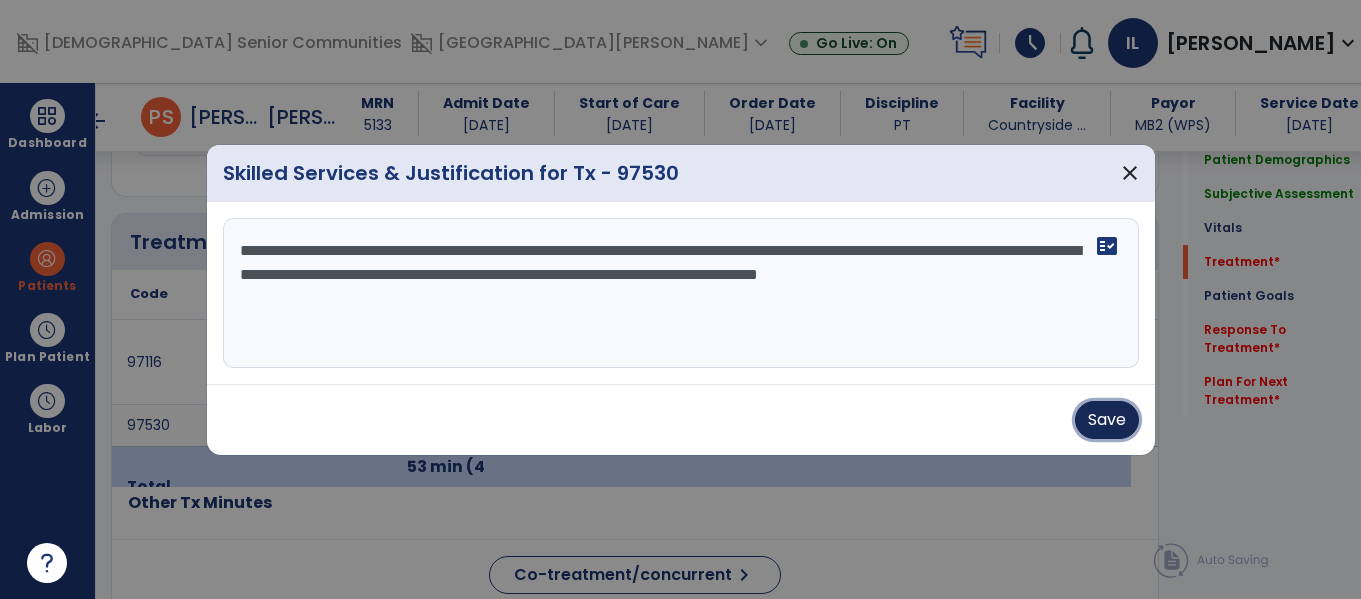 click on "Save" at bounding box center [1107, 420] 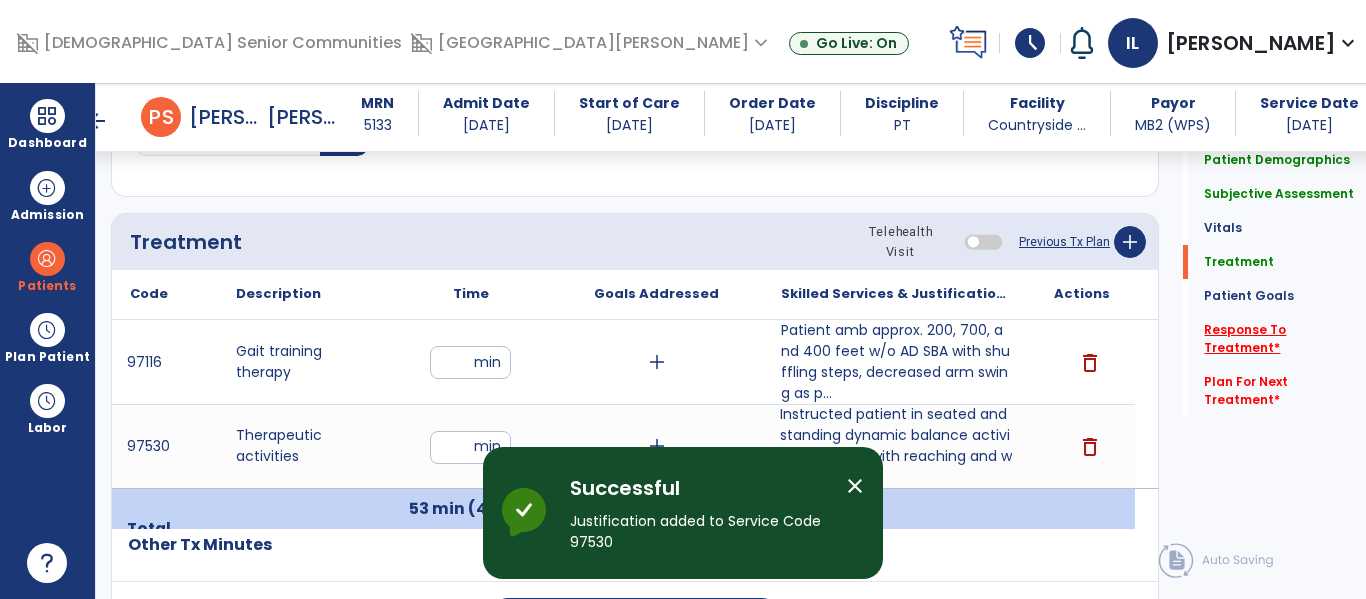 click on "Response To Treatment   *" 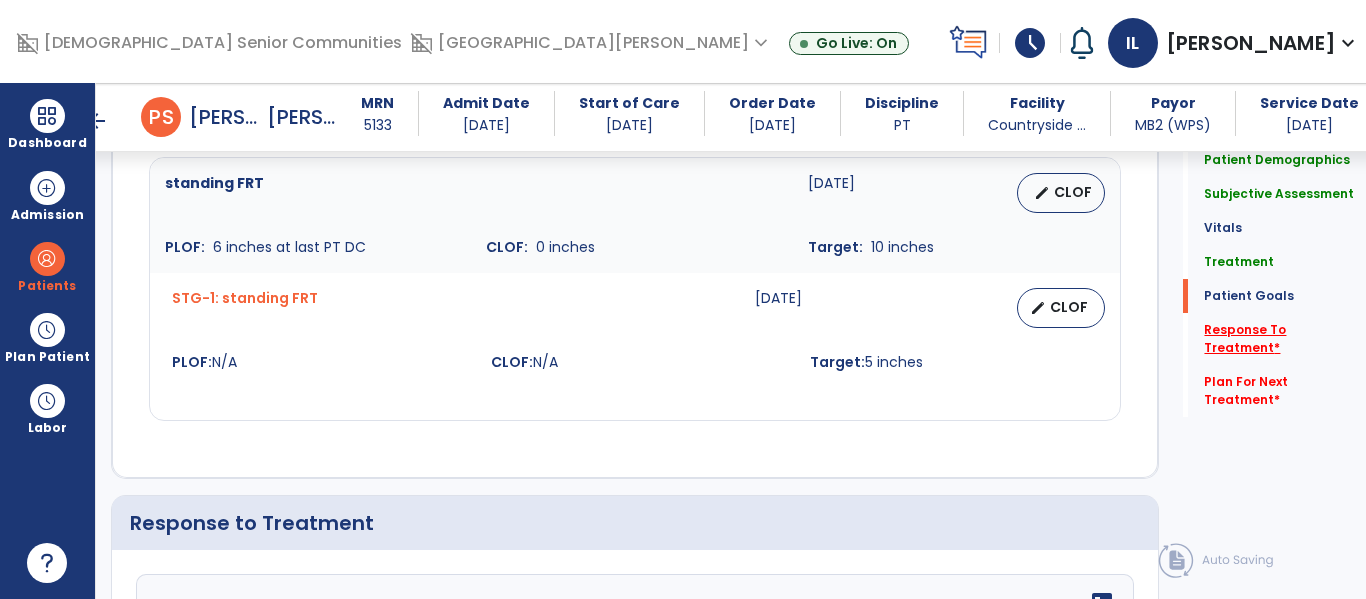 scroll, scrollTop: 2930, scrollLeft: 0, axis: vertical 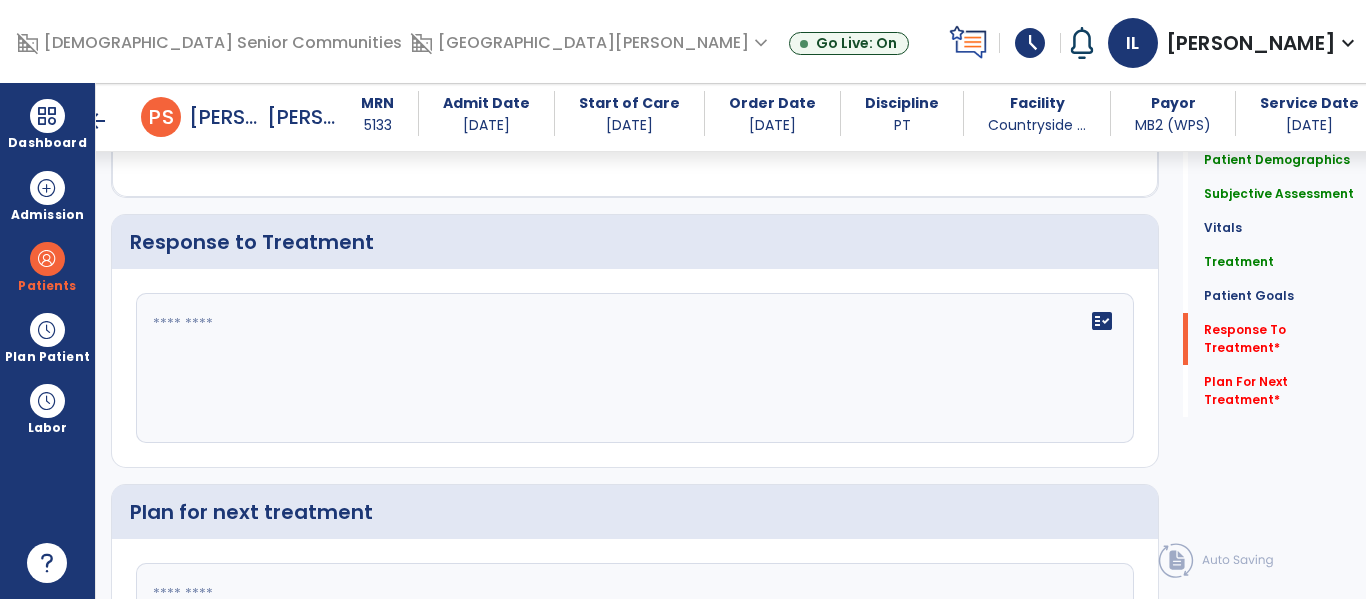 click on "fact_check" 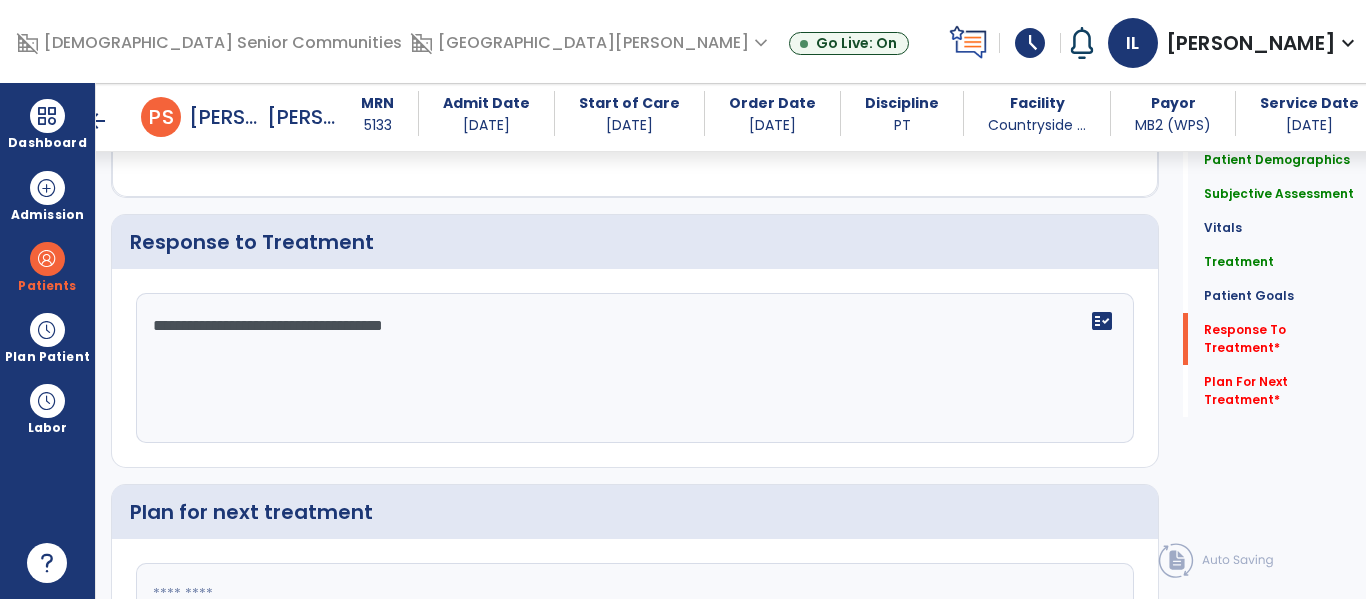 scroll, scrollTop: 3135, scrollLeft: 0, axis: vertical 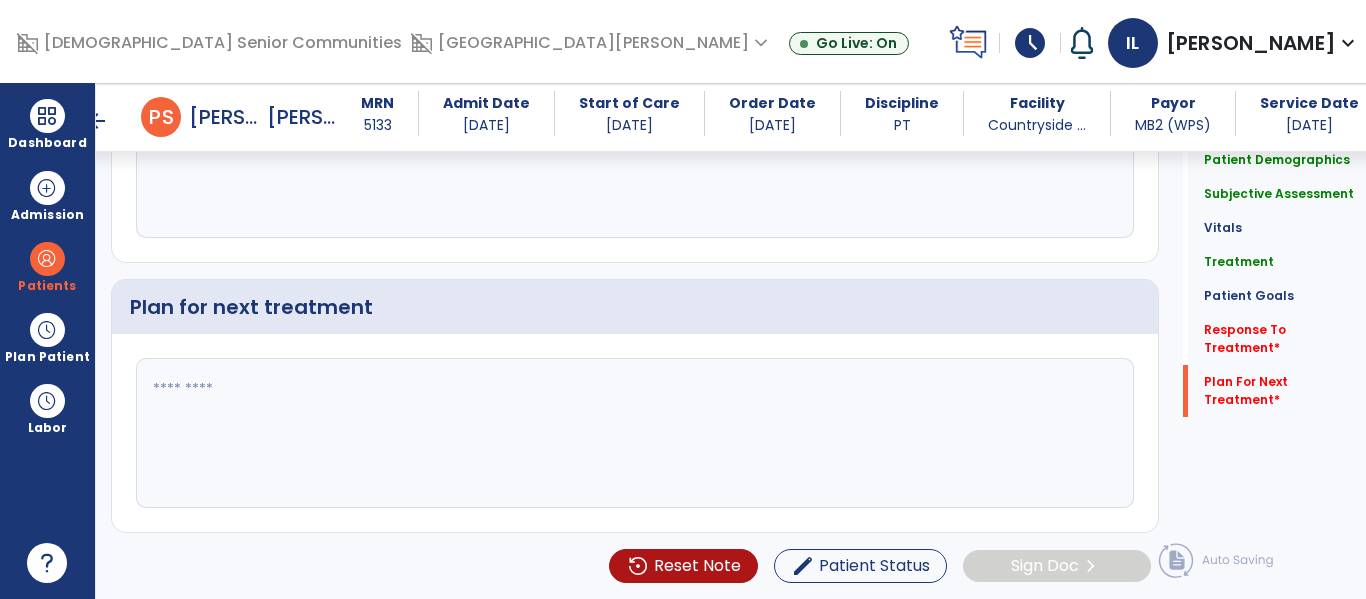 type on "**********" 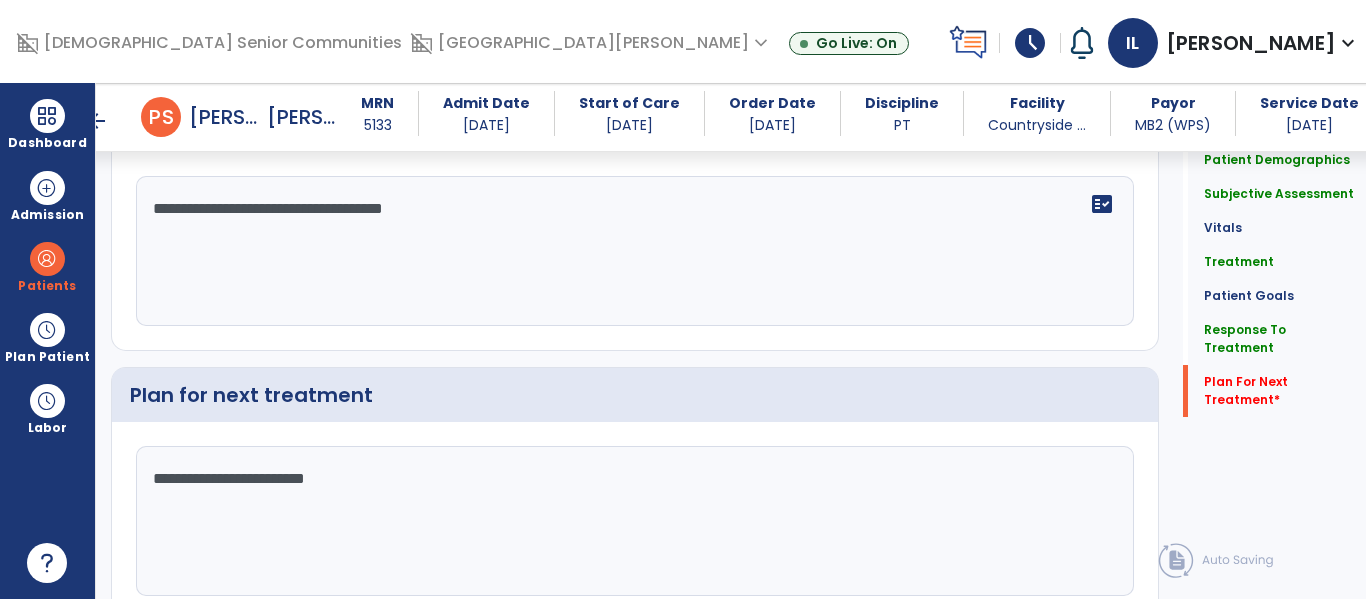 scroll, scrollTop: 3135, scrollLeft: 0, axis: vertical 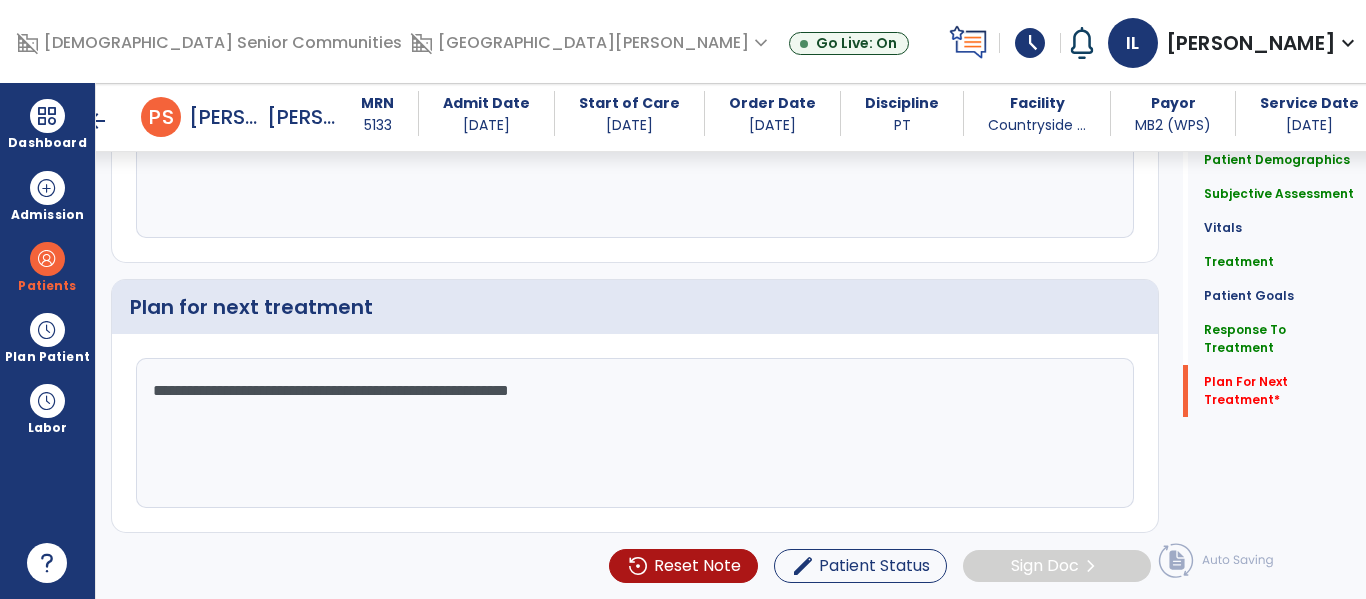 type on "**********" 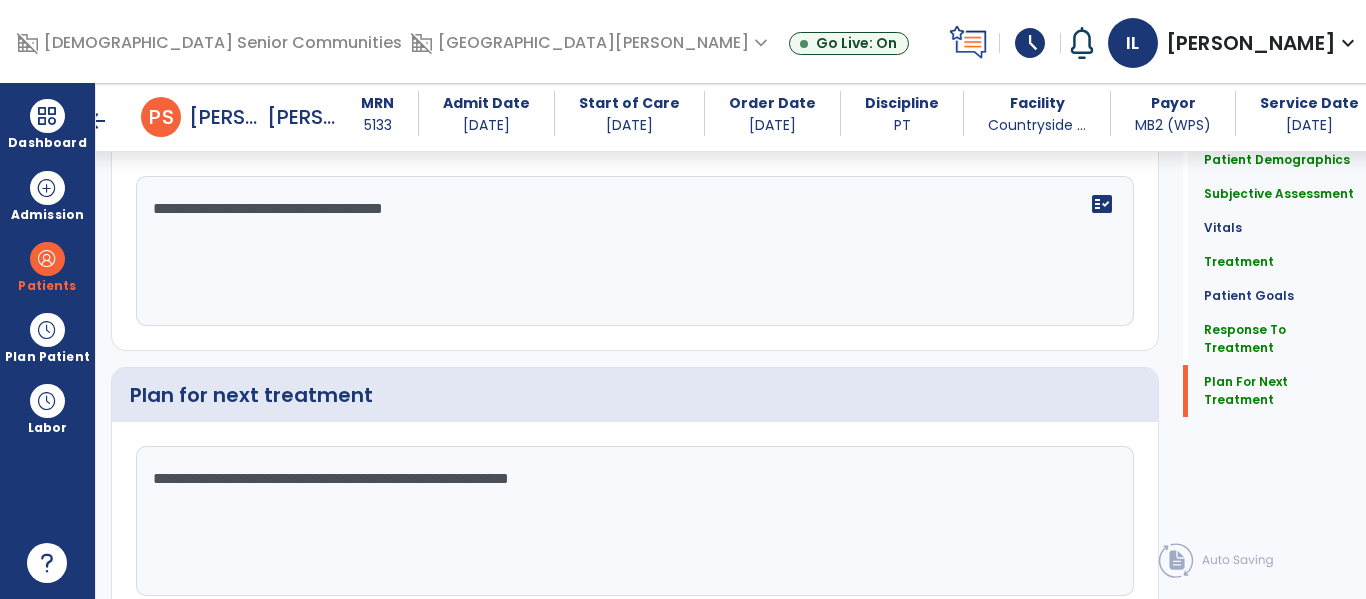click on "Sign Doc" 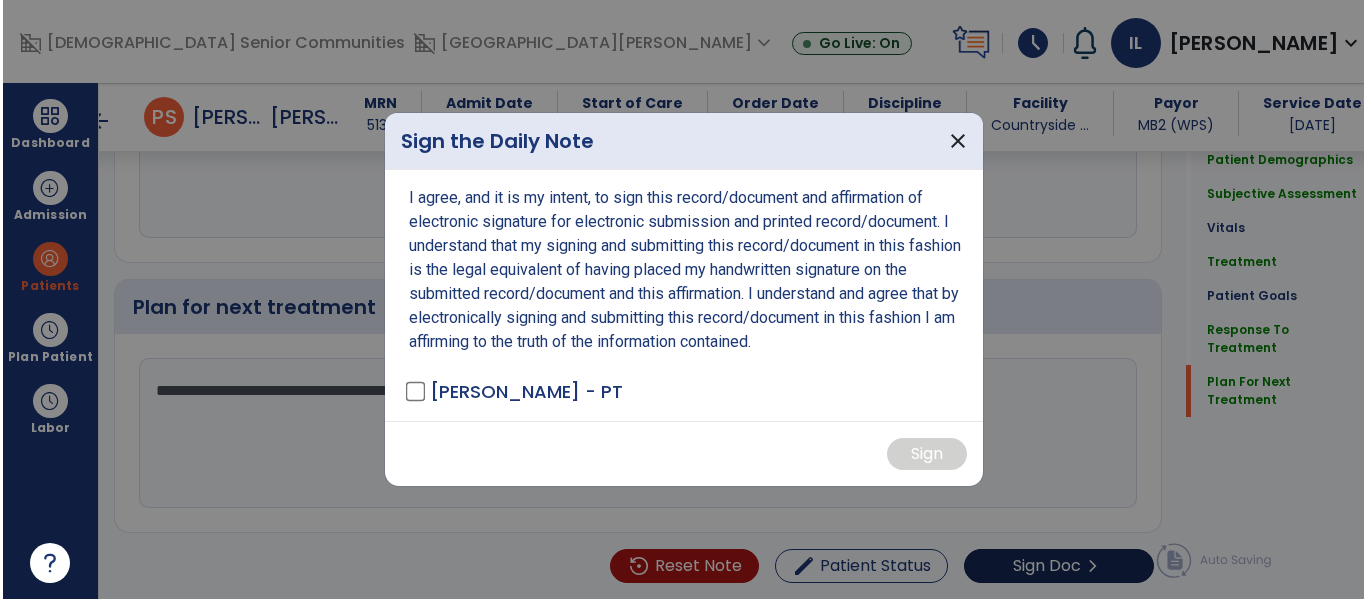 scroll, scrollTop: 3135, scrollLeft: 0, axis: vertical 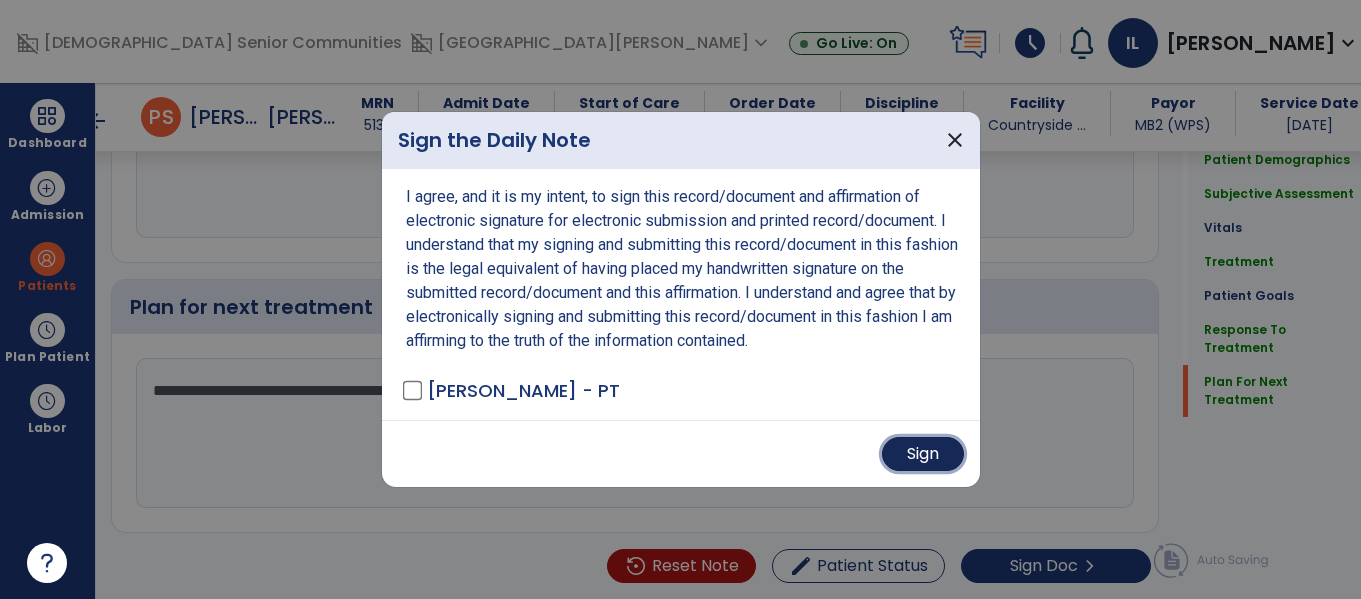 click on "Sign" at bounding box center [923, 454] 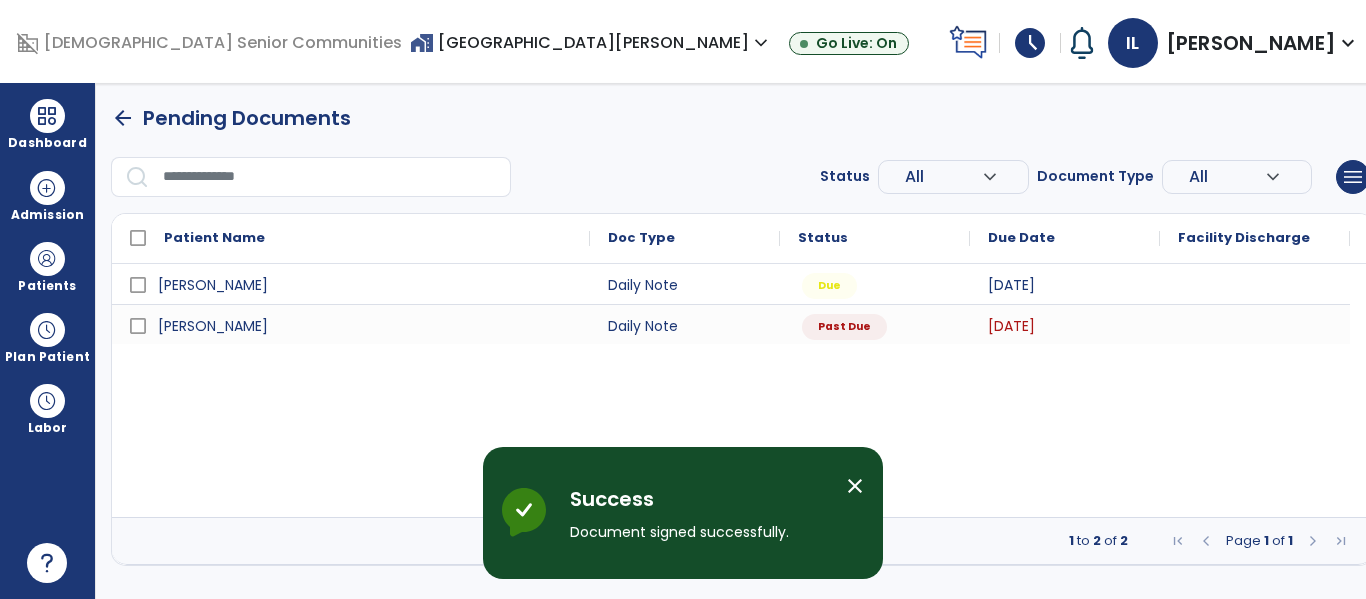 scroll, scrollTop: 0, scrollLeft: 0, axis: both 